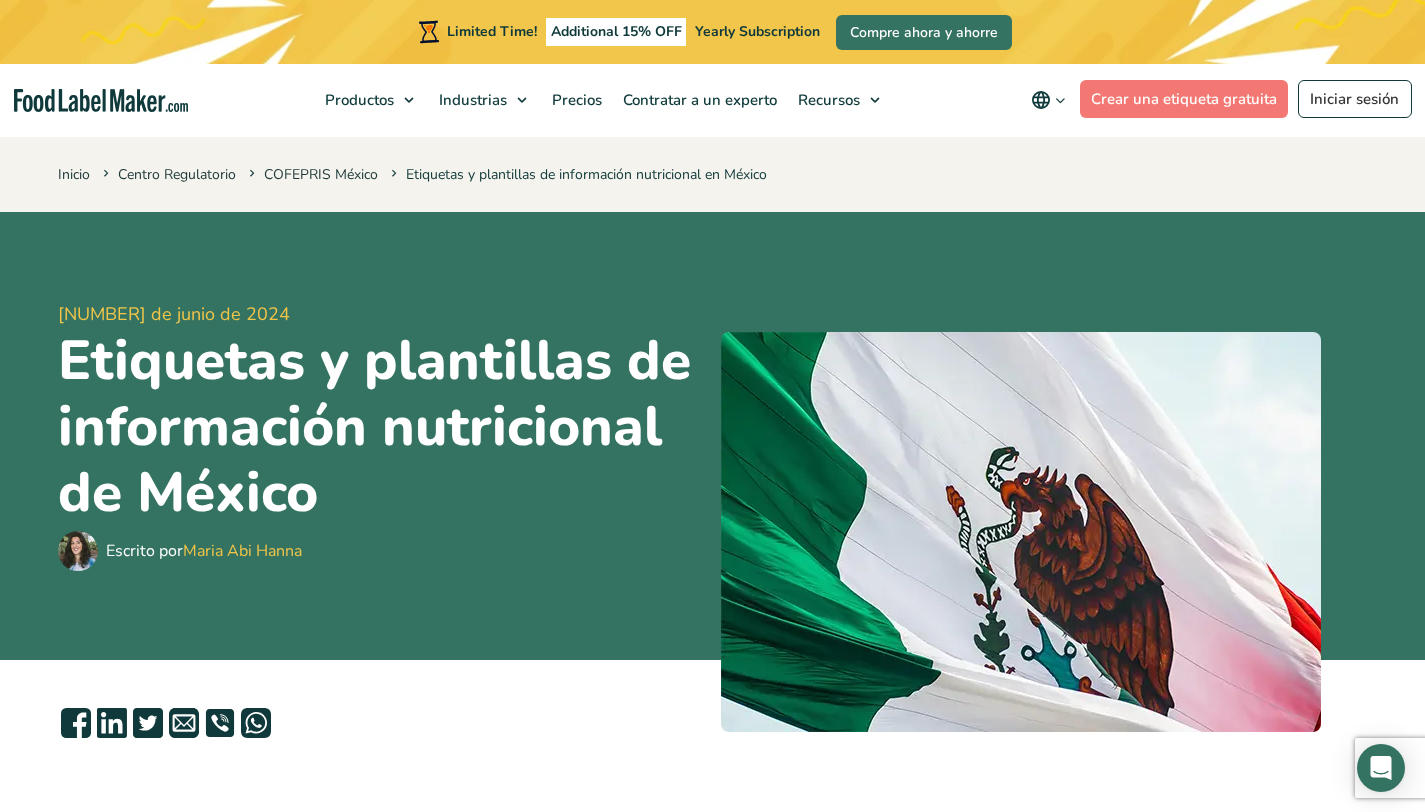 scroll, scrollTop: 0, scrollLeft: 0, axis: both 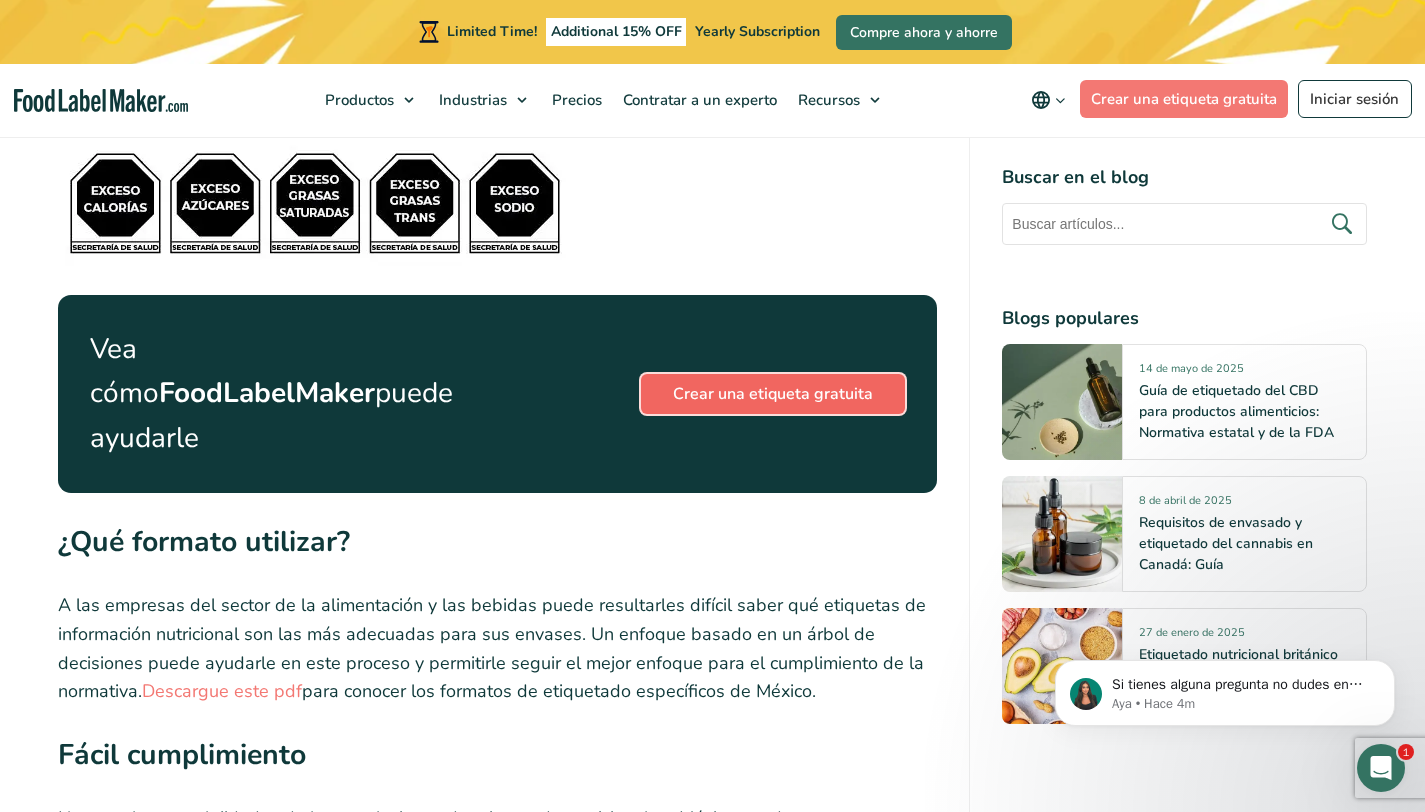 click on "Crear una etiqueta gratuita" at bounding box center (773, 394) 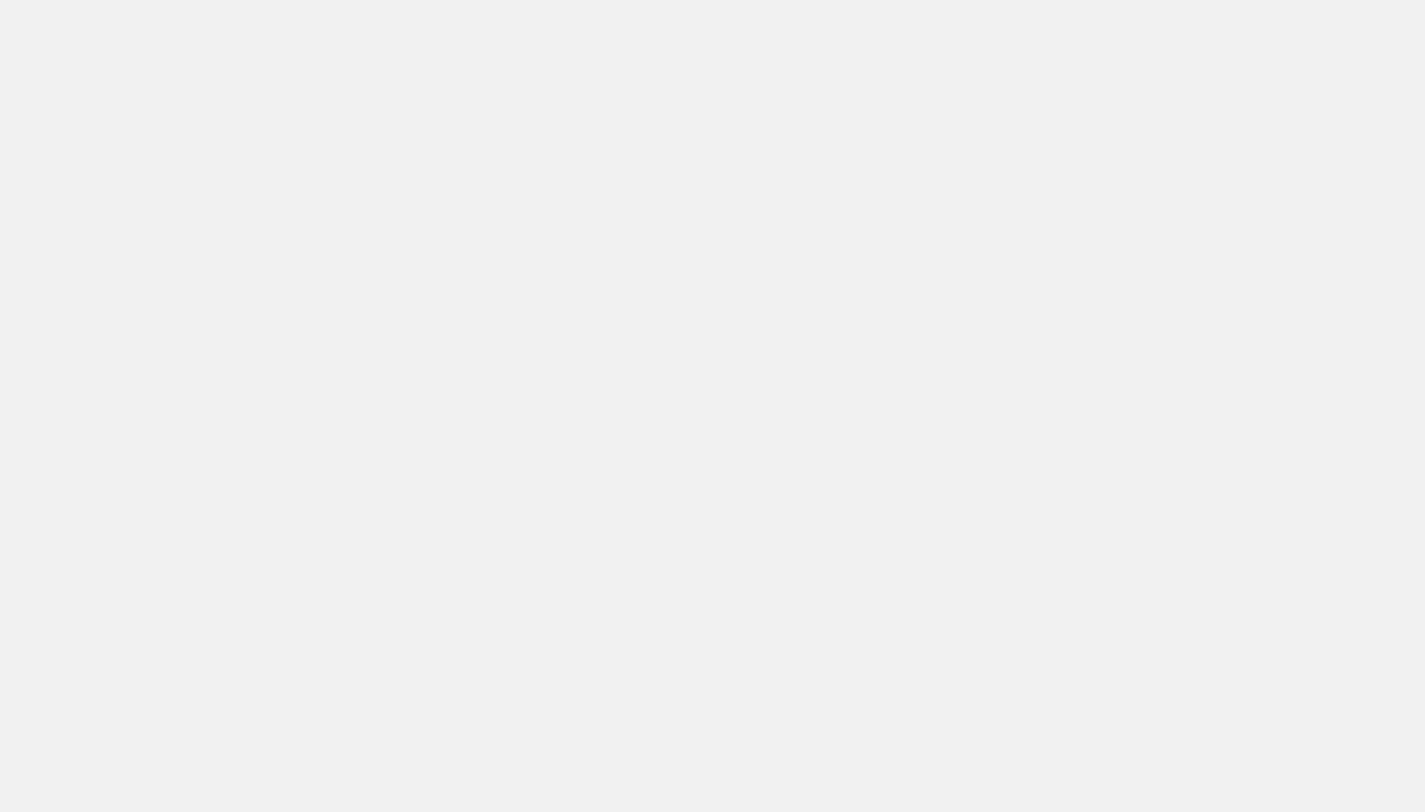 scroll, scrollTop: 0, scrollLeft: 0, axis: both 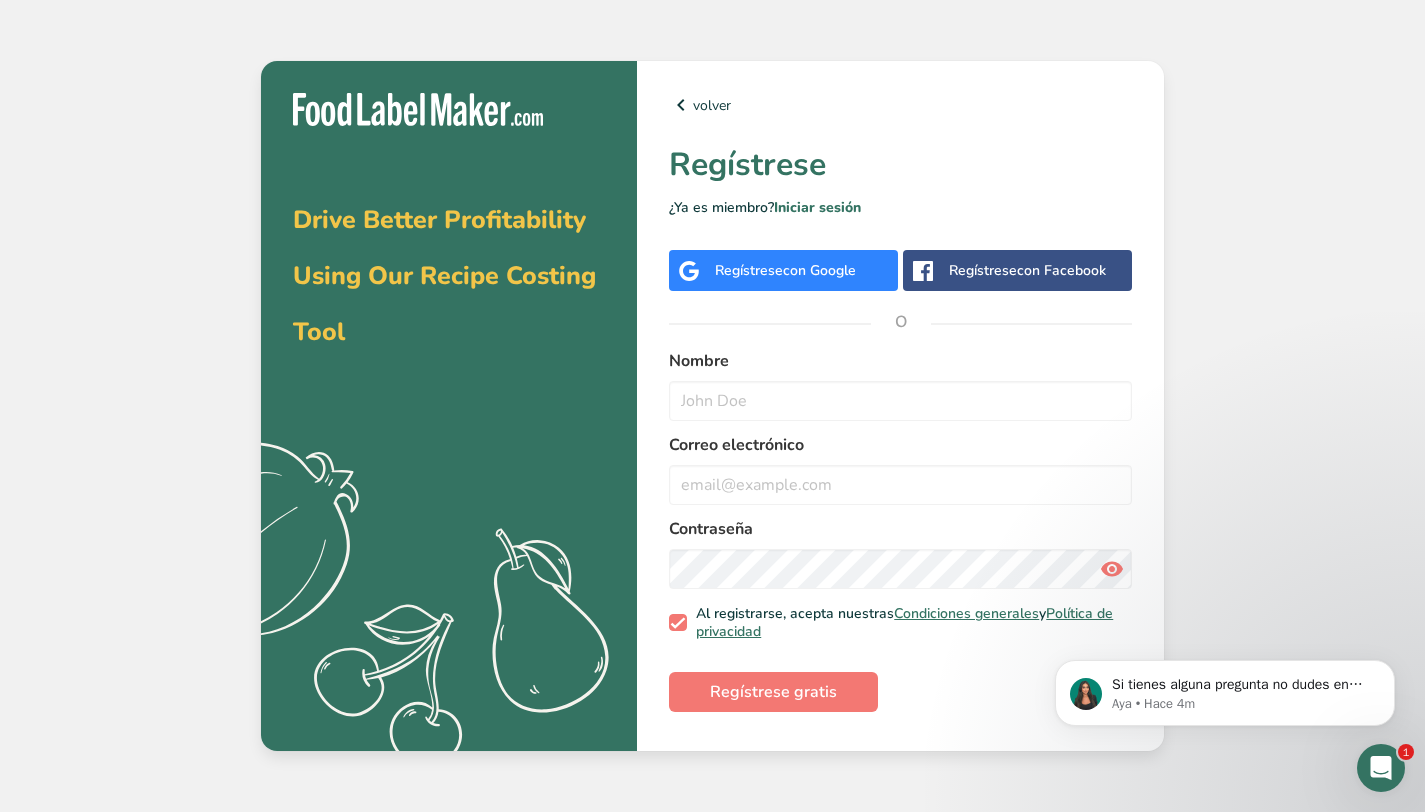 click on "con Google" at bounding box center (819, 270) 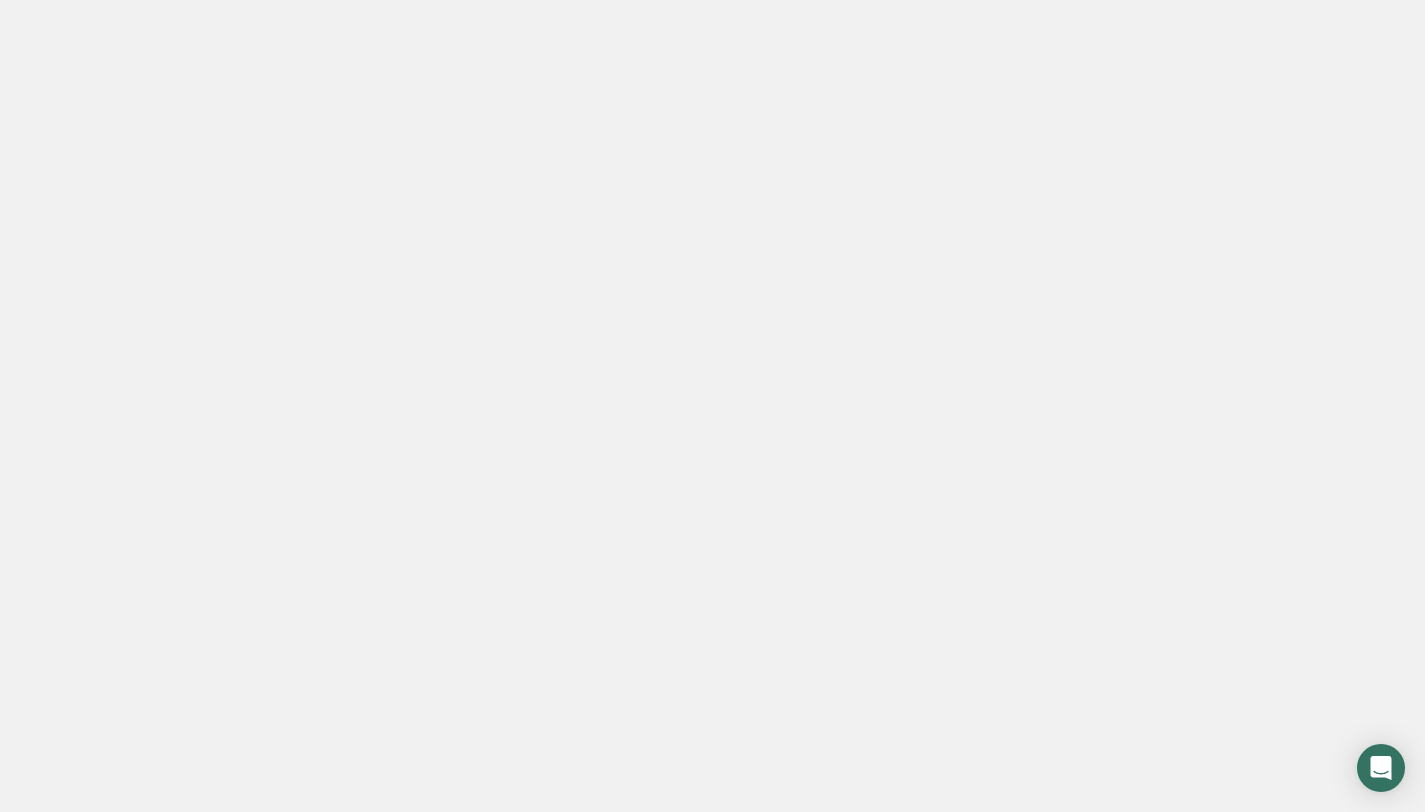 scroll, scrollTop: 0, scrollLeft: 0, axis: both 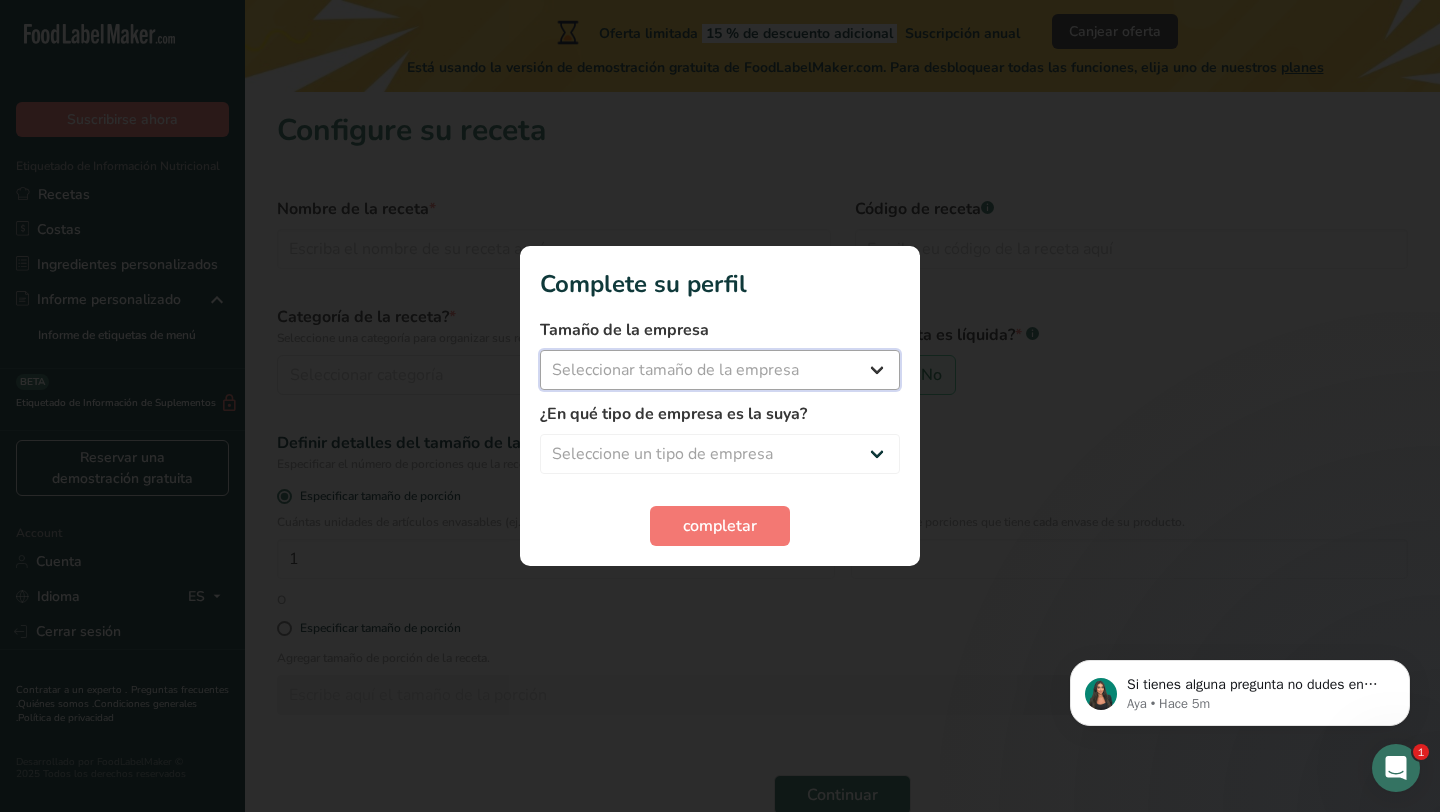 click on "Seleccionar tamaño de la empresa
Menos de 10 empleados
De 10 a 50 empleados
De 51 a 500 empleados
Más de 500 empleados" at bounding box center (720, 370) 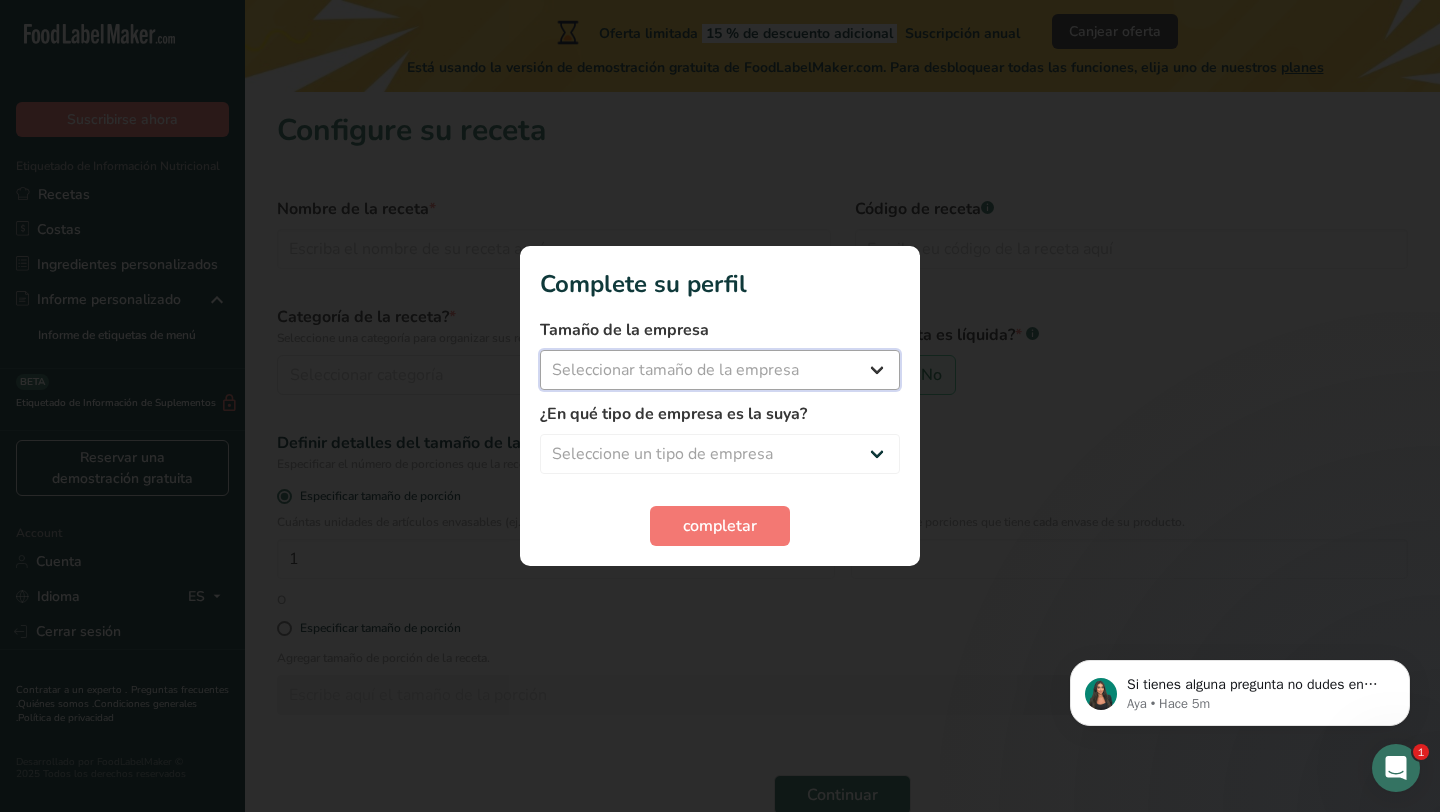 select on "1" 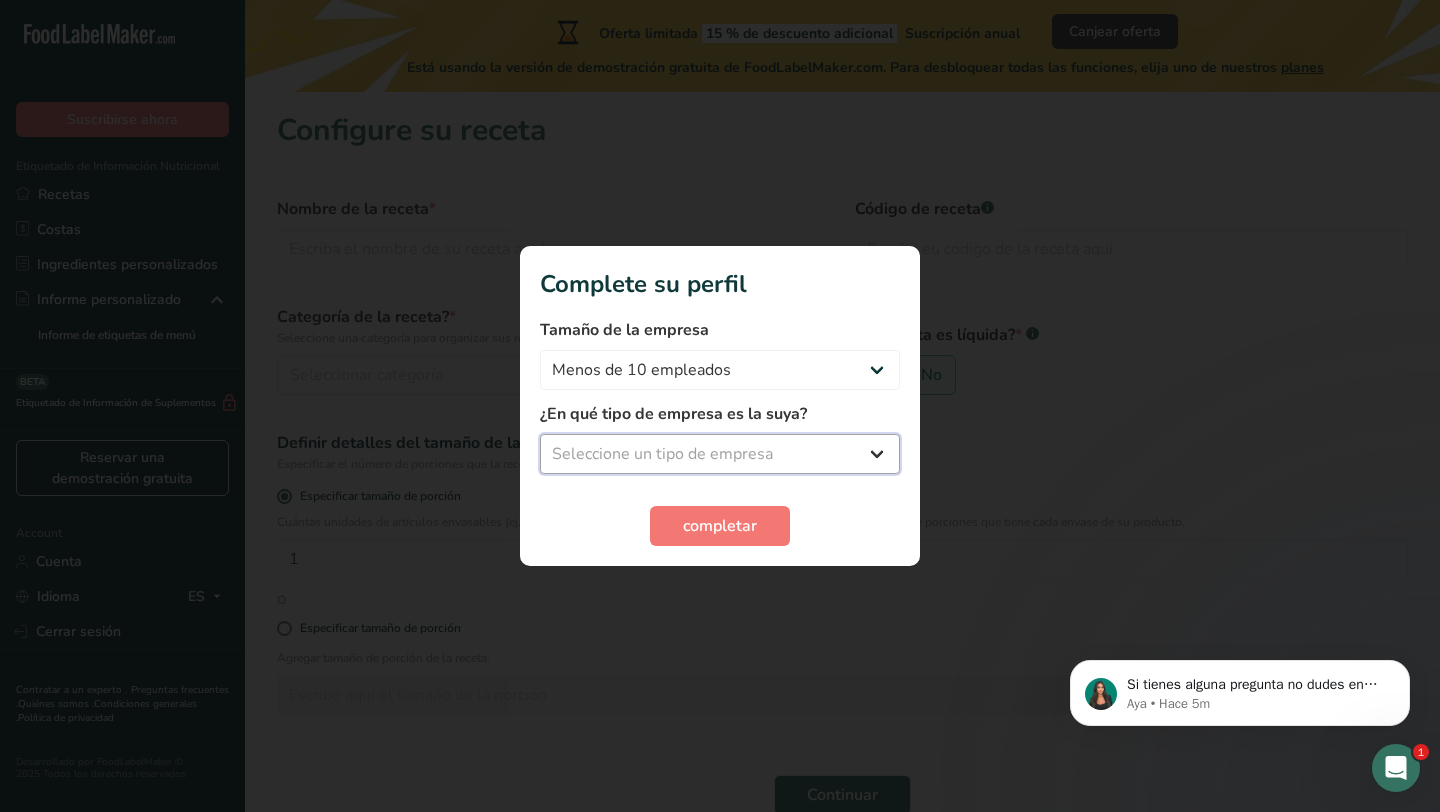 click on "Seleccione un tipo de empresa
Fabricante de alimentos envasados
Restaurante y cafetería
Panadería
Empresa de comidas preparadas y cáterin
Nutricionista
Bloguero gastronómico
Entrenador personal
Otro" at bounding box center [720, 454] 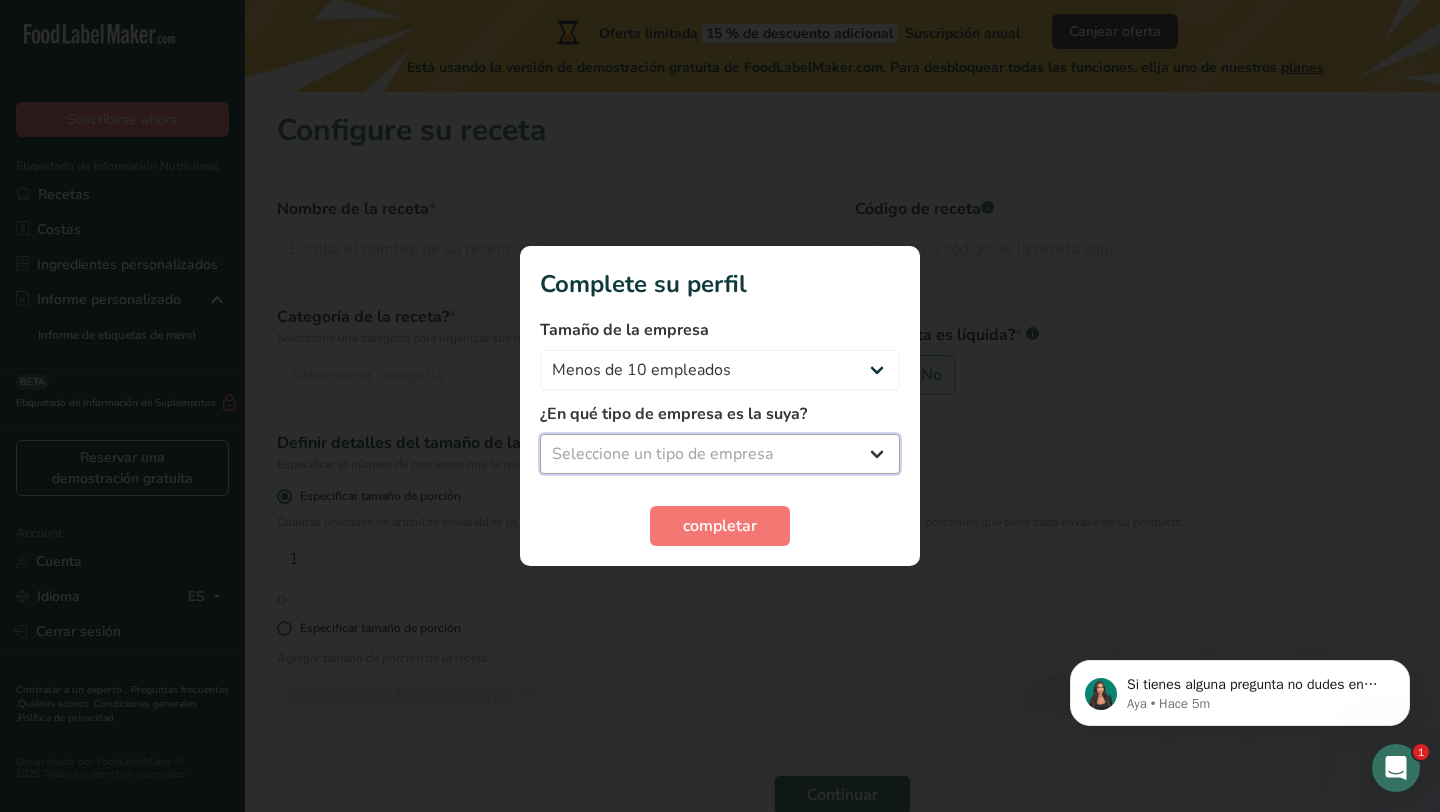 select on "1" 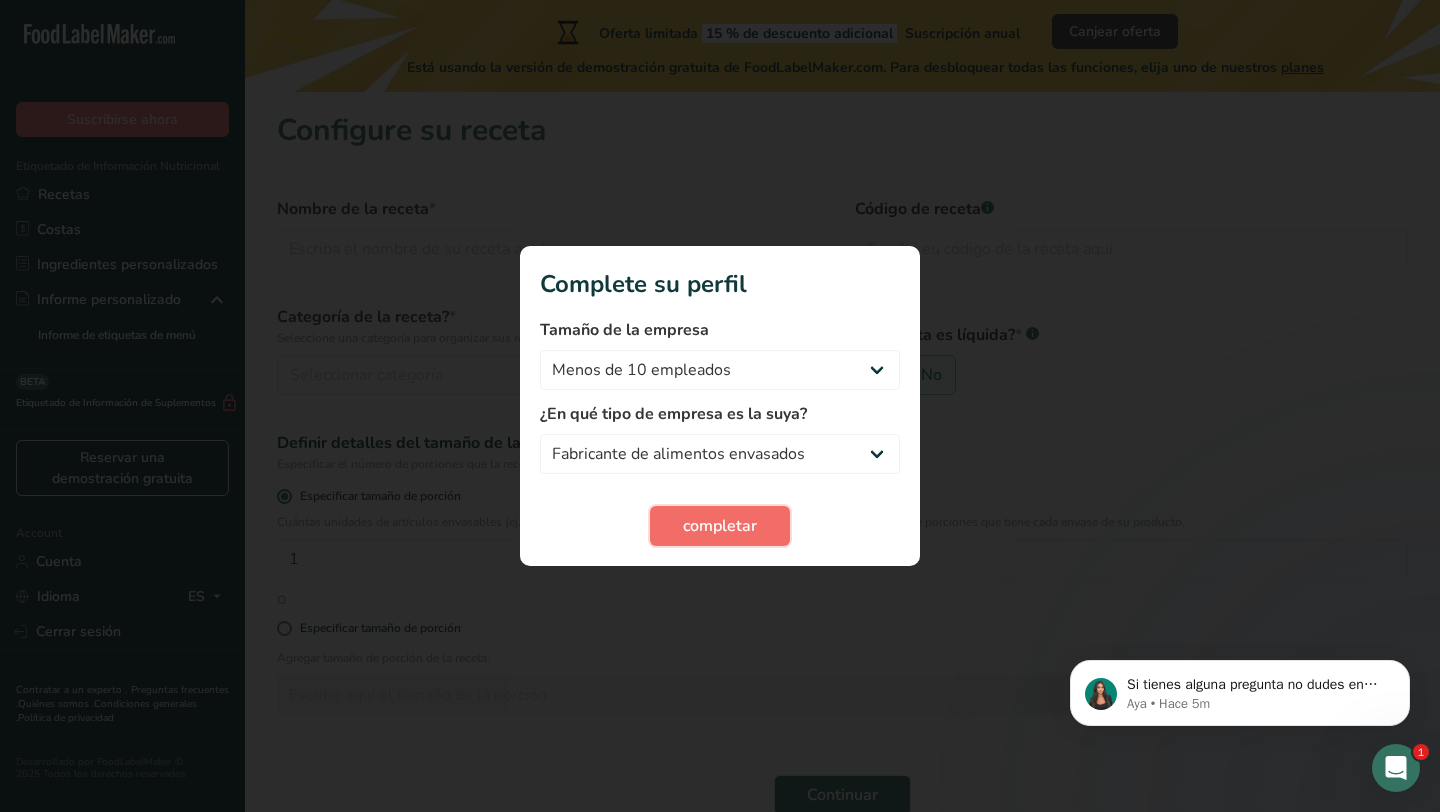 click on "completar" at bounding box center (720, 526) 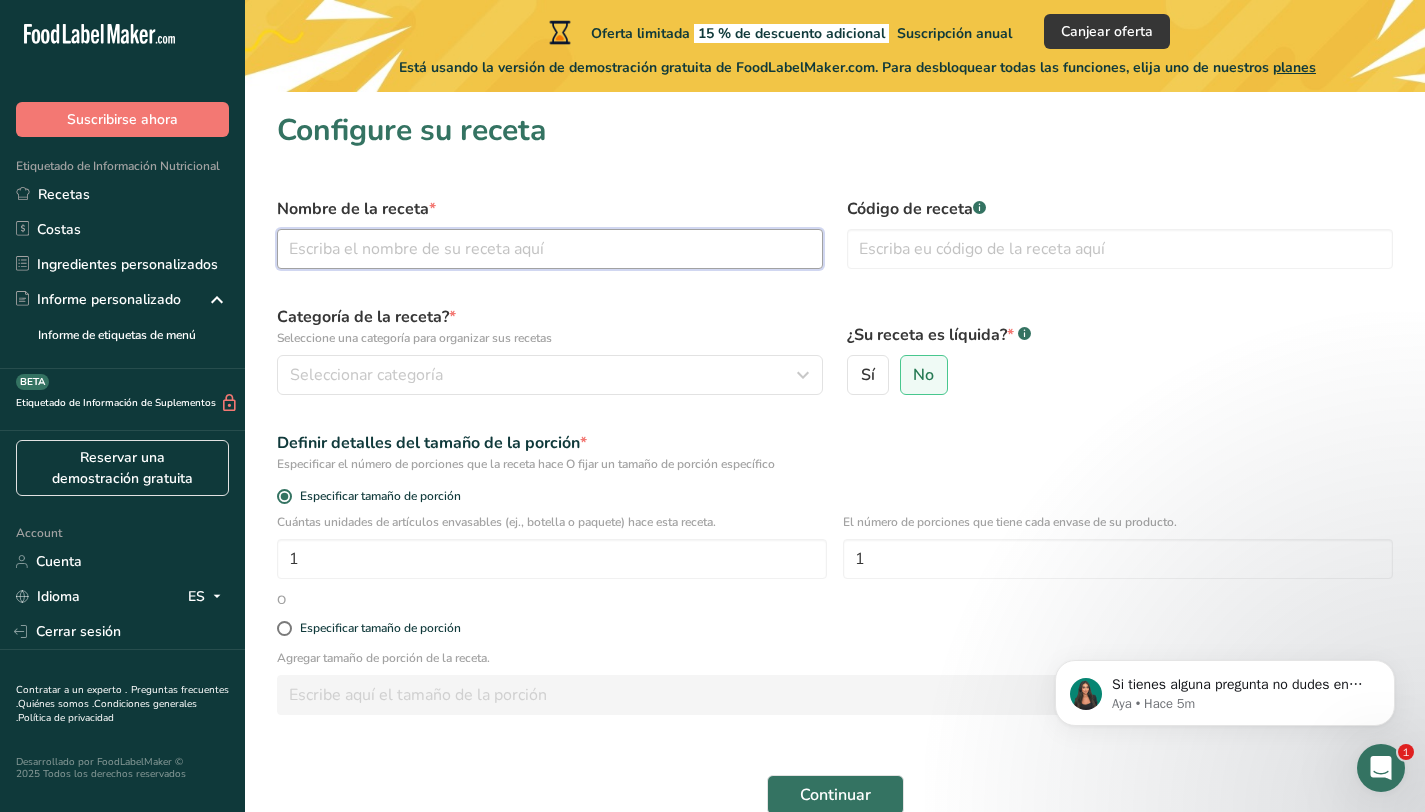 click at bounding box center [550, 249] 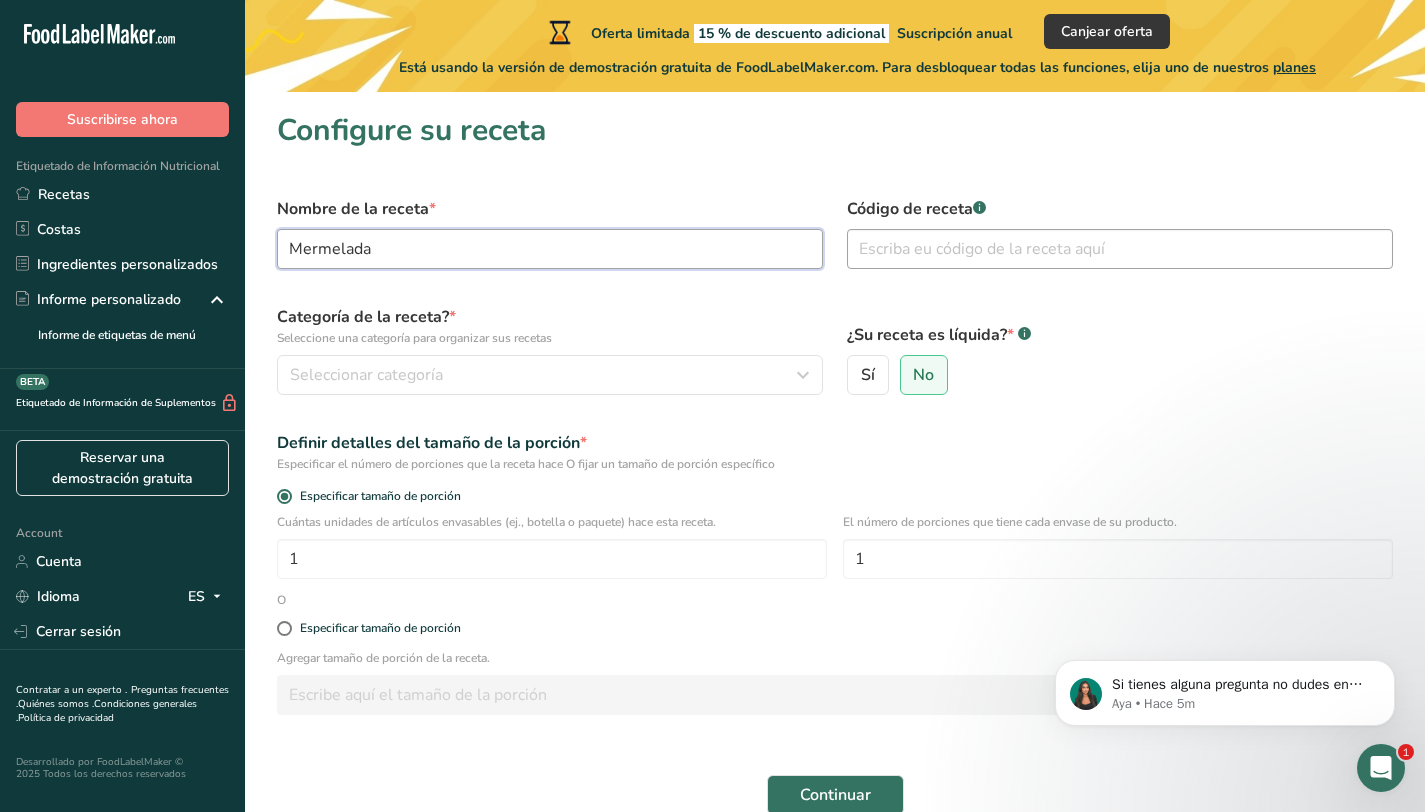 type on "Mermelada" 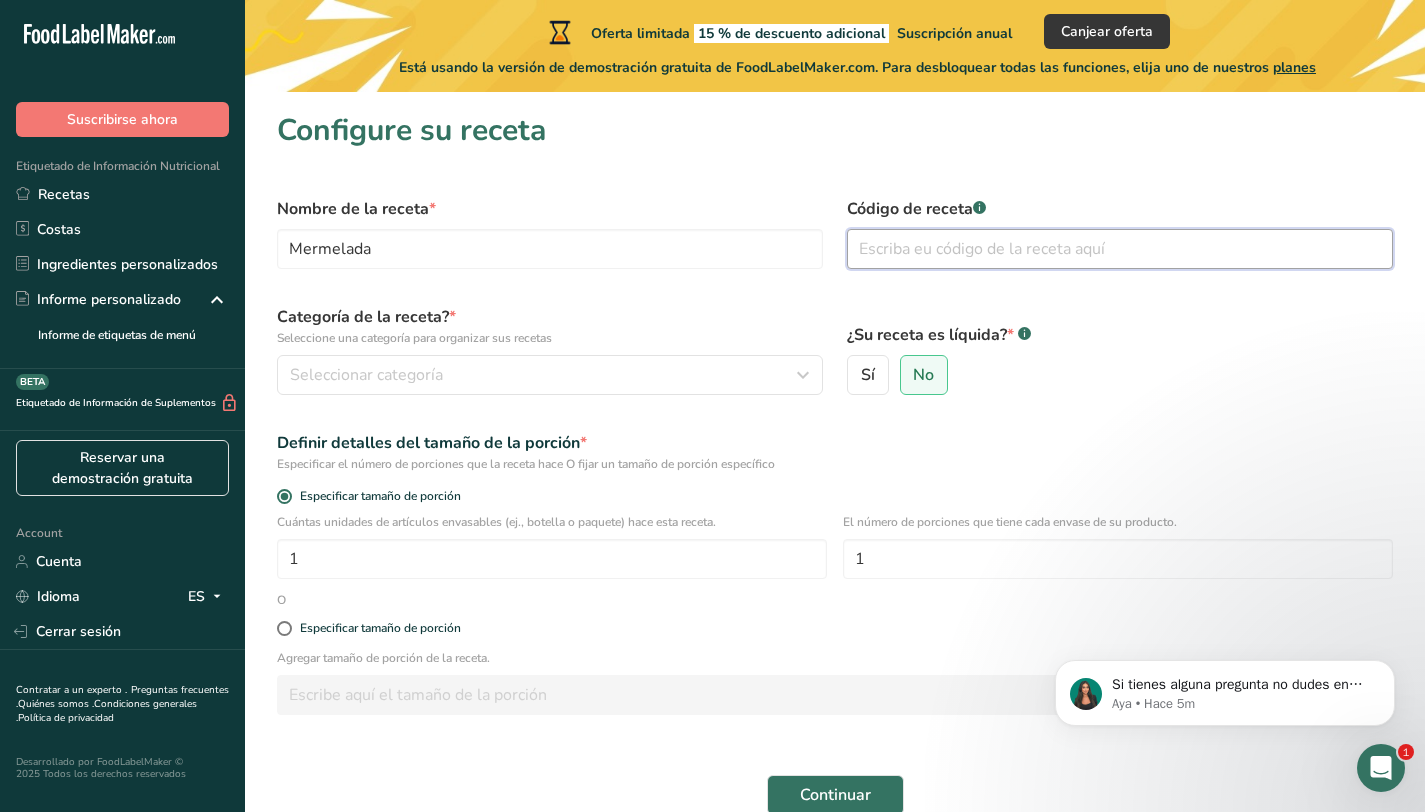 click at bounding box center [1120, 249] 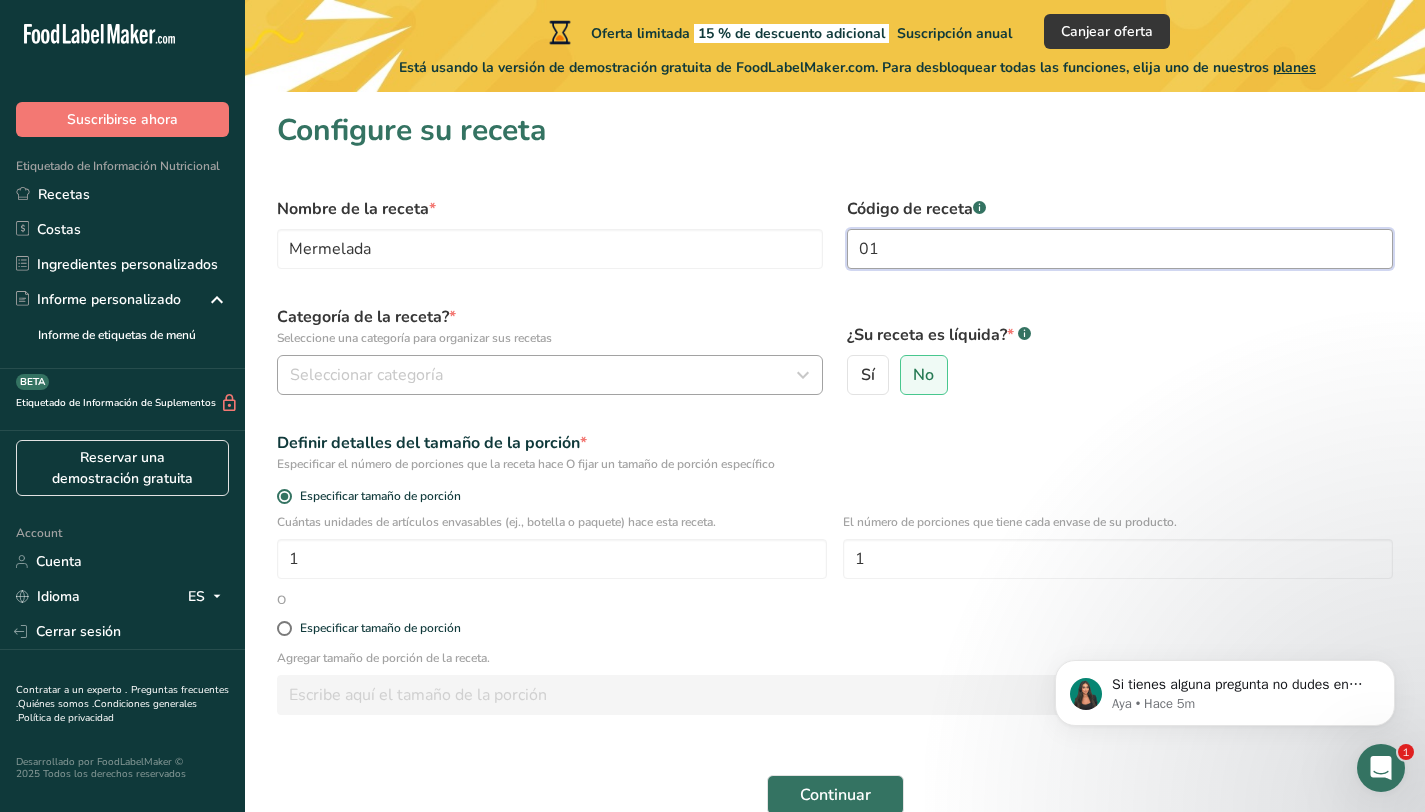 type on "01" 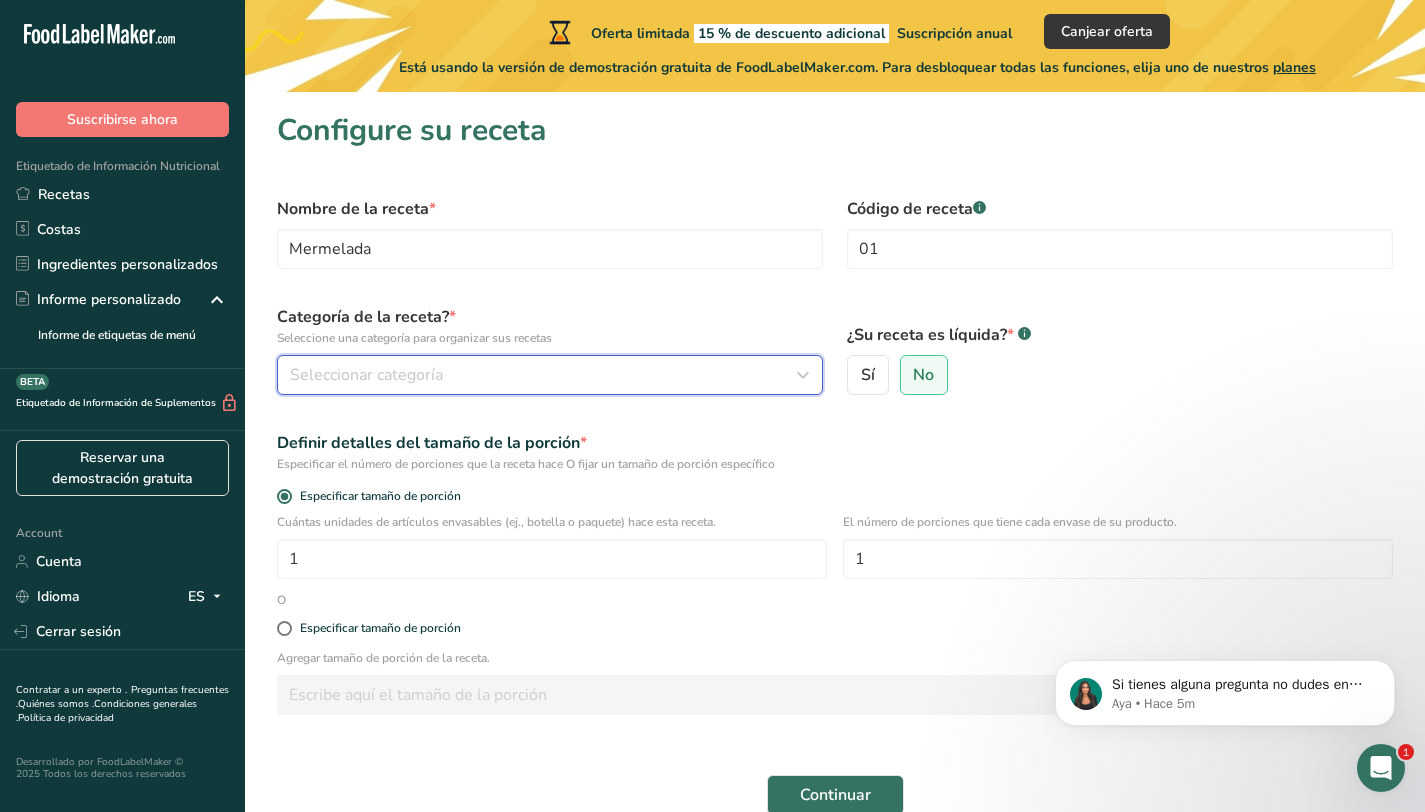 click at bounding box center [803, 375] 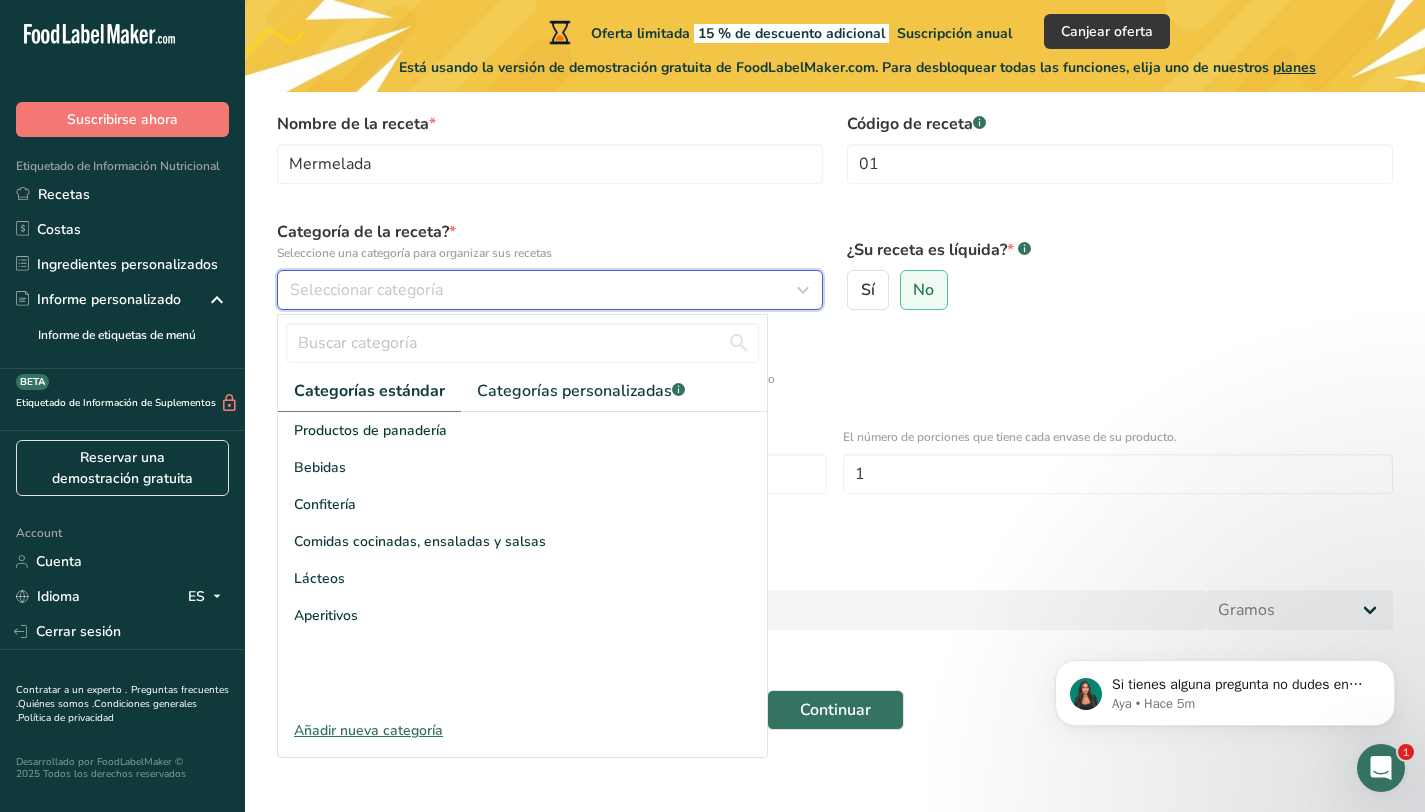 scroll, scrollTop: 99, scrollLeft: 0, axis: vertical 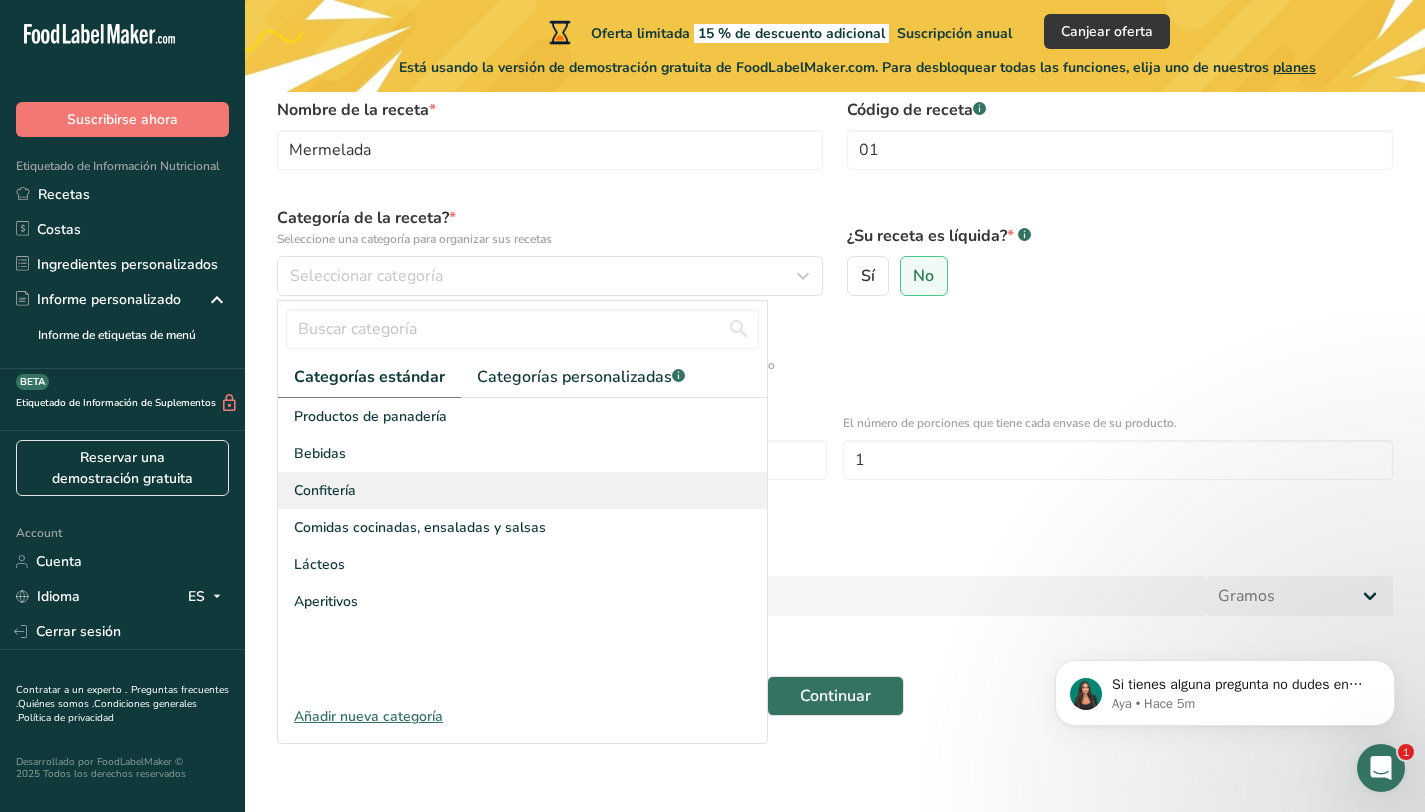 click on "Confitería" at bounding box center [325, 490] 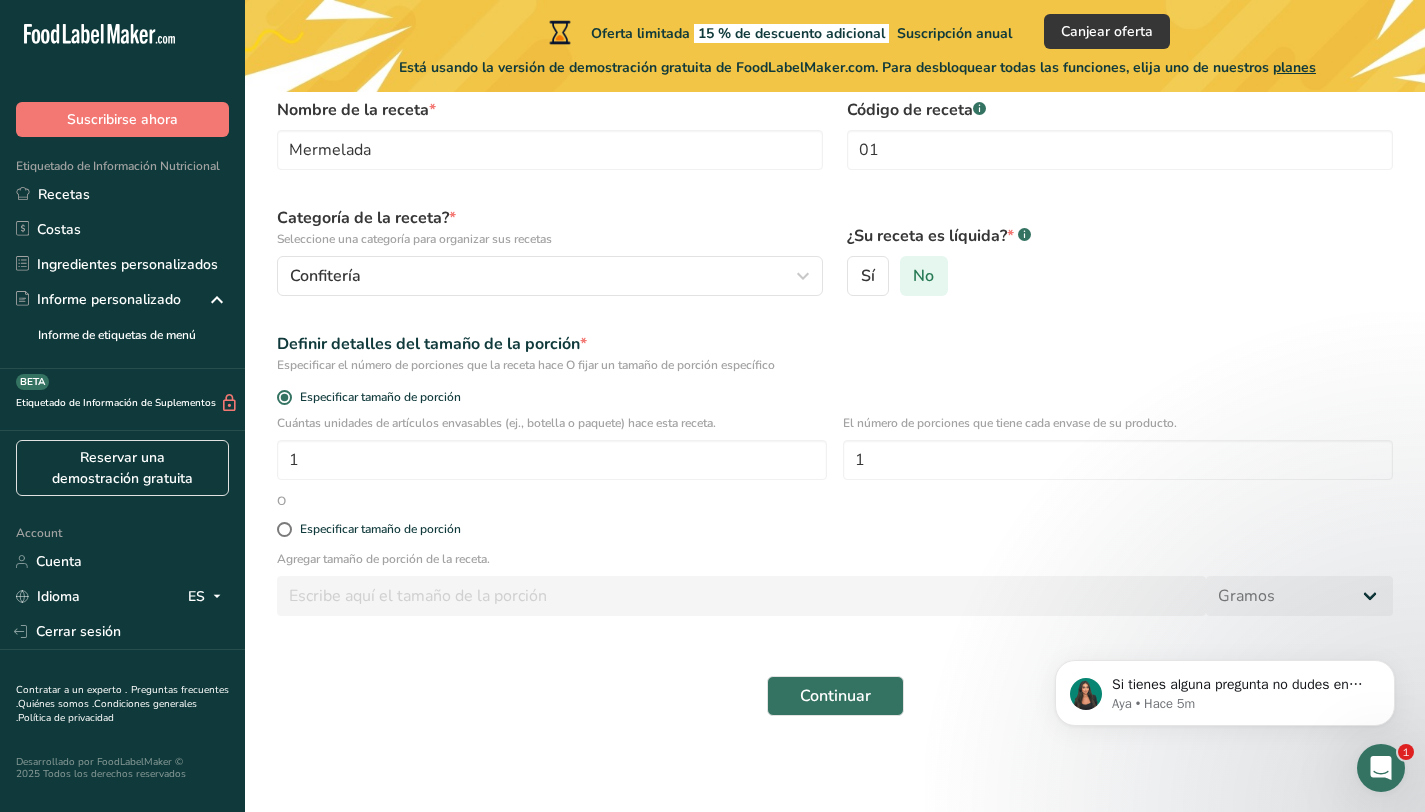 click on "No" at bounding box center [923, 276] 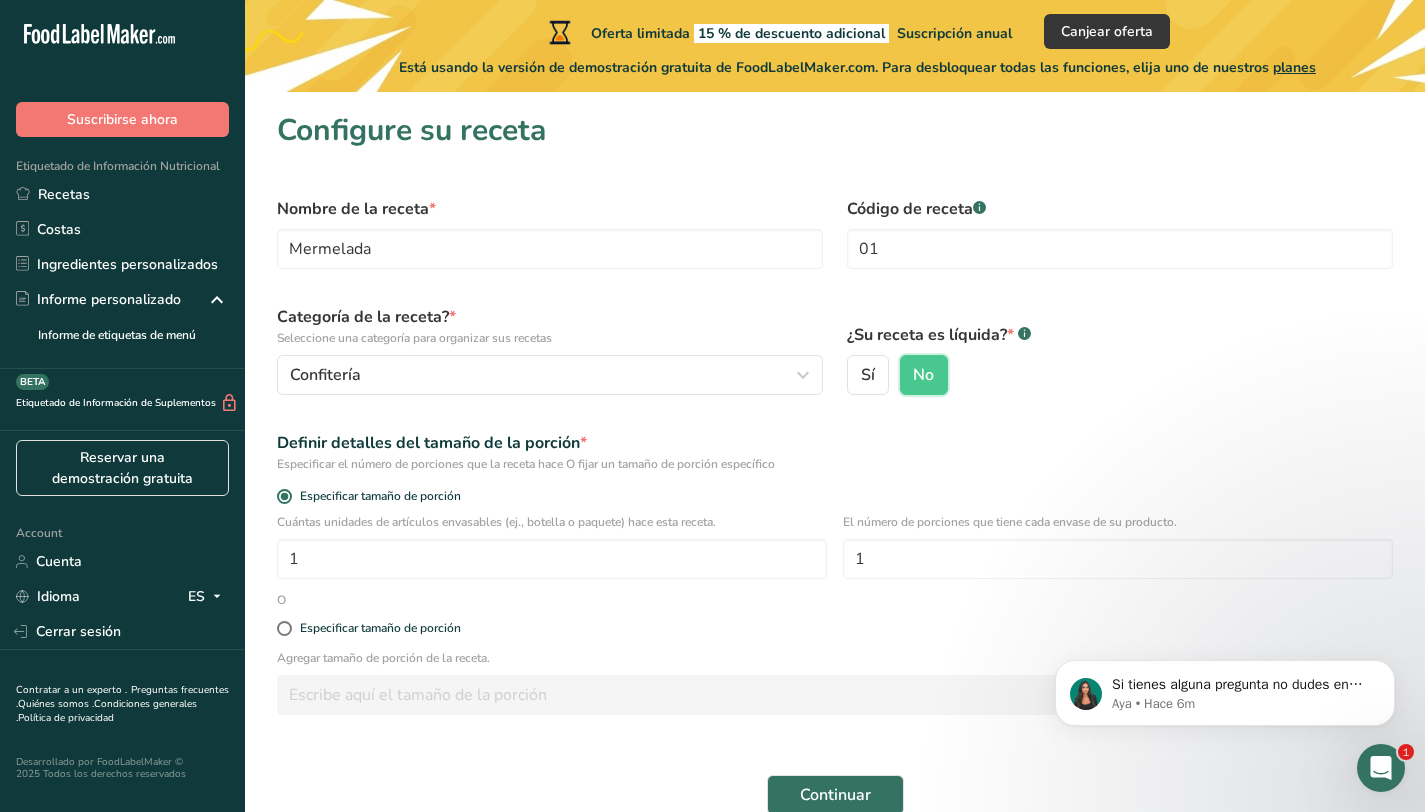 scroll, scrollTop: 99, scrollLeft: 0, axis: vertical 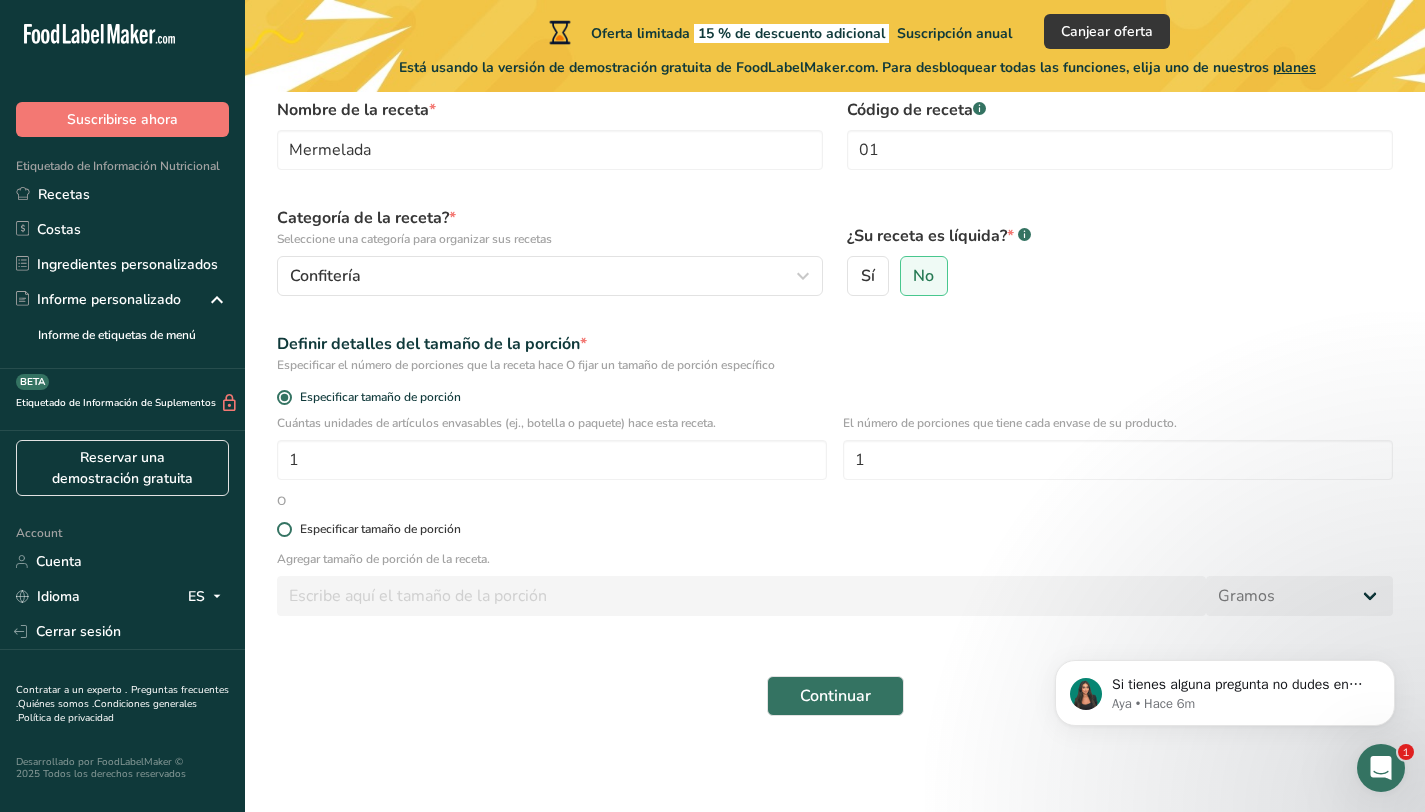 click at bounding box center (284, 529) 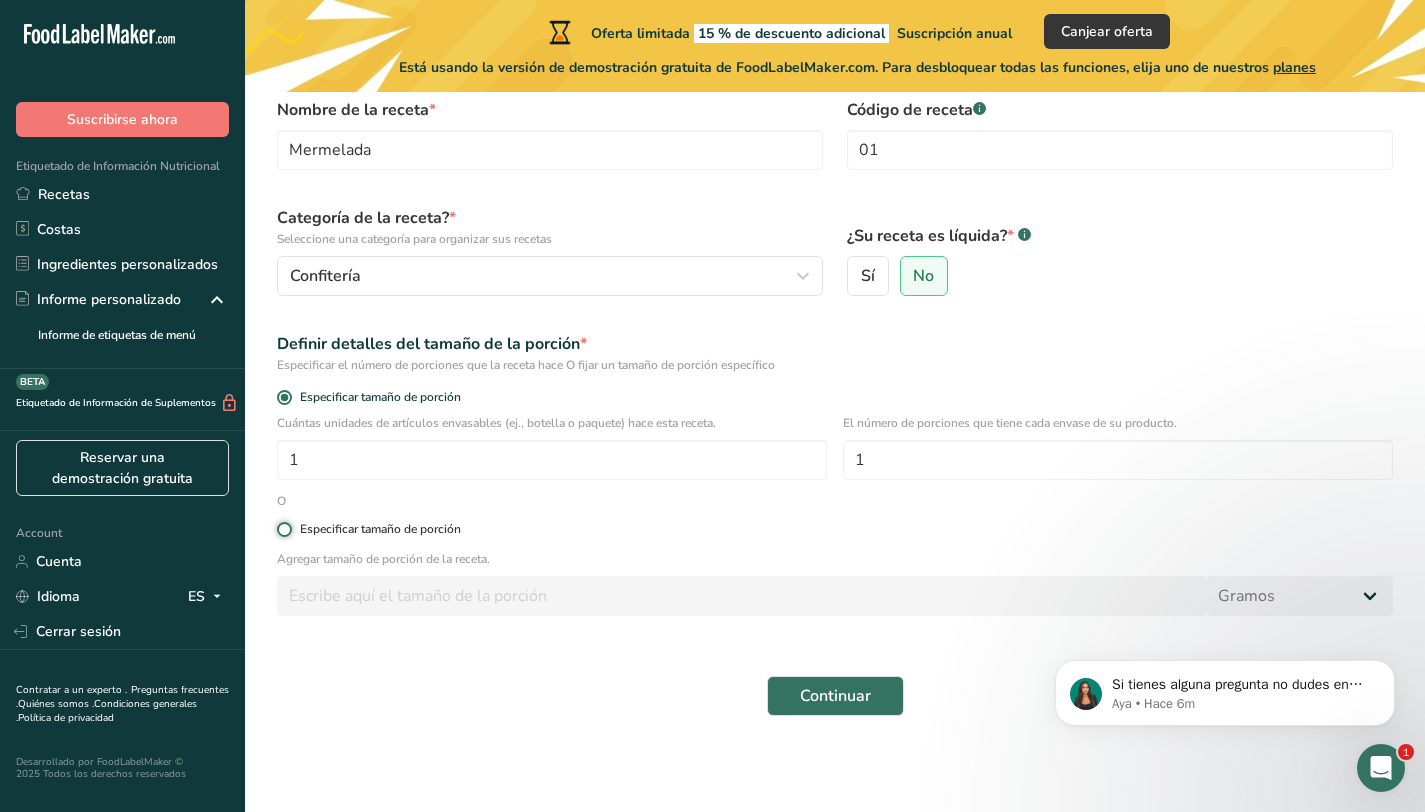 click on "Especificar tamaño de porción" at bounding box center [283, 529] 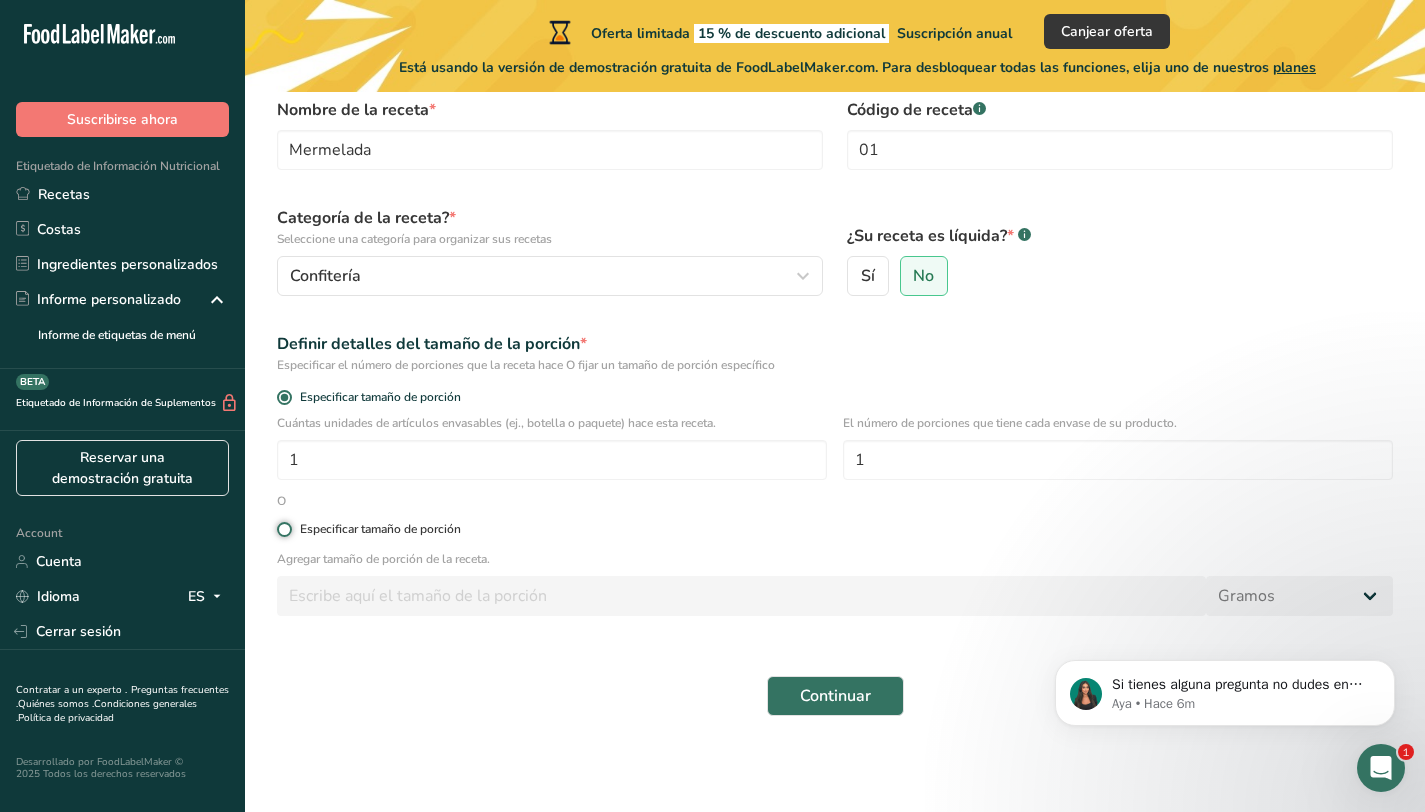 radio on "true" 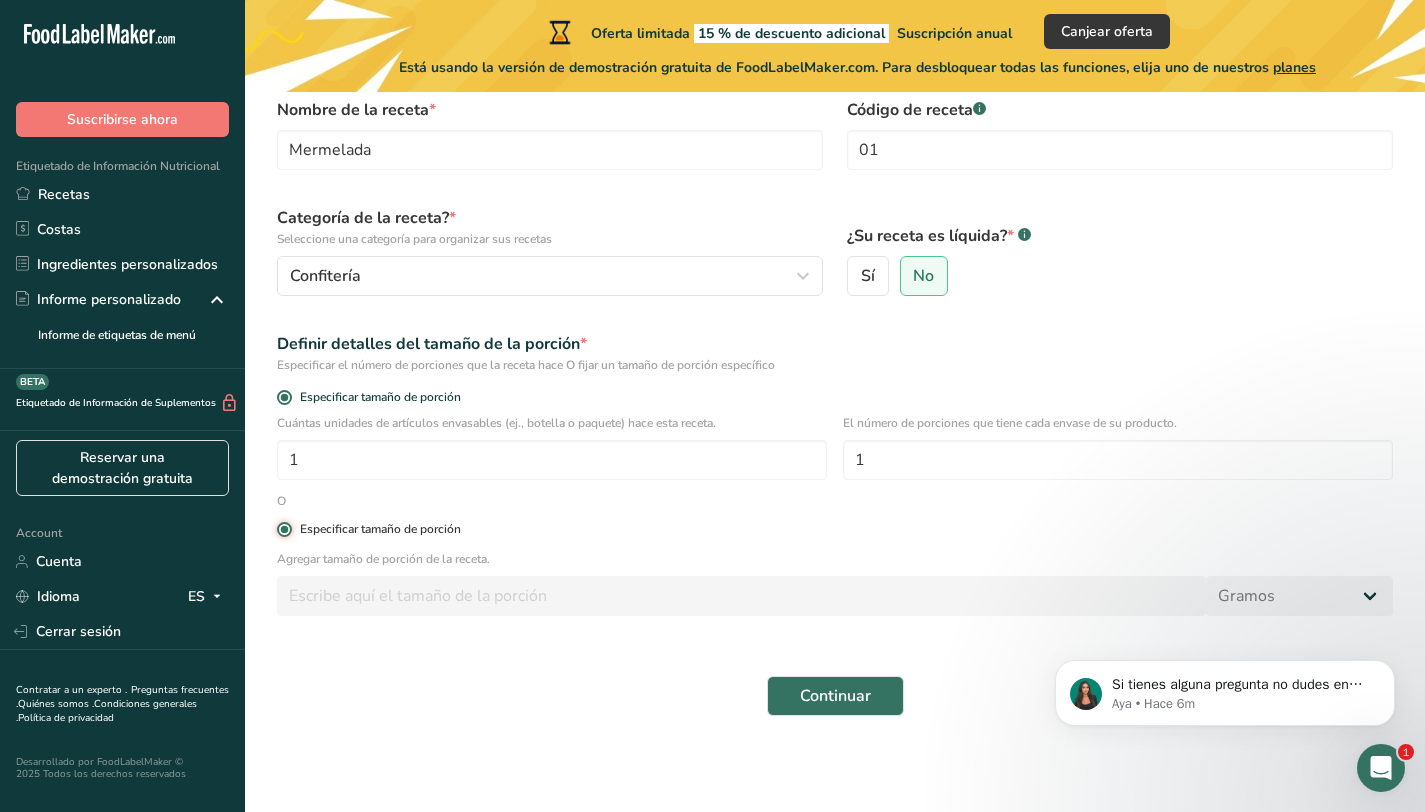 radio on "false" 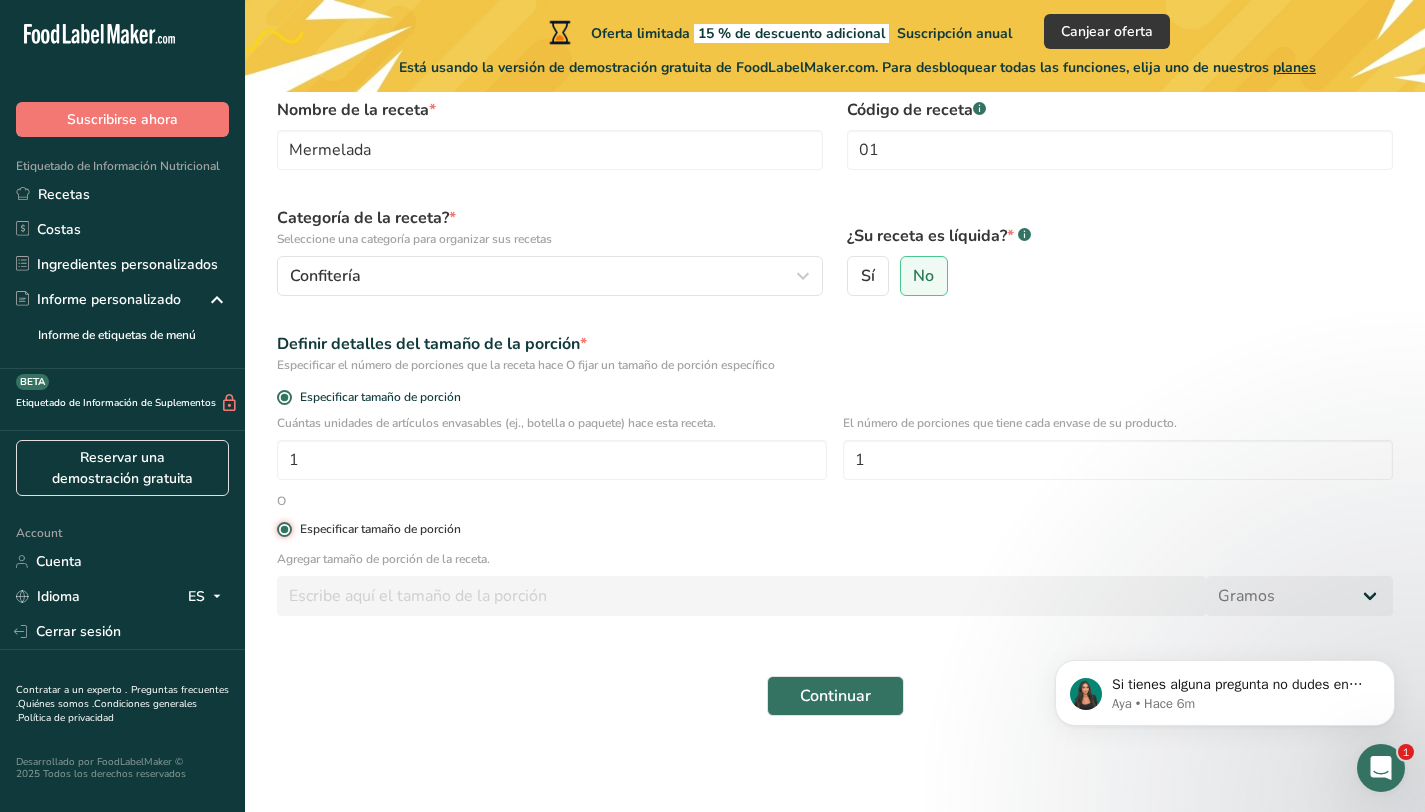 type 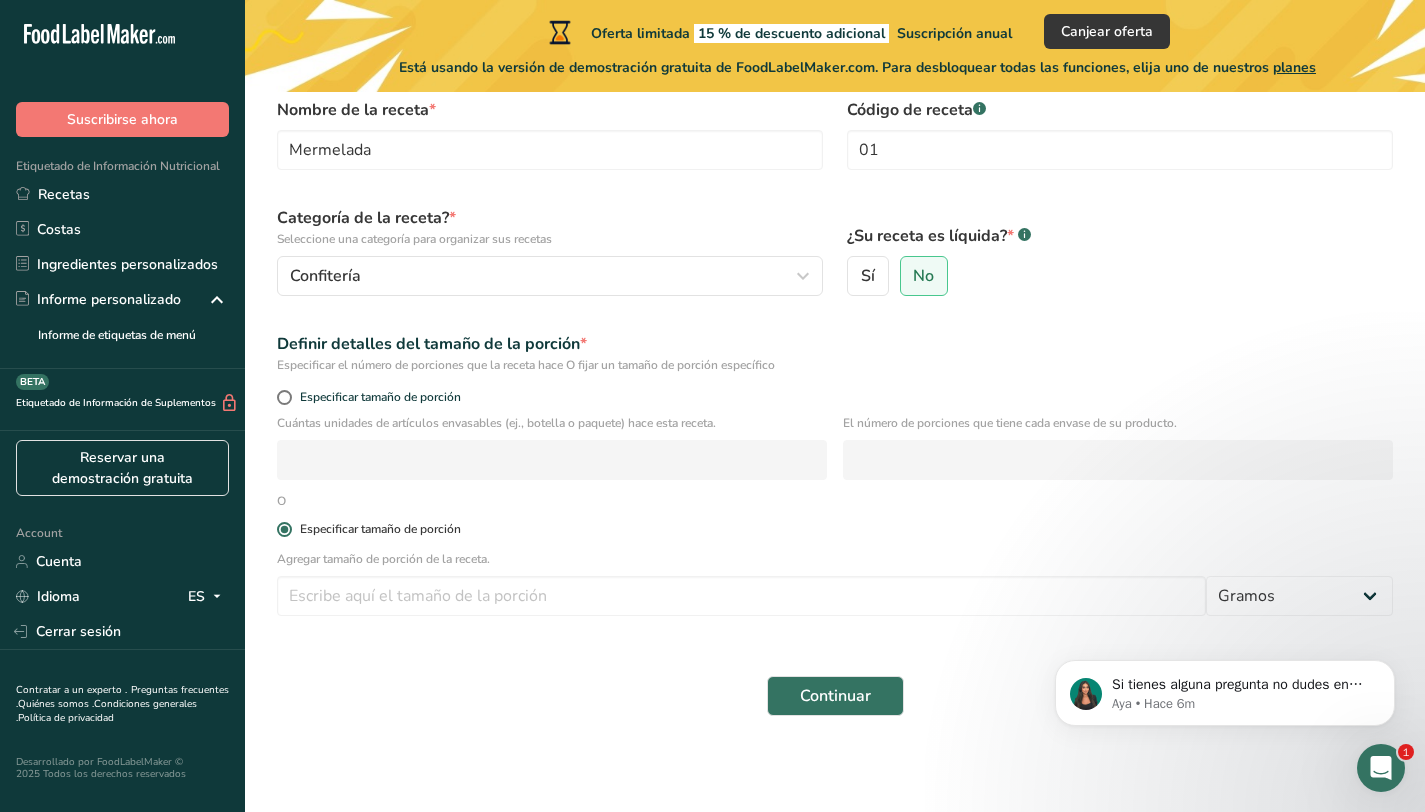 click at bounding box center (284, 529) 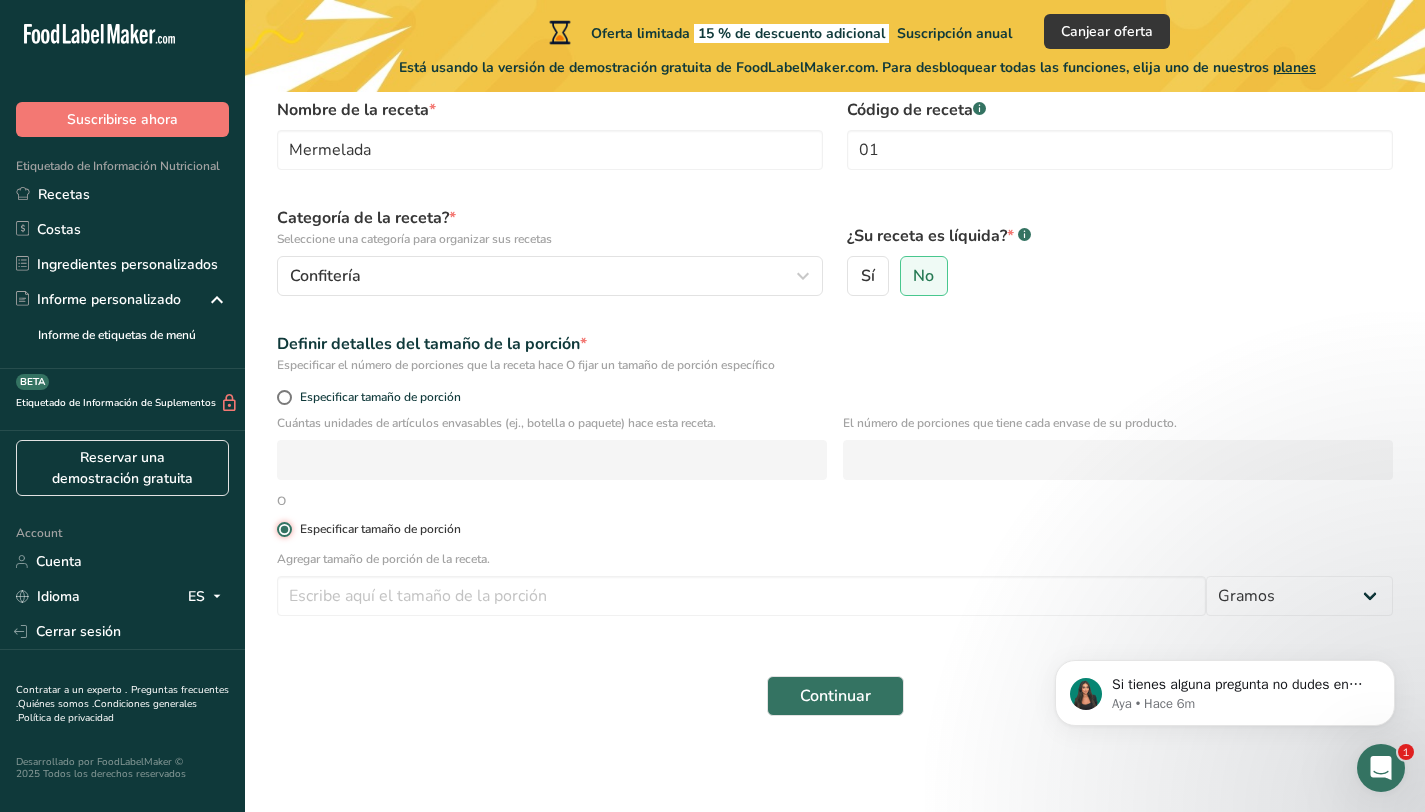 click on "Especificar tamaño de porción" at bounding box center (283, 529) 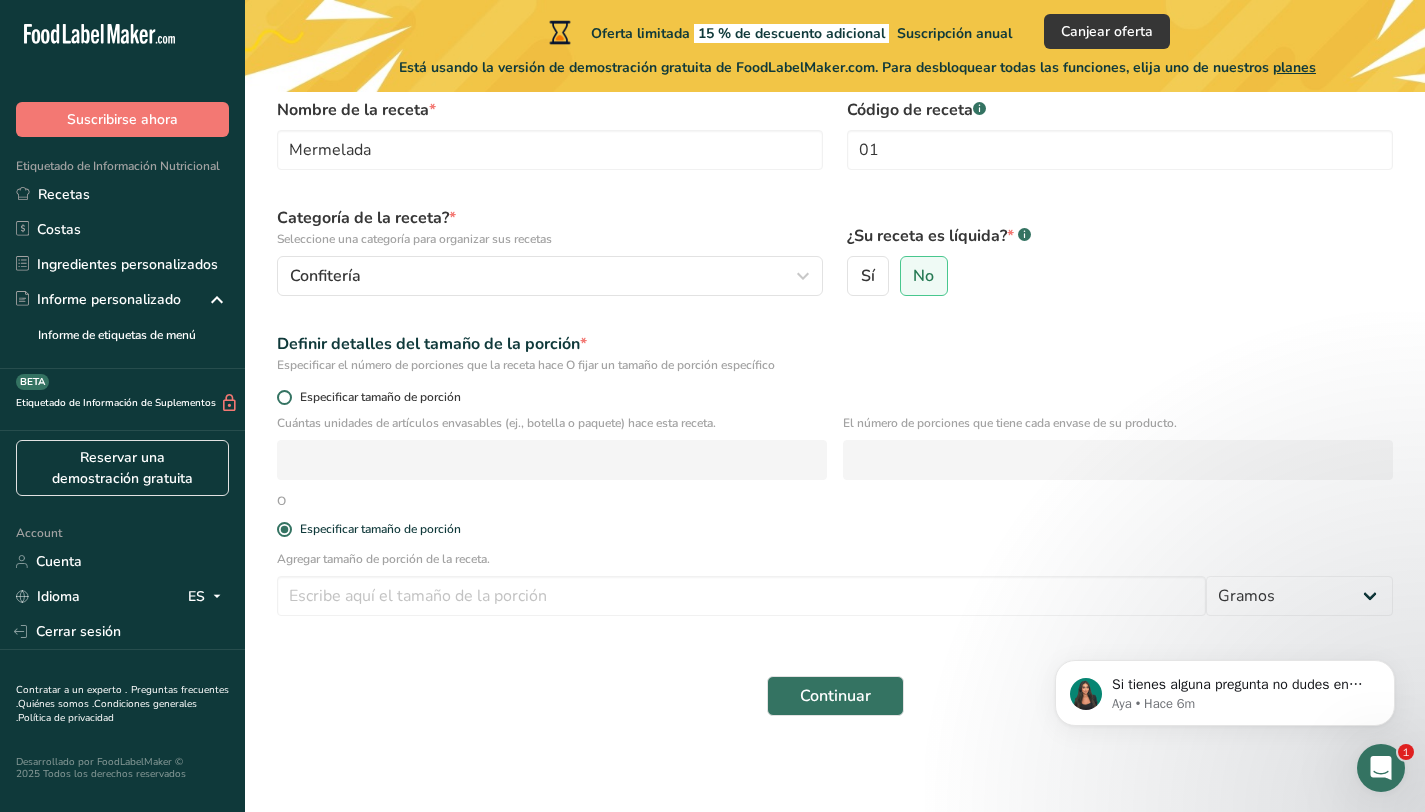 click at bounding box center [284, 397] 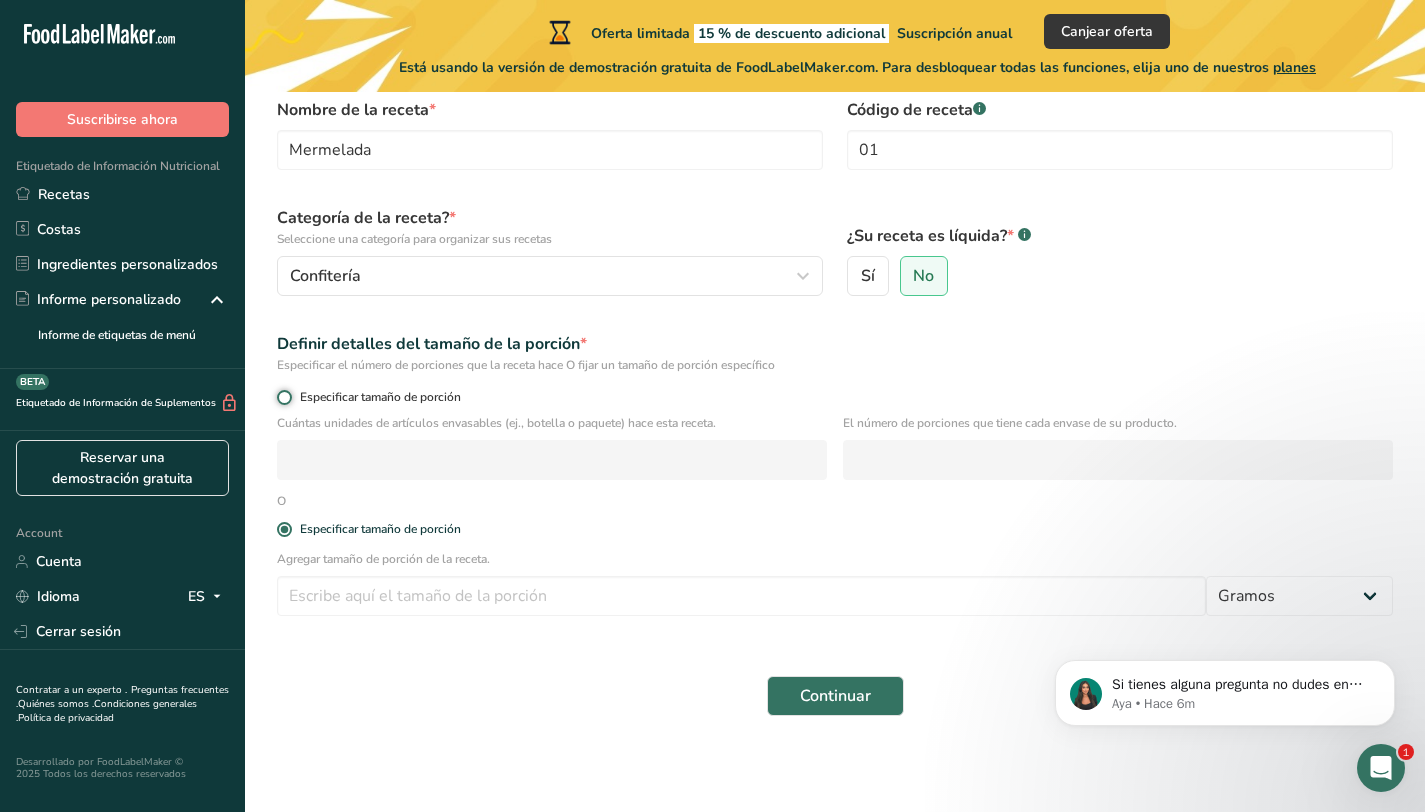 click on "Especificar tamaño de porción" at bounding box center (283, 397) 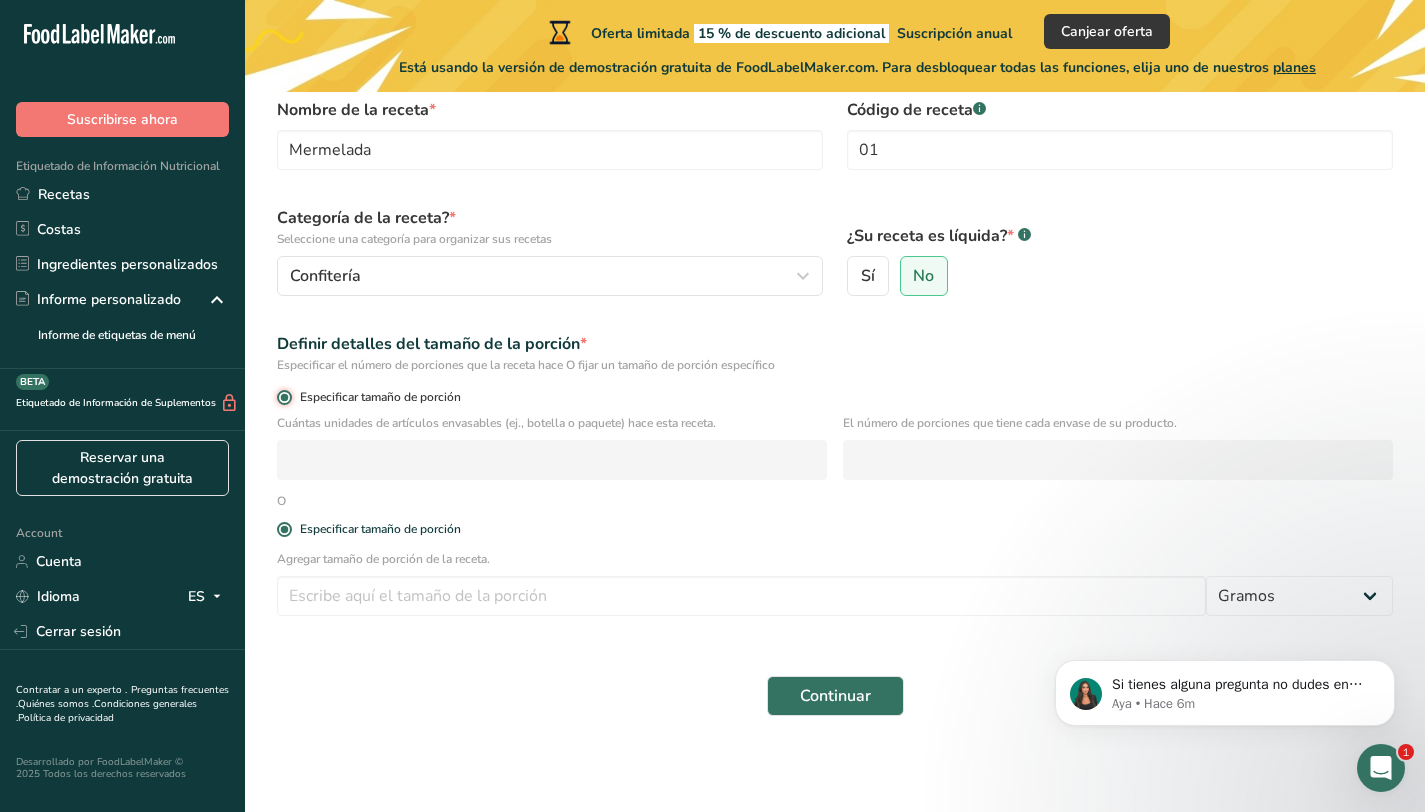 radio on "false" 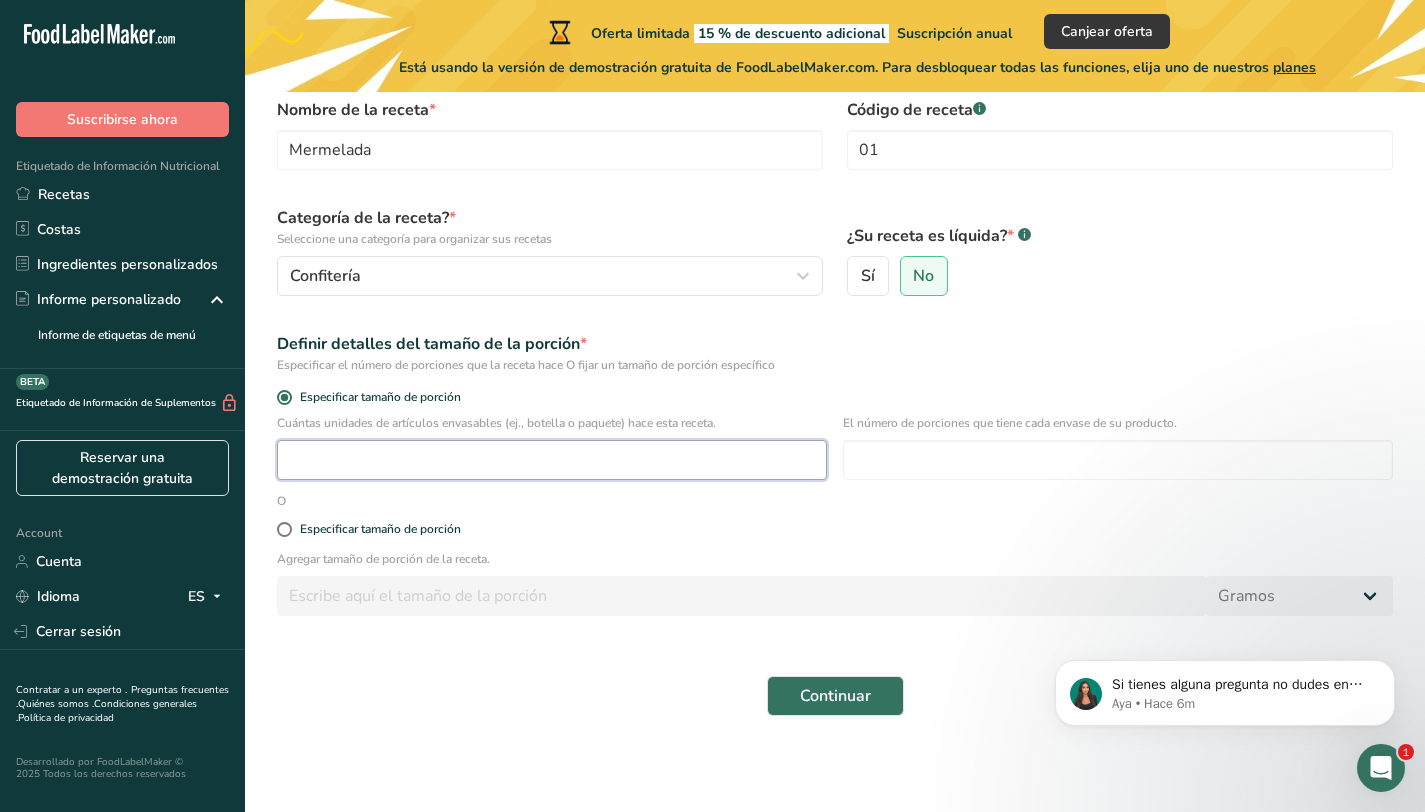 click at bounding box center [552, 460] 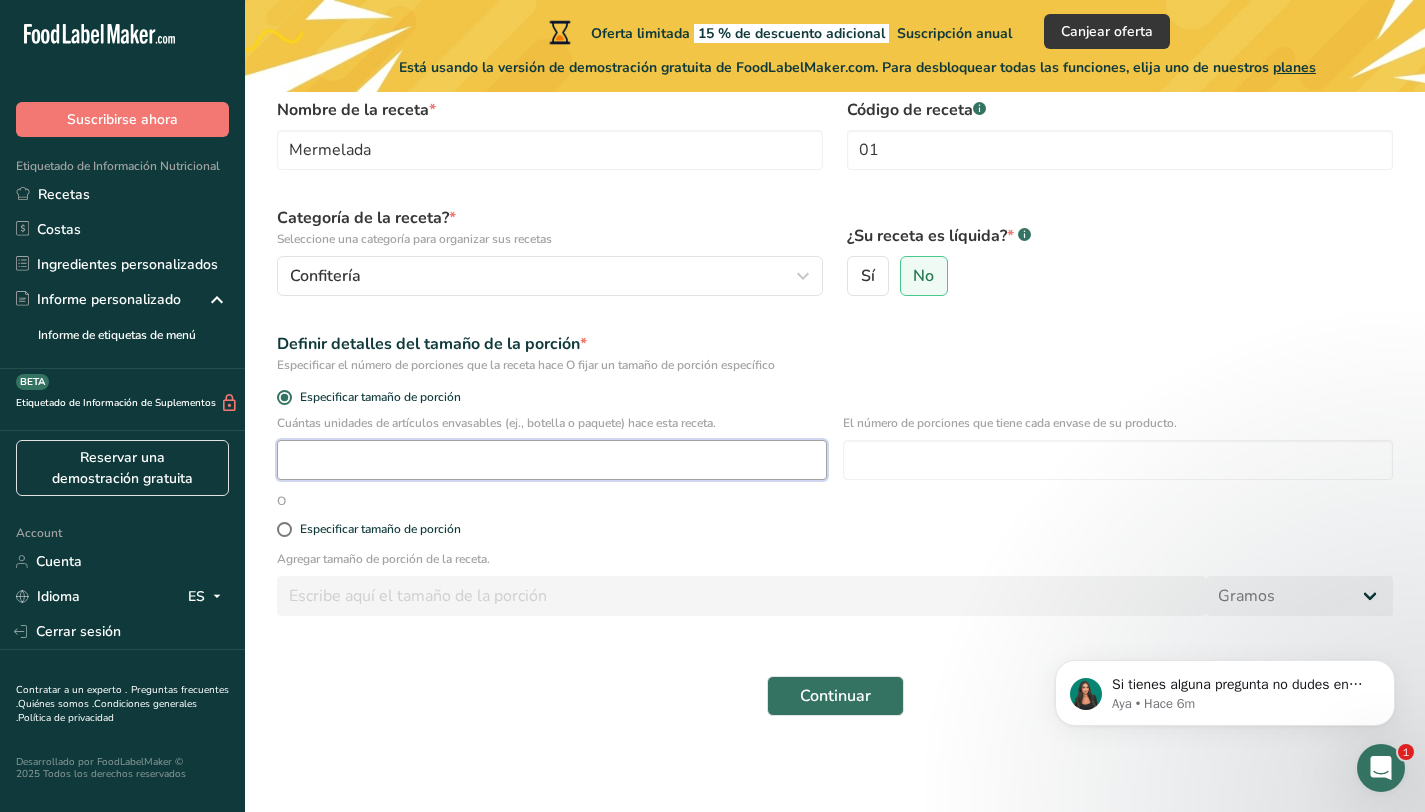 type on "1" 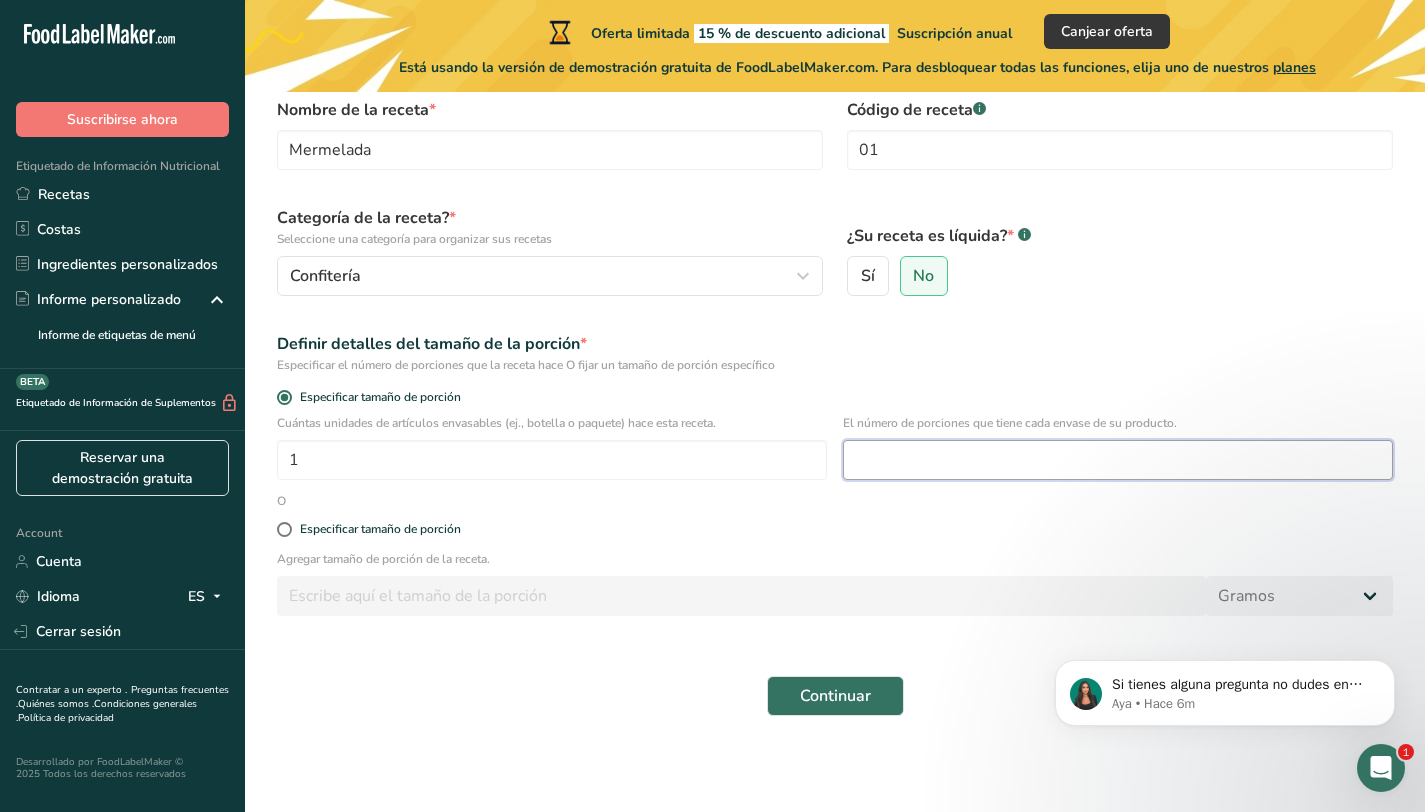 click at bounding box center [1118, 460] 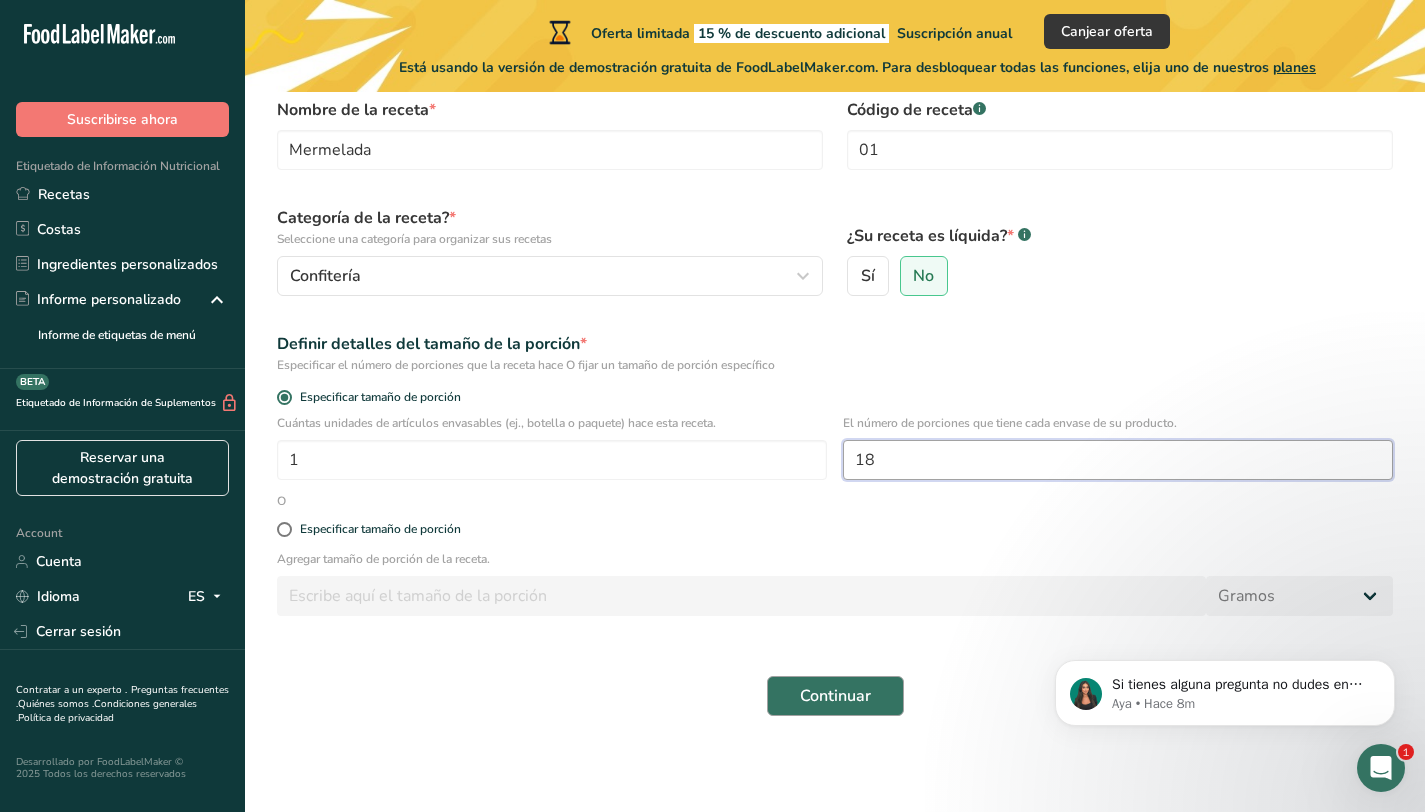 type on "18" 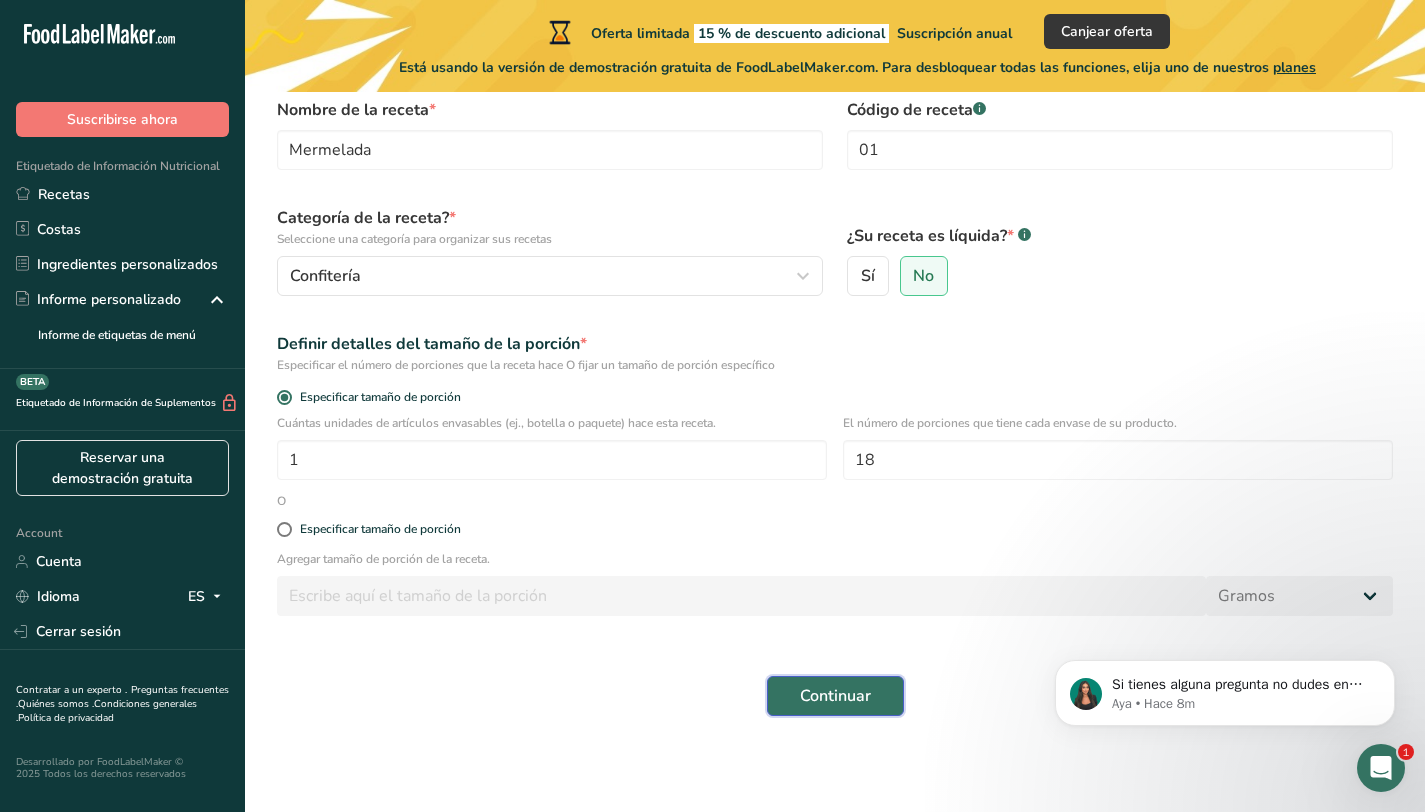 click on "Continuar" at bounding box center (835, 696) 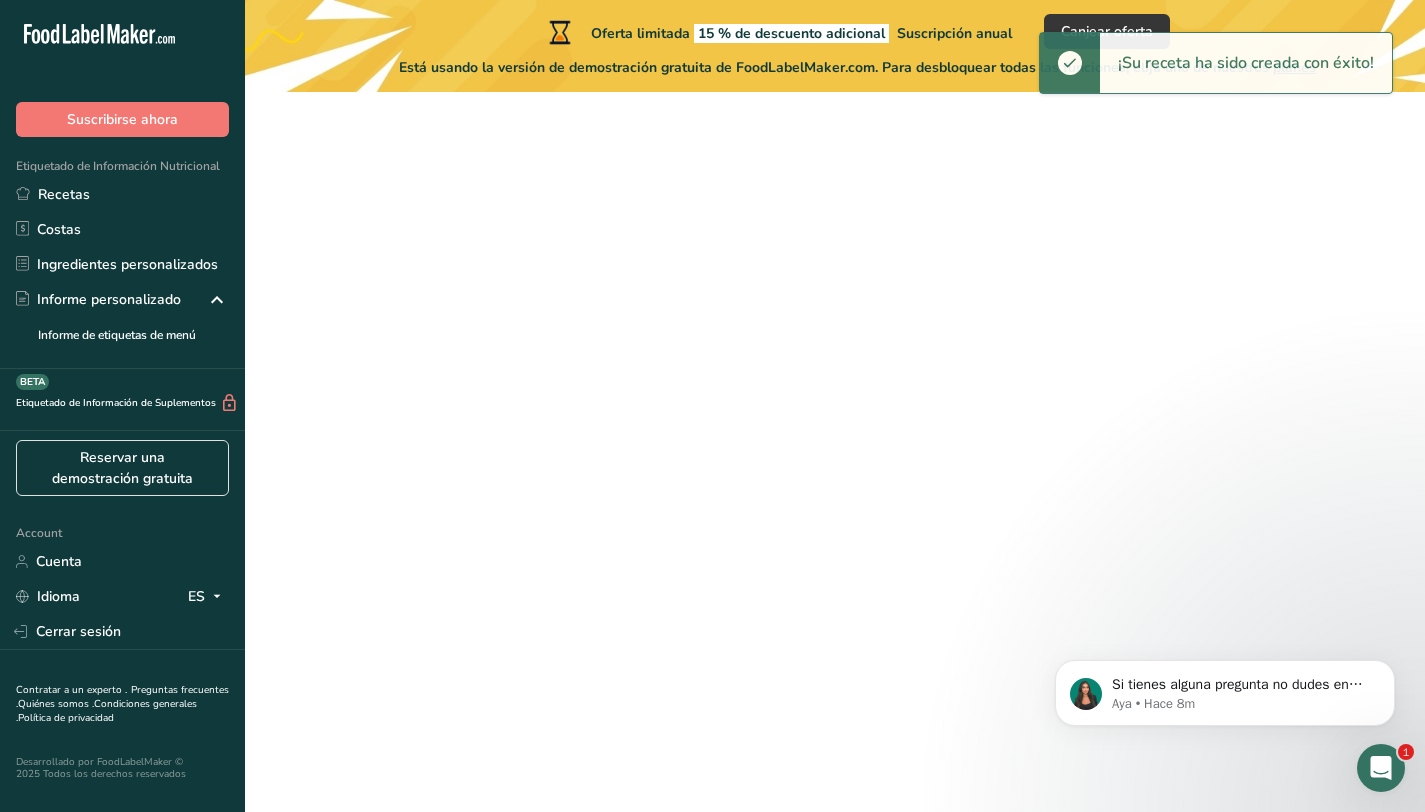 scroll, scrollTop: 0, scrollLeft: 0, axis: both 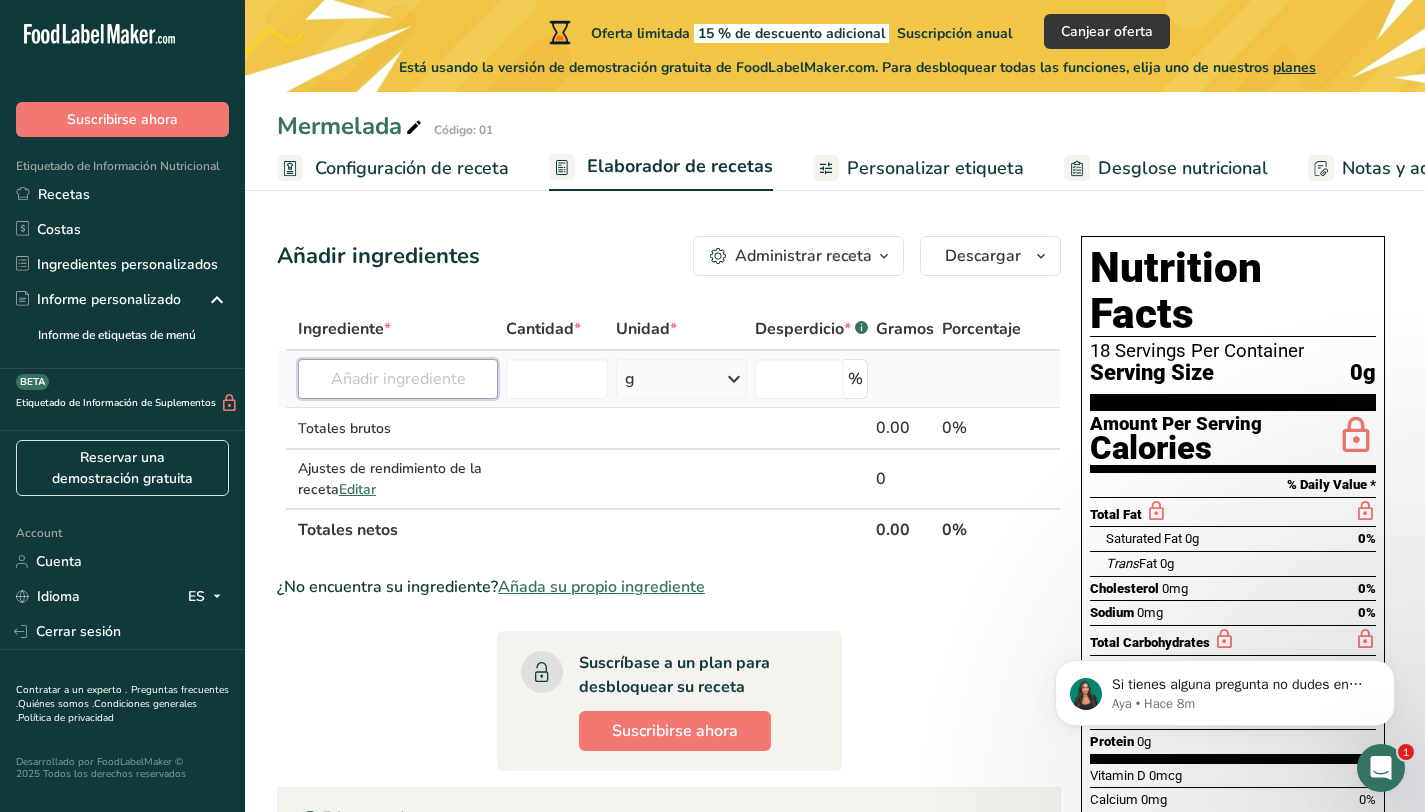 click at bounding box center (398, 379) 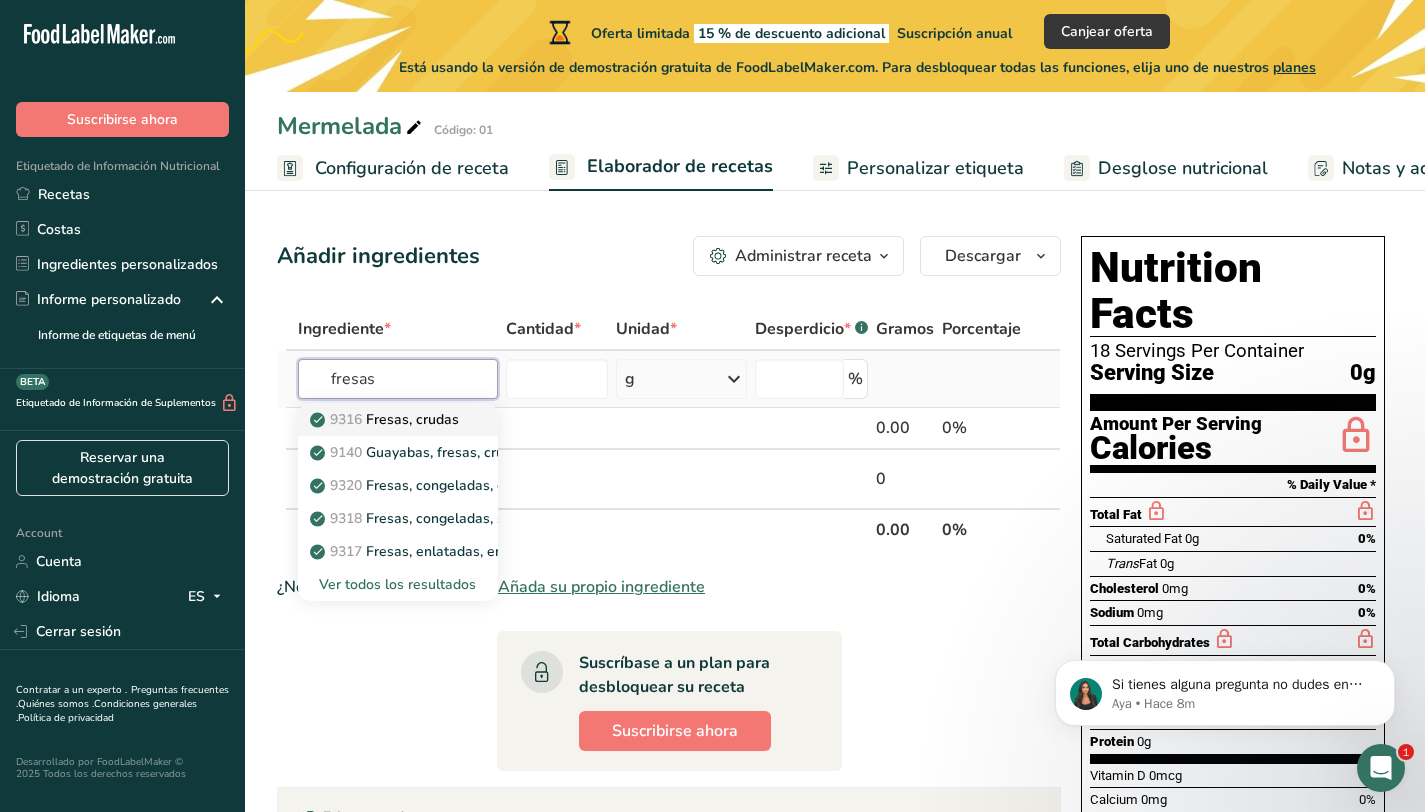 type on "fresas" 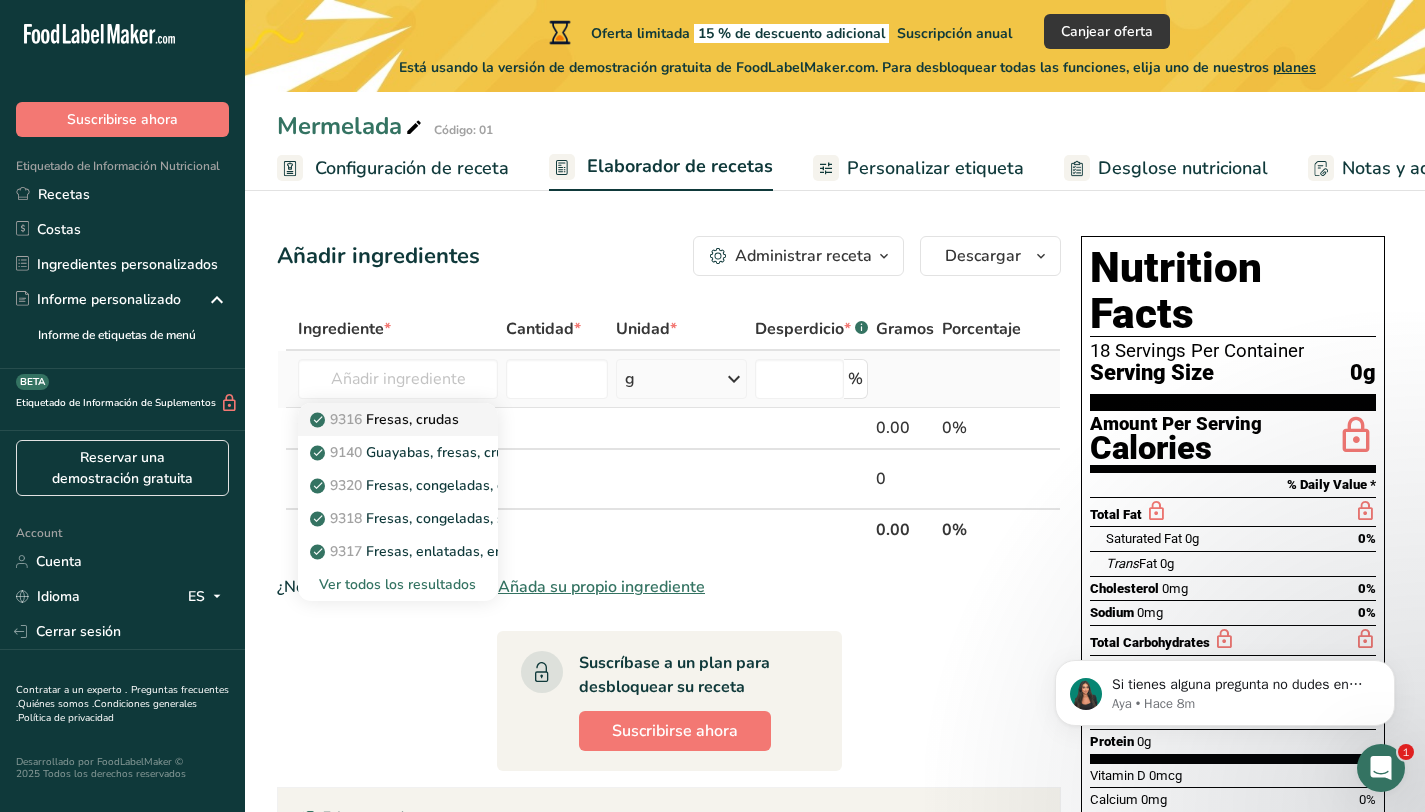 click on "9316
Fresas, crudas" at bounding box center [386, 419] 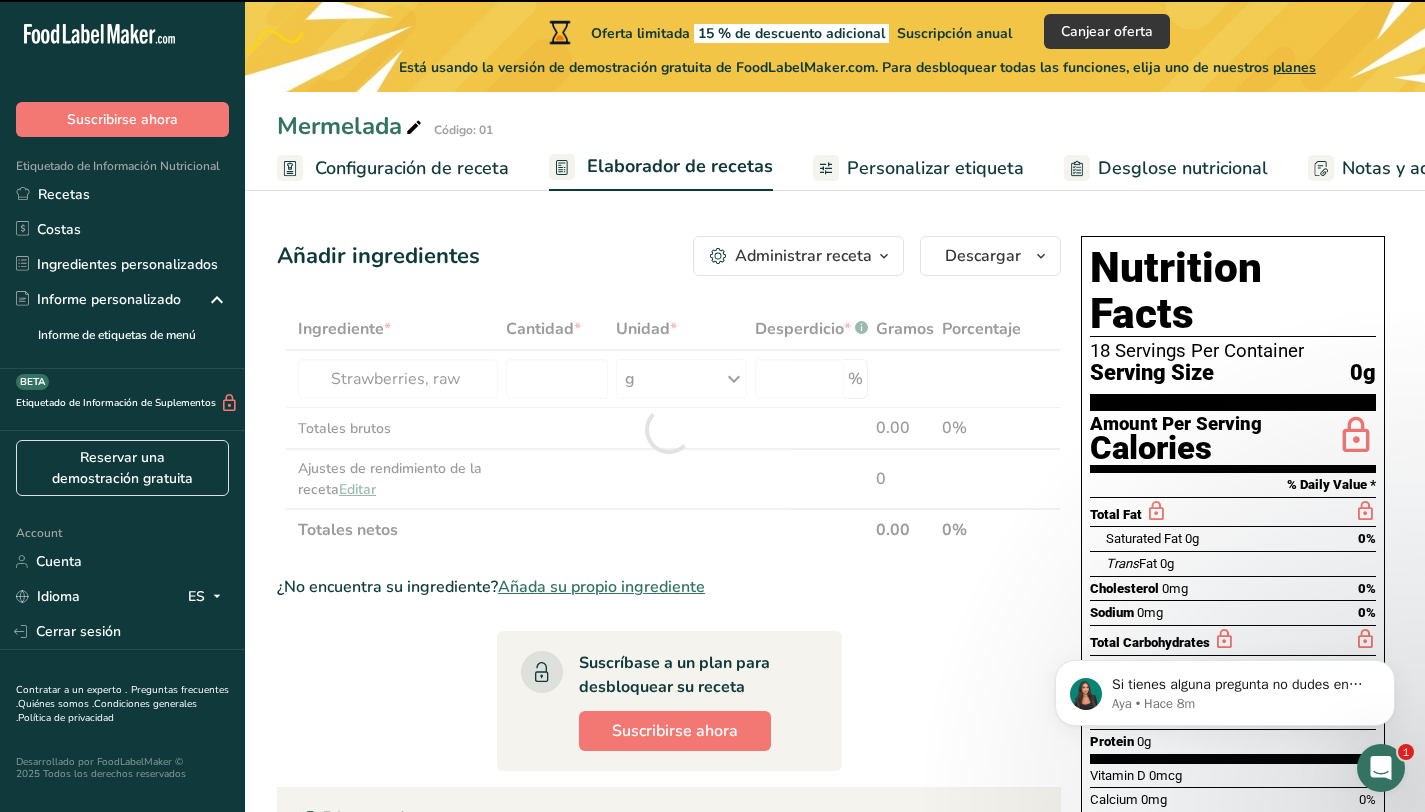 type on "0" 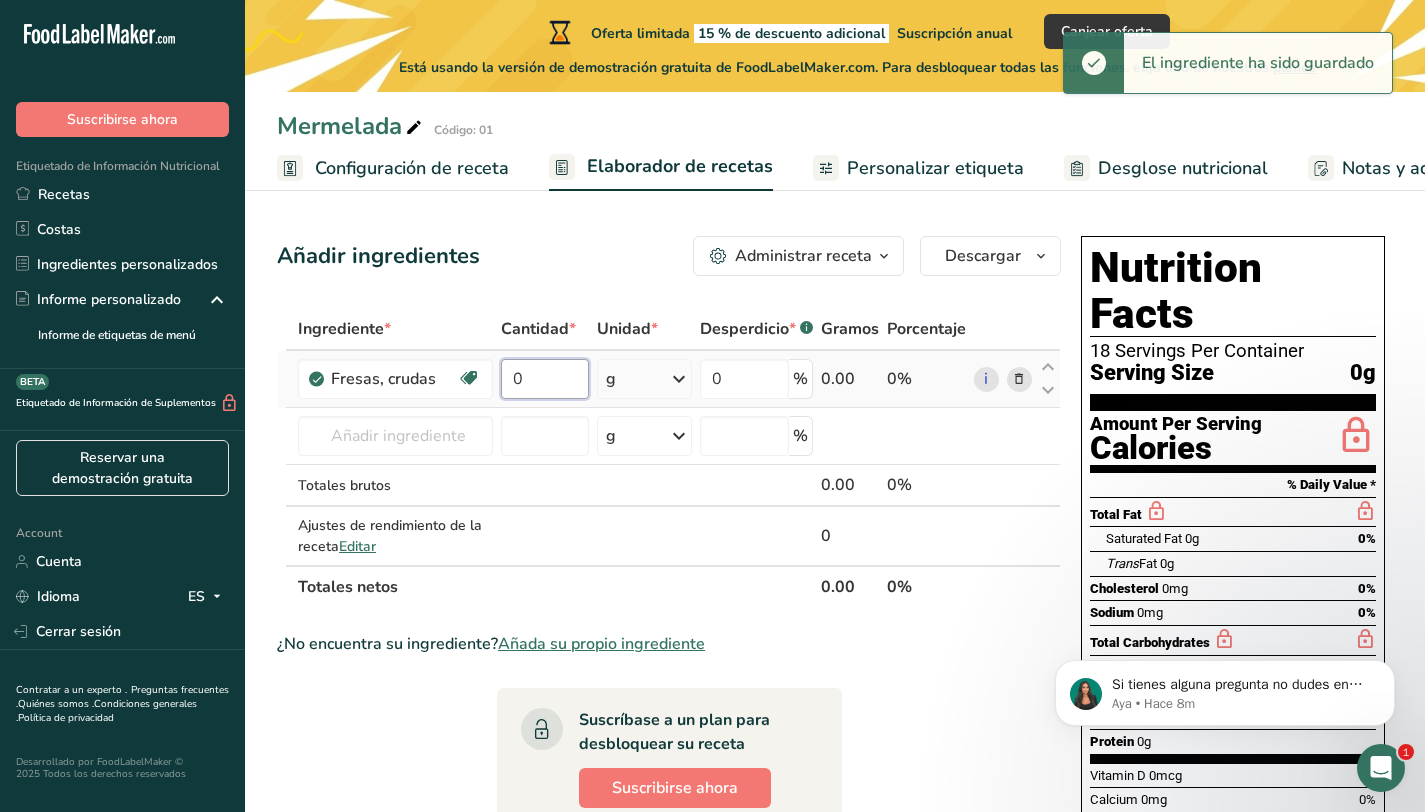 click on "0" at bounding box center [545, 379] 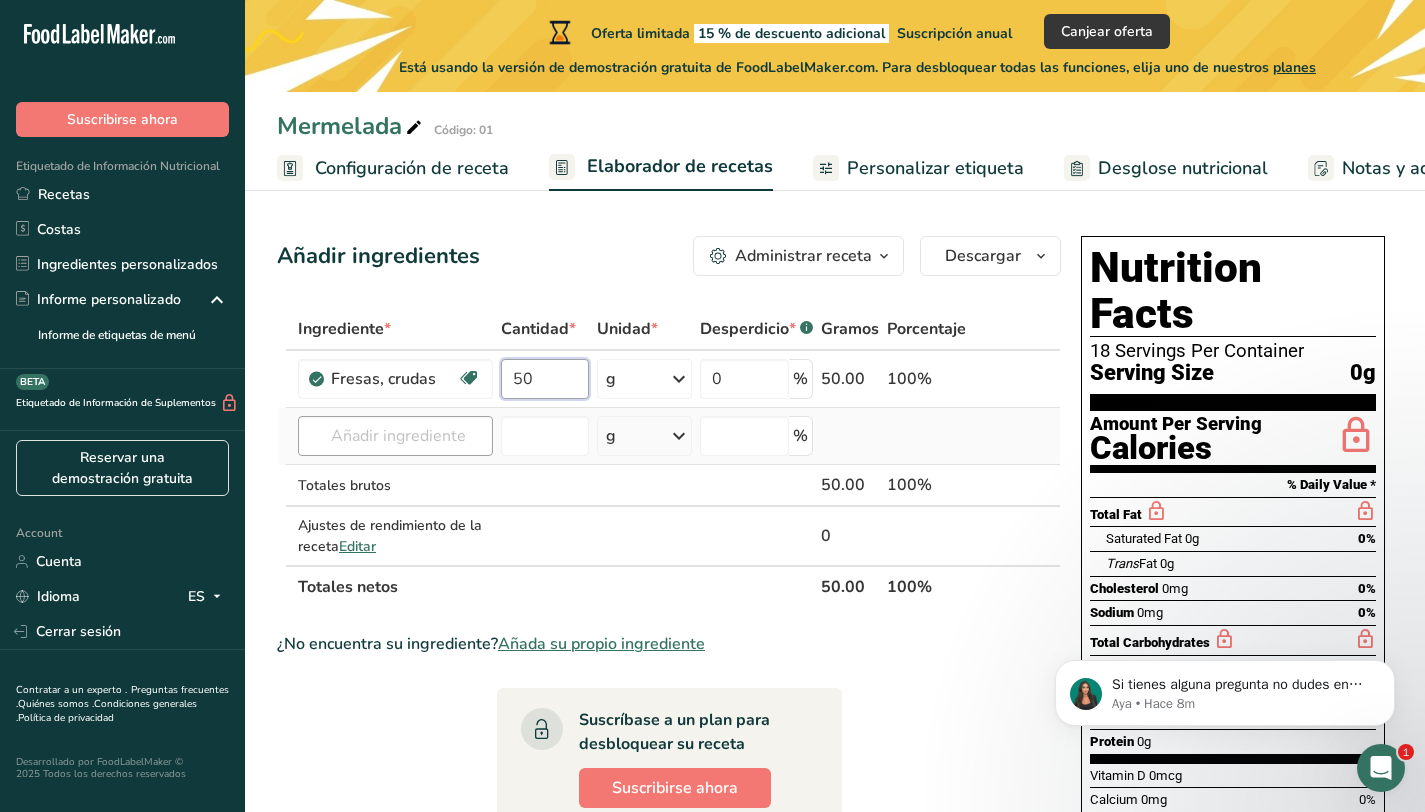 type on "50" 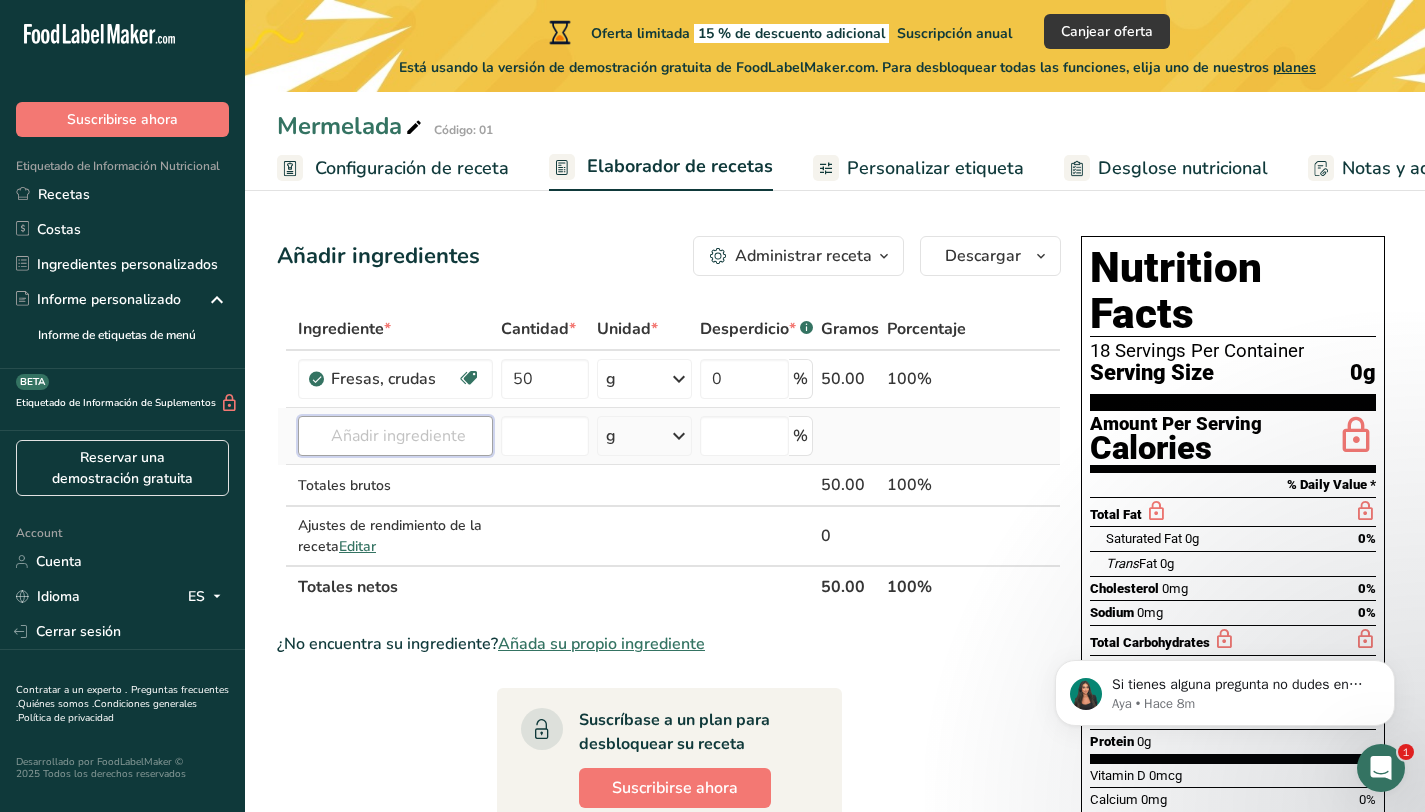 click on "Ingrediente *
Cantidad *
Unidad *
Desperdicio *   .a-a{fill:#347362;}.b-a{fill:#fff;}          Gramos
Porcentaje
Fresas, crudas
Fuente de antioxidantes
Libre de lácteos
Libre de gluten
Vegano
Vegetariano
Libre de soja
50
g
Porciones
1 cup, halves
1 cup, pureed
1 cup, sliced
Ver más
Unidades de peso
g
kg
mg
Ver más
Unidades de volumen
litro
Las unidades de volumen requieren una conversión de densidad. Si conoce la densidad de su ingrediente, introdúzcala a continuación. De lo contrario, haga clic en "RIA", nuestra asistente regulatoria de IA, quien podrá ayudarle." at bounding box center (669, 458) 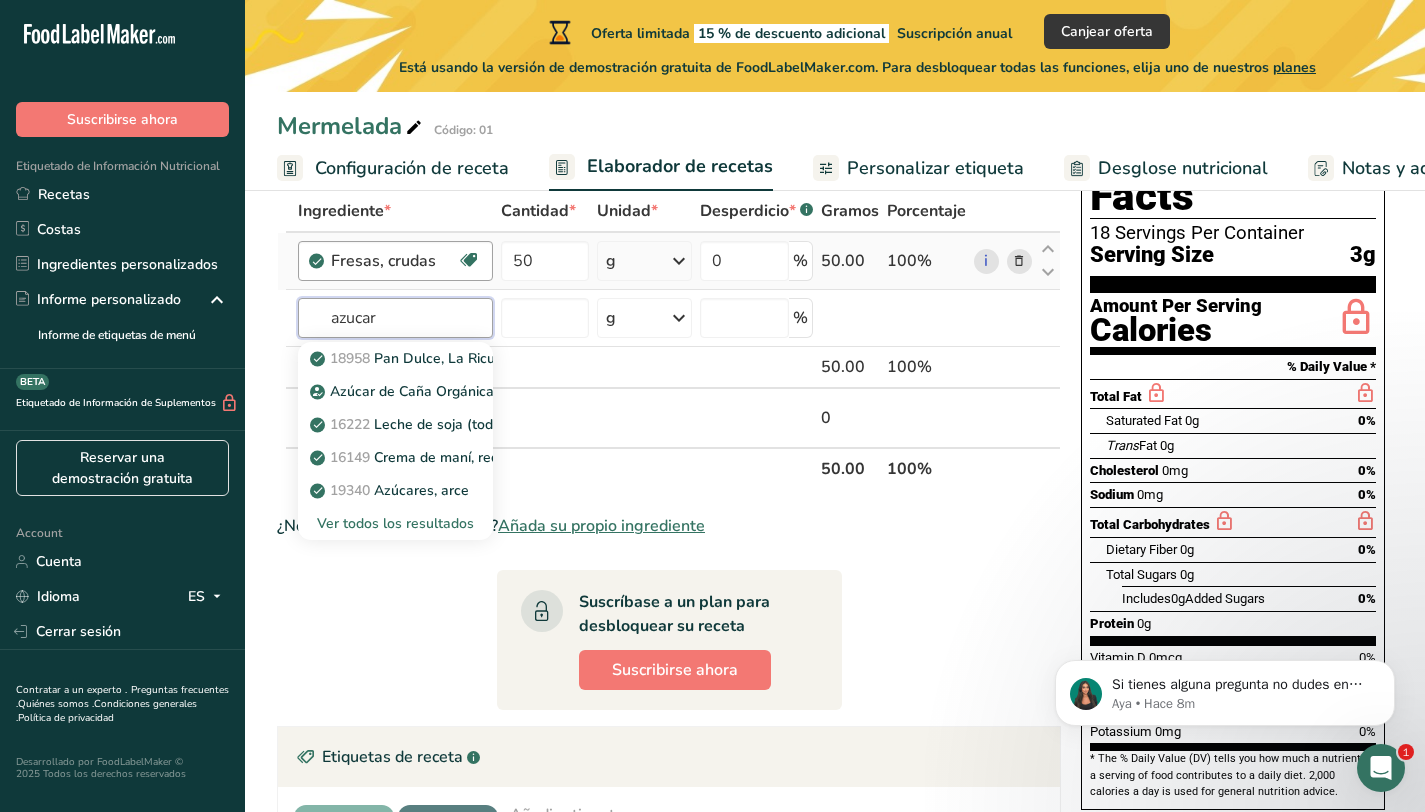 scroll, scrollTop: 36, scrollLeft: 0, axis: vertical 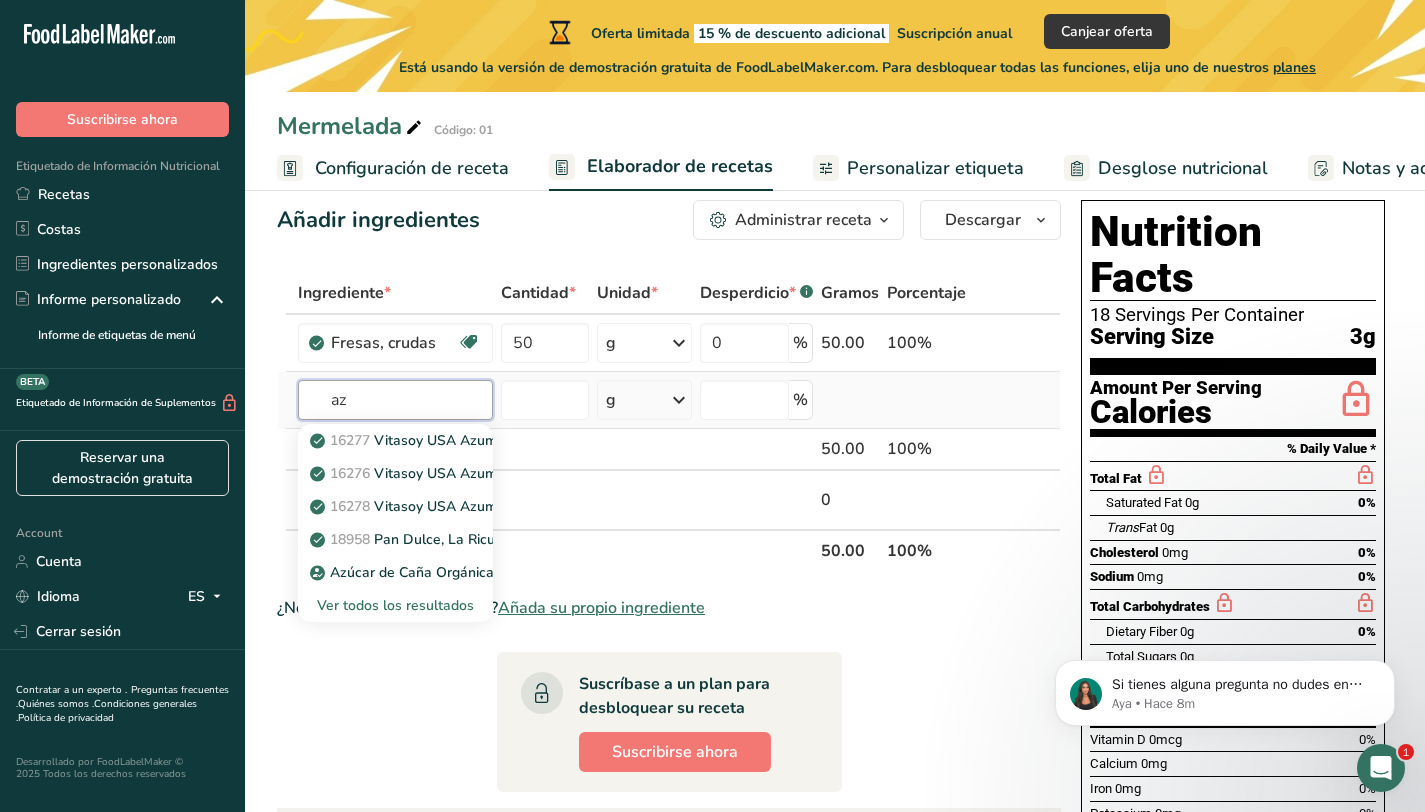 type on "a" 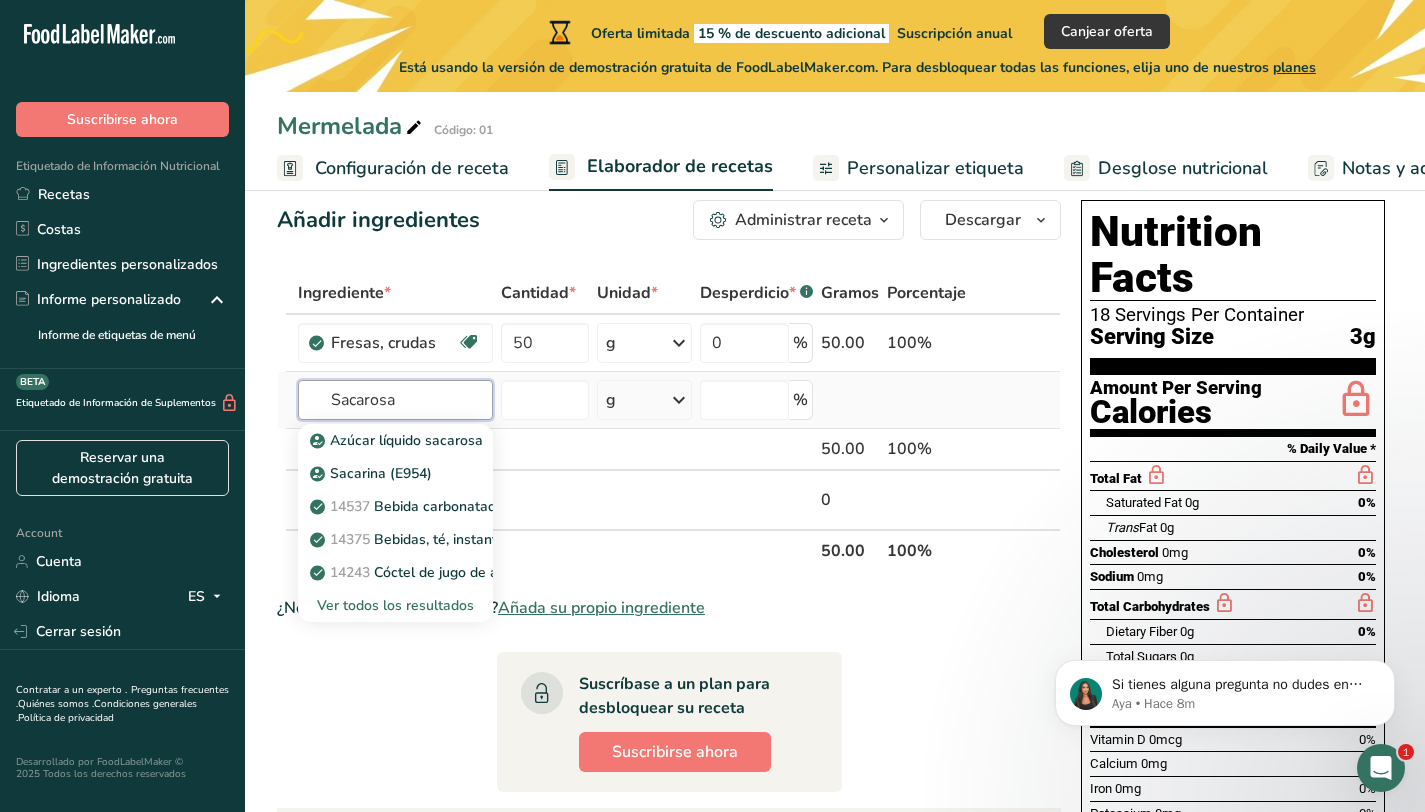 type on "Sacarosa" 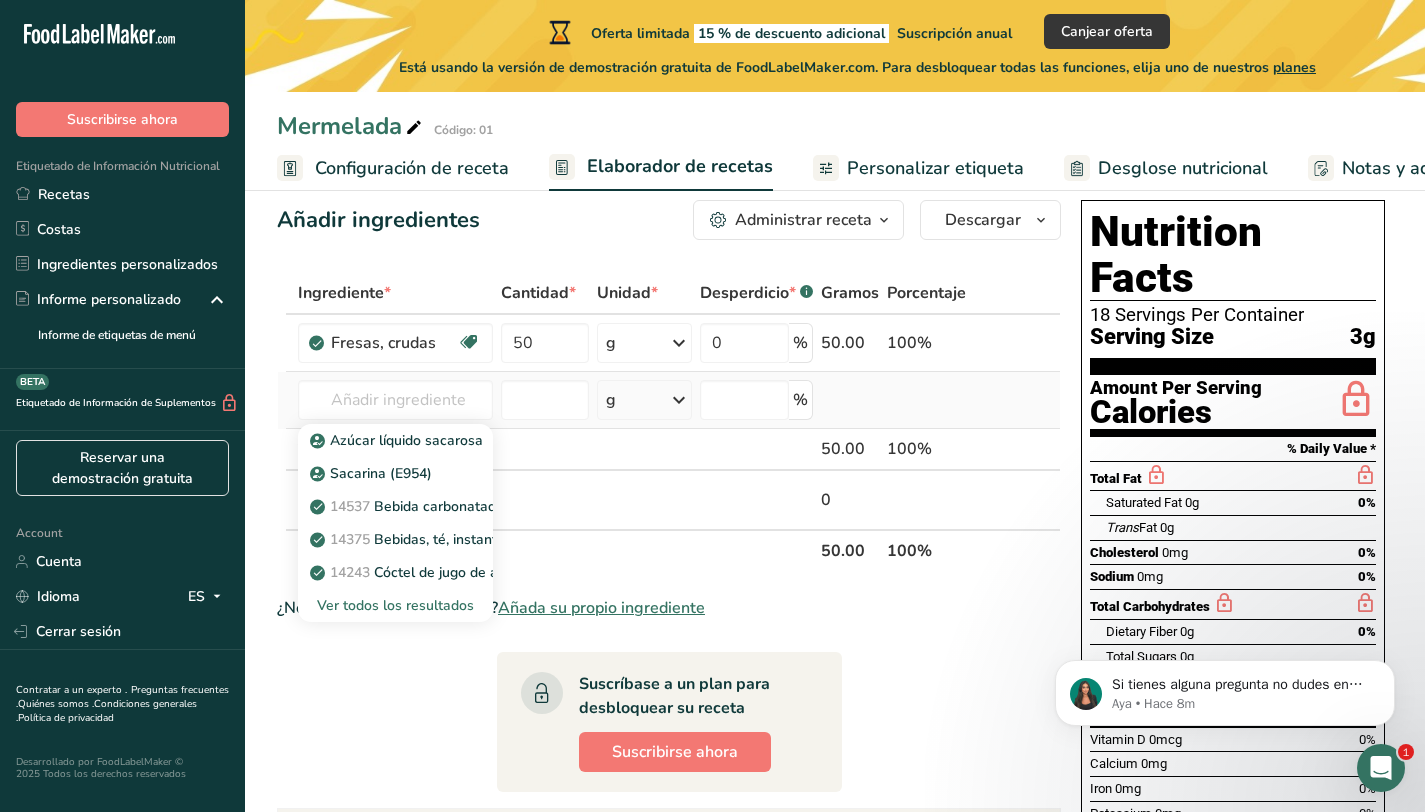 click on "Ver todos los resultados" at bounding box center (395, 605) 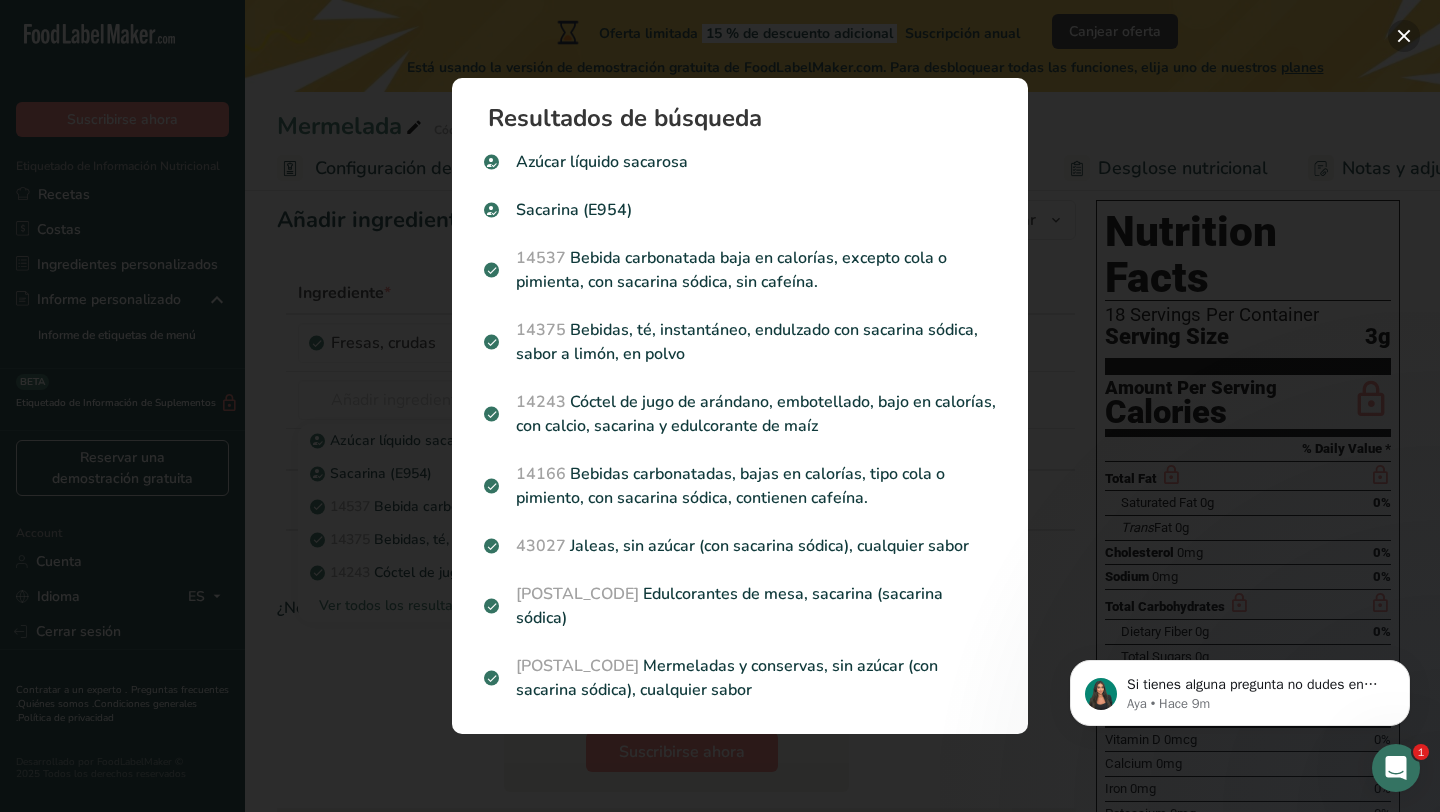 click at bounding box center [1404, 36] 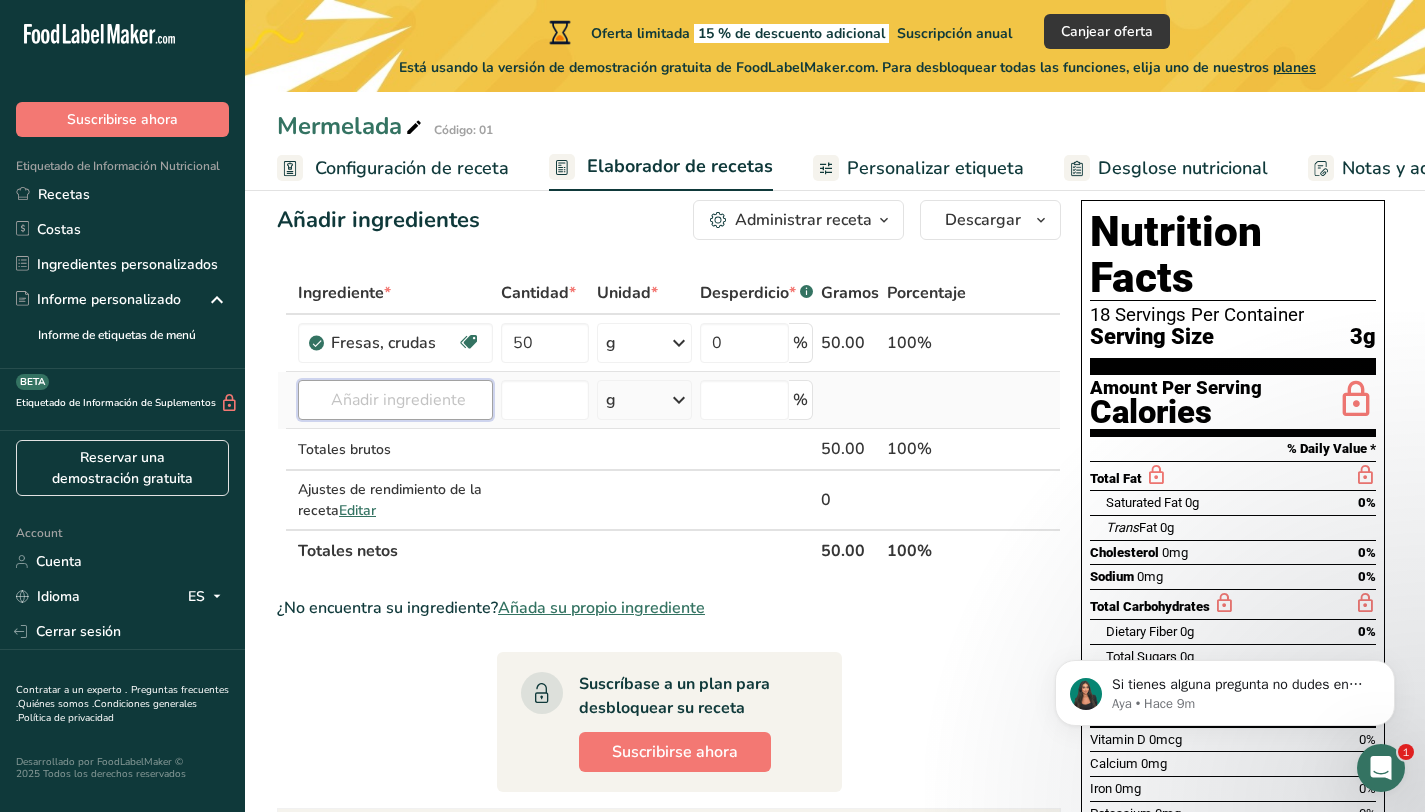 click at bounding box center (395, 400) 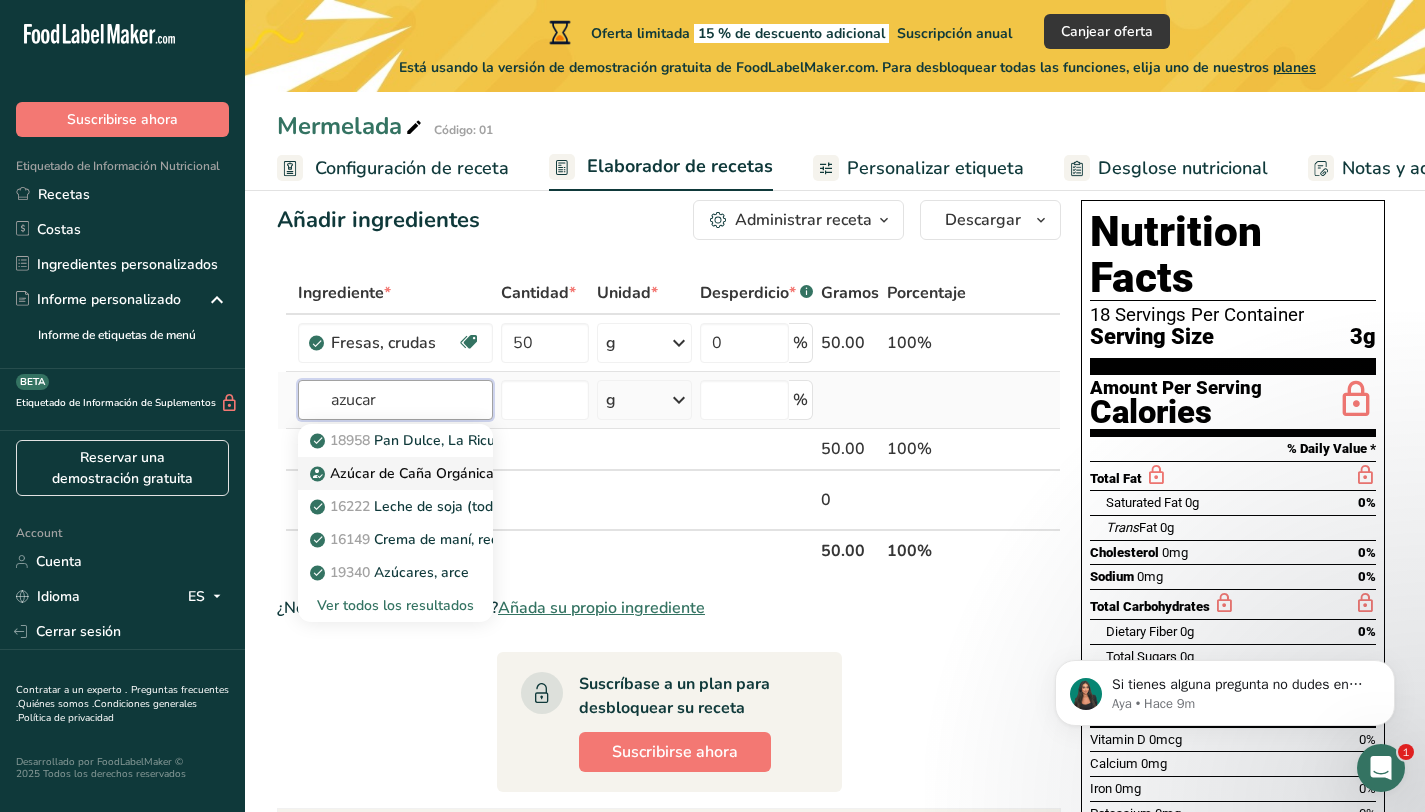 type on "azucar" 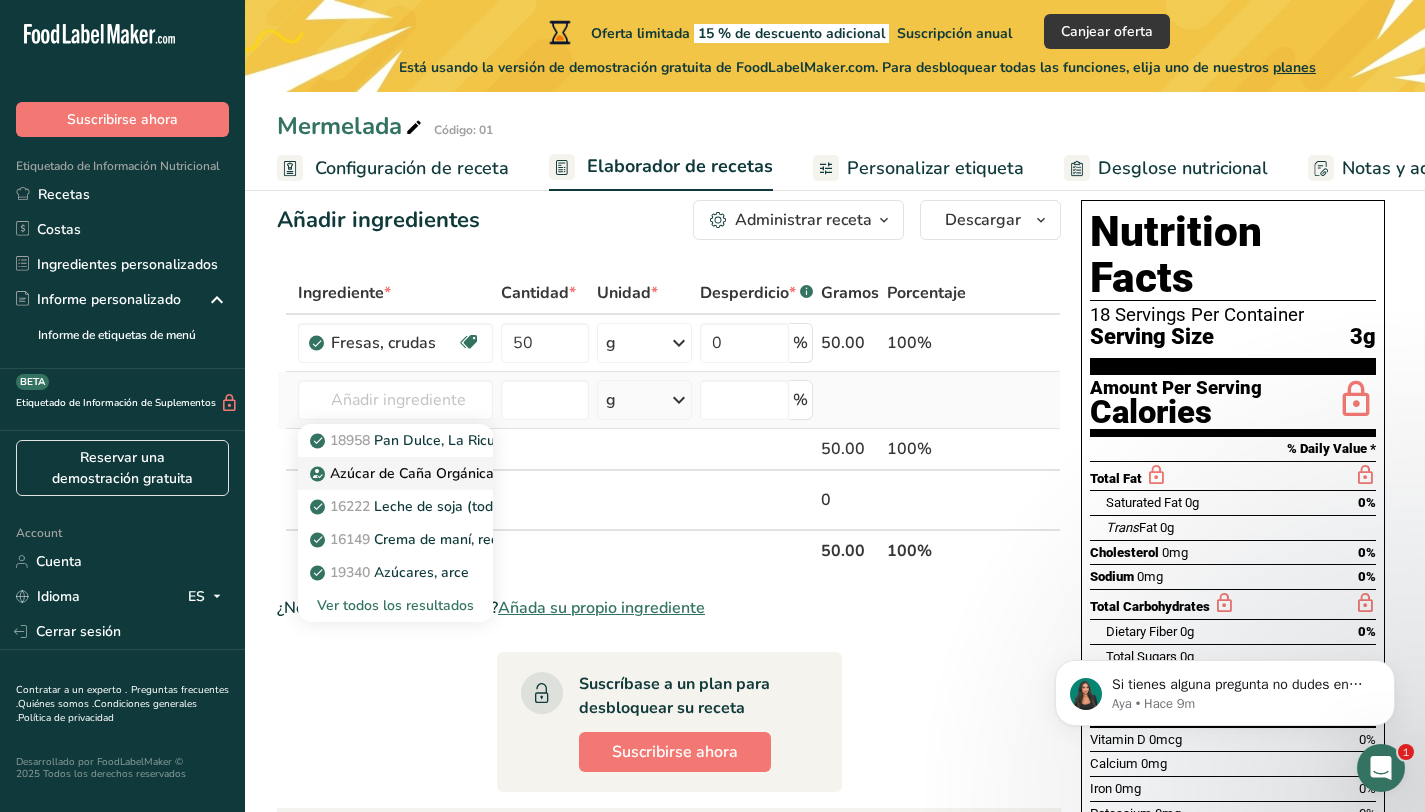 click on "Azúcar de Caña Orgánica" at bounding box center (404, 473) 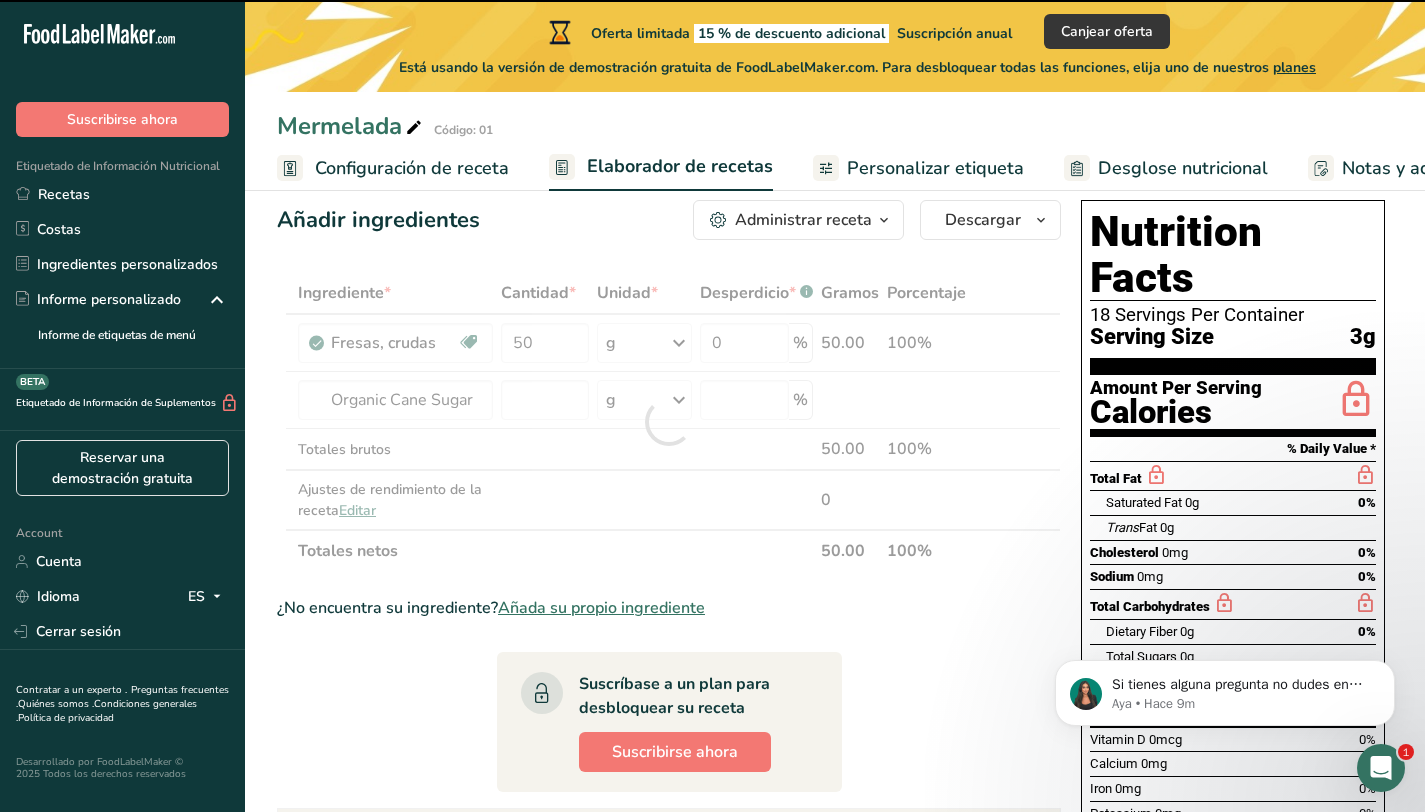 type on "0" 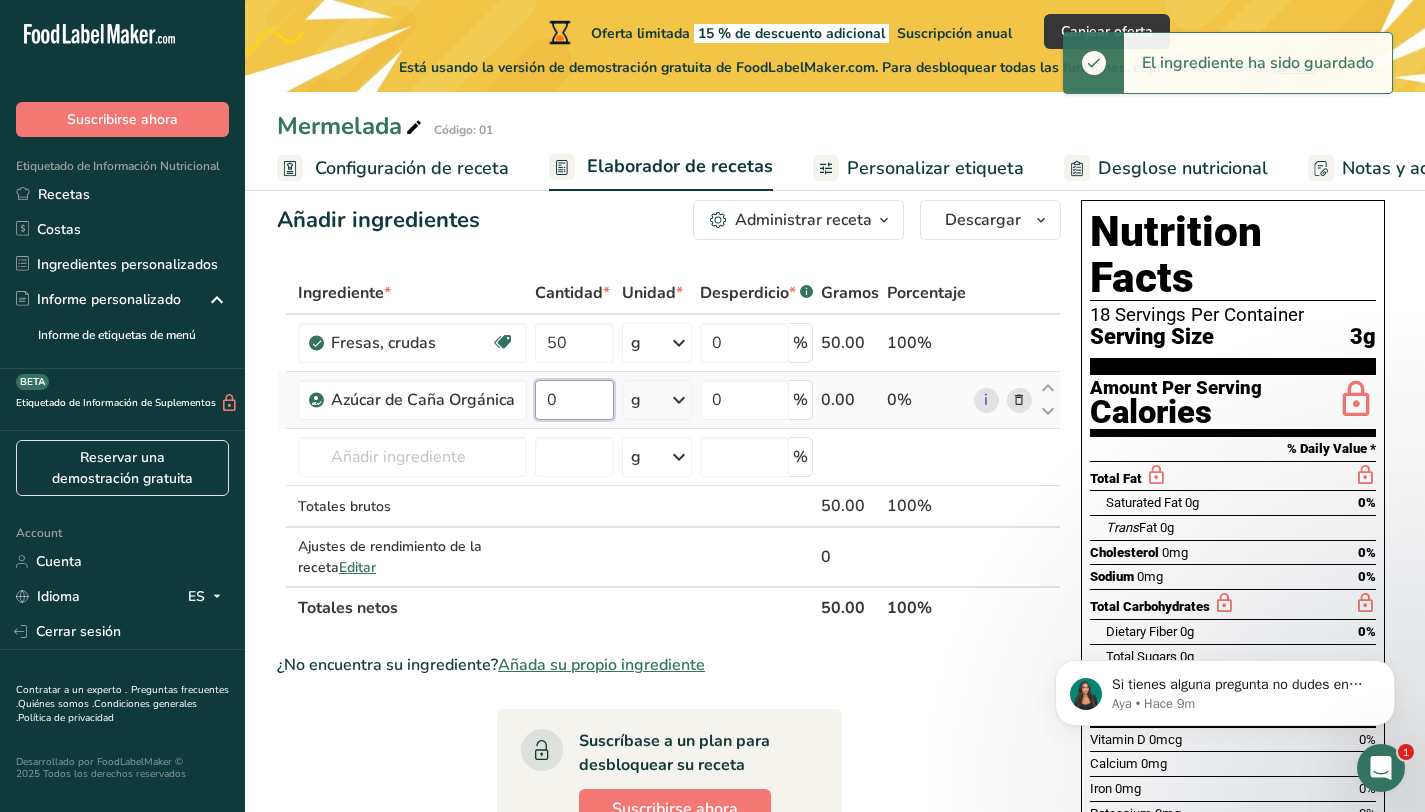 click on "0" at bounding box center [574, 400] 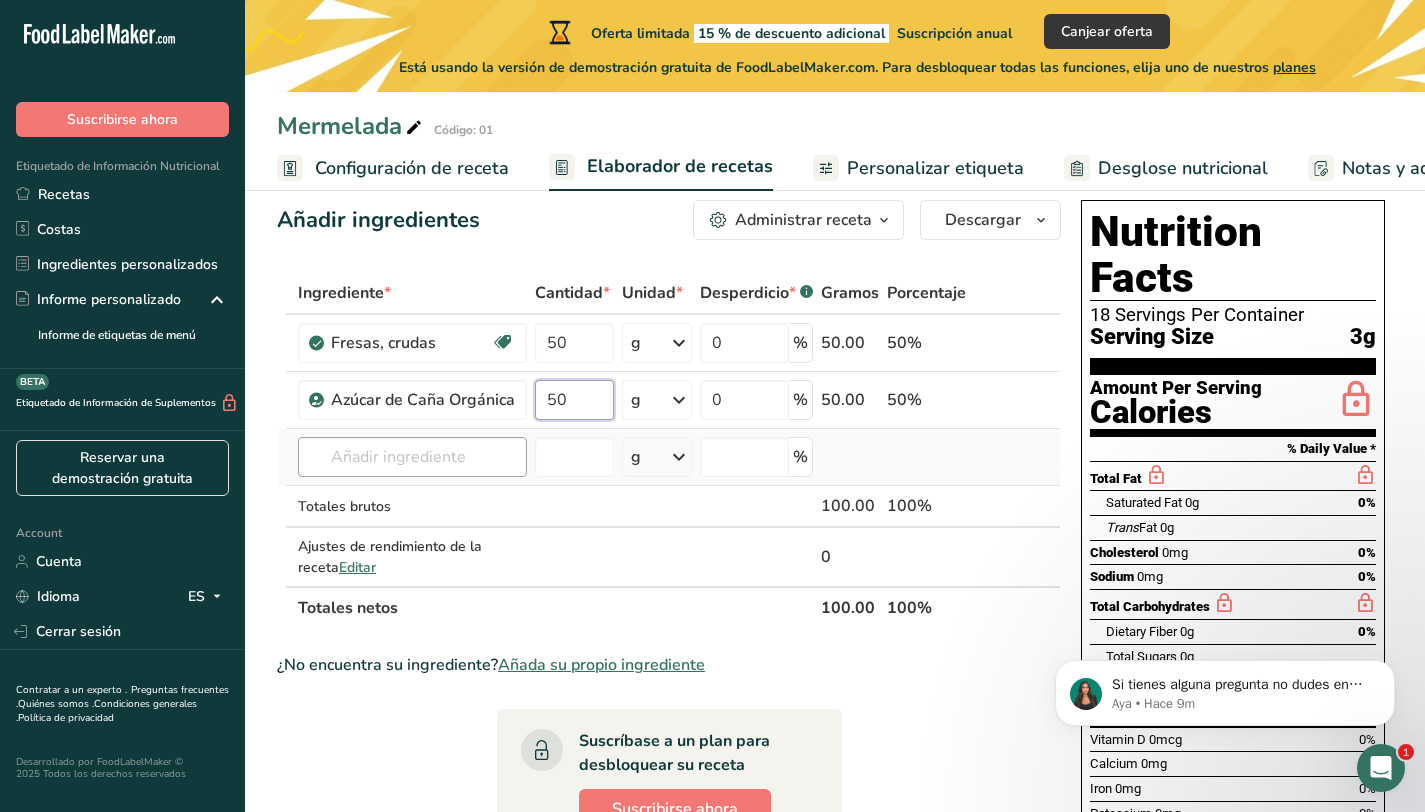 type on "50" 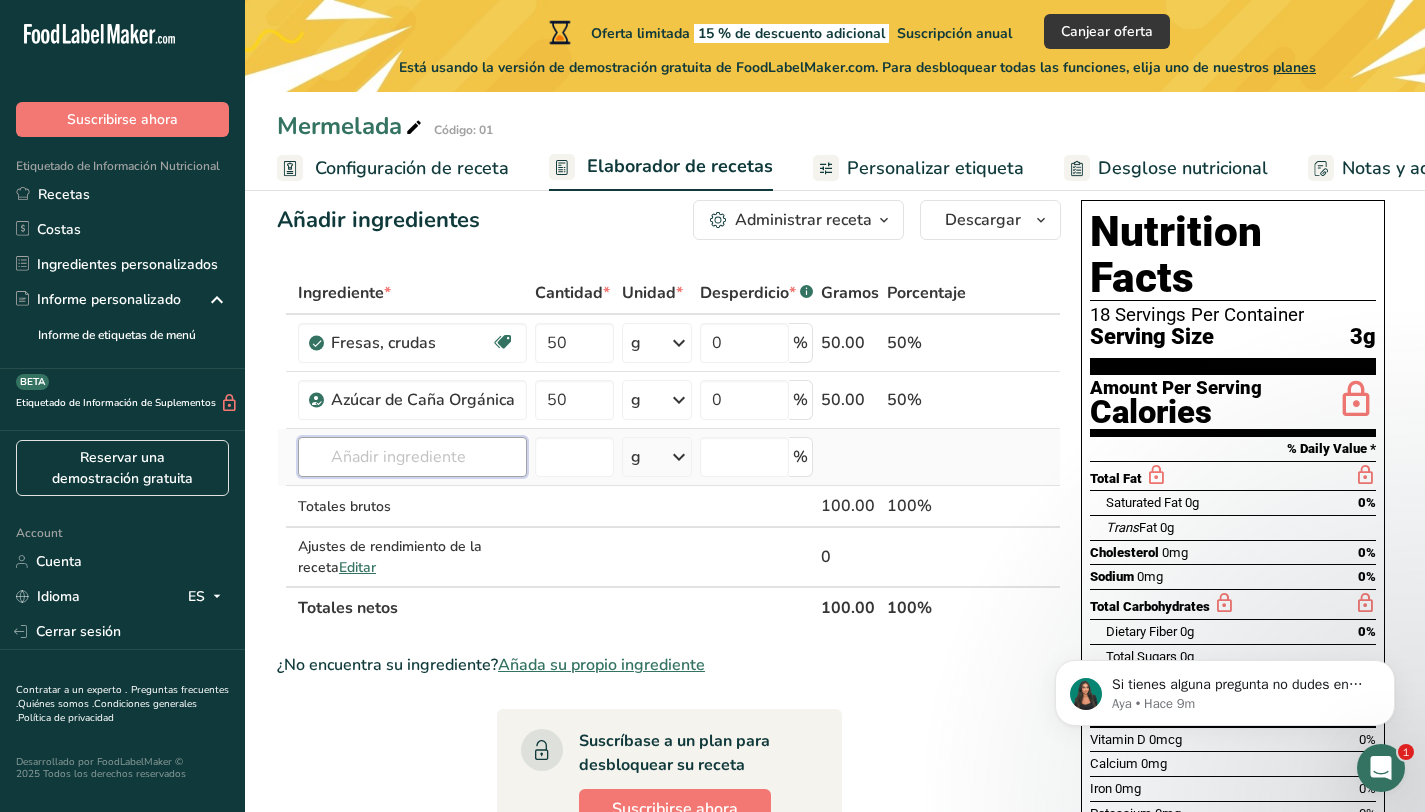 click on "Ingrediente *
Cantidad *
Unidad *
Desperdicio *   .a-a{fill:#347362;}.b-a{fill:#fff;}          Gramos
Porcentaje
Fresas, crudas
Fuente de antioxidantes
Libre de lácteos
Libre de gluten
Vegano
Vegetariano
Libre de soja
50
g
Porciones
1 cup, halves
1 cup, pureed
1 cup, sliced
Ver más
Unidades de peso
g
kg
mg
Ver más
Unidades de volumen
litro
Las unidades de volumen requieren una conversión de densidad. Si conoce la densidad de su ingrediente, introdúzcala a continuación. De lo contrario, haga clic en "RIA", nuestra asistente regulatoria de IA, quien podrá ayudarle." at bounding box center [669, 450] 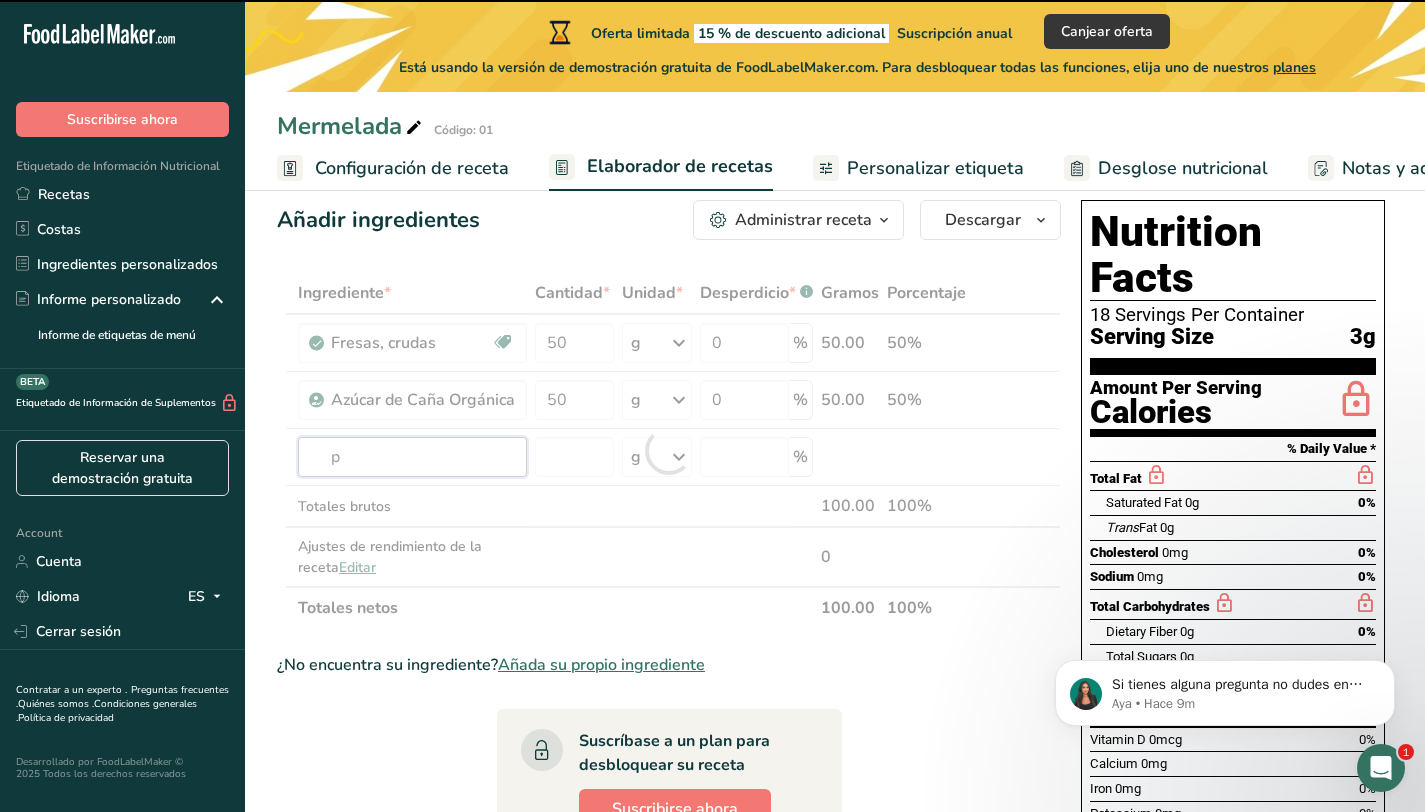 type on "pe" 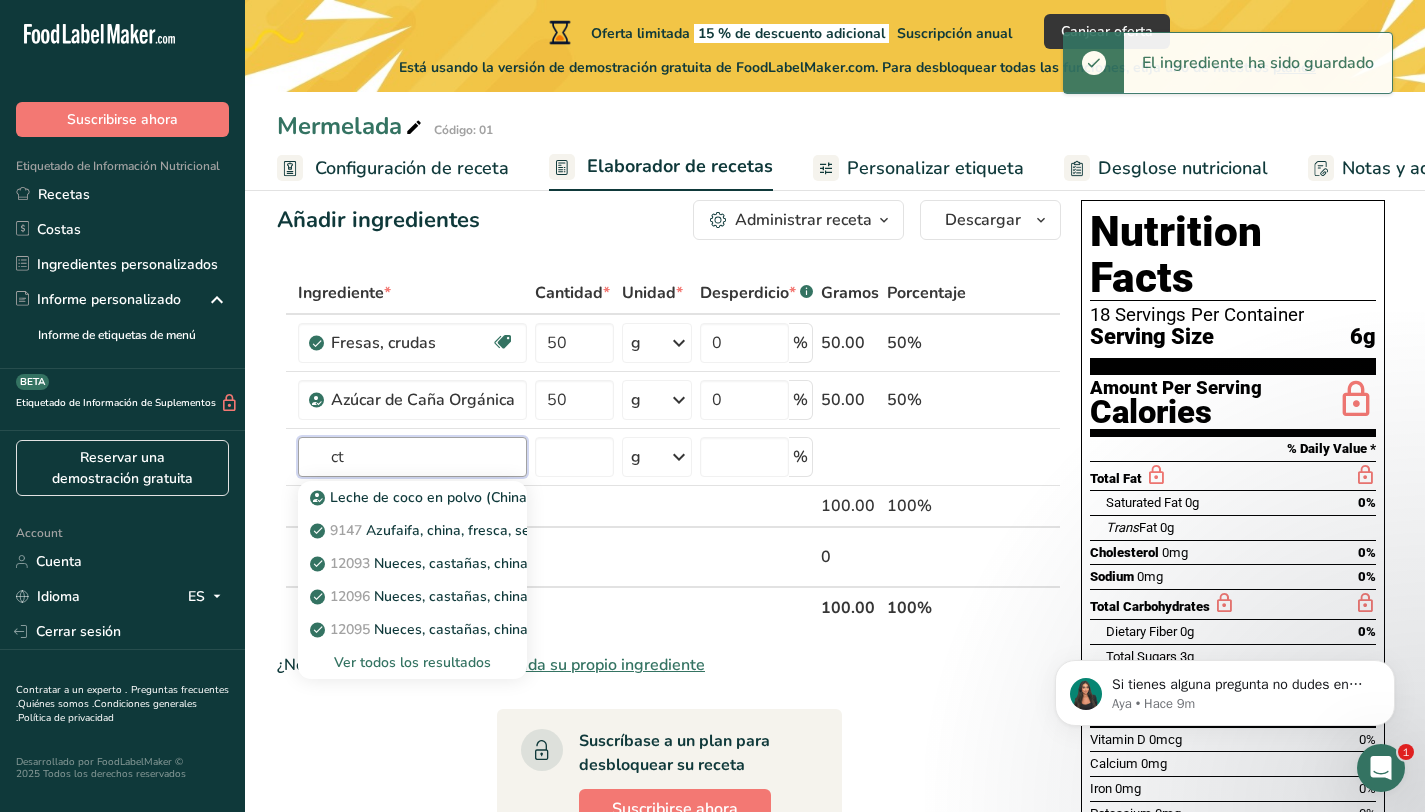 type on "c" 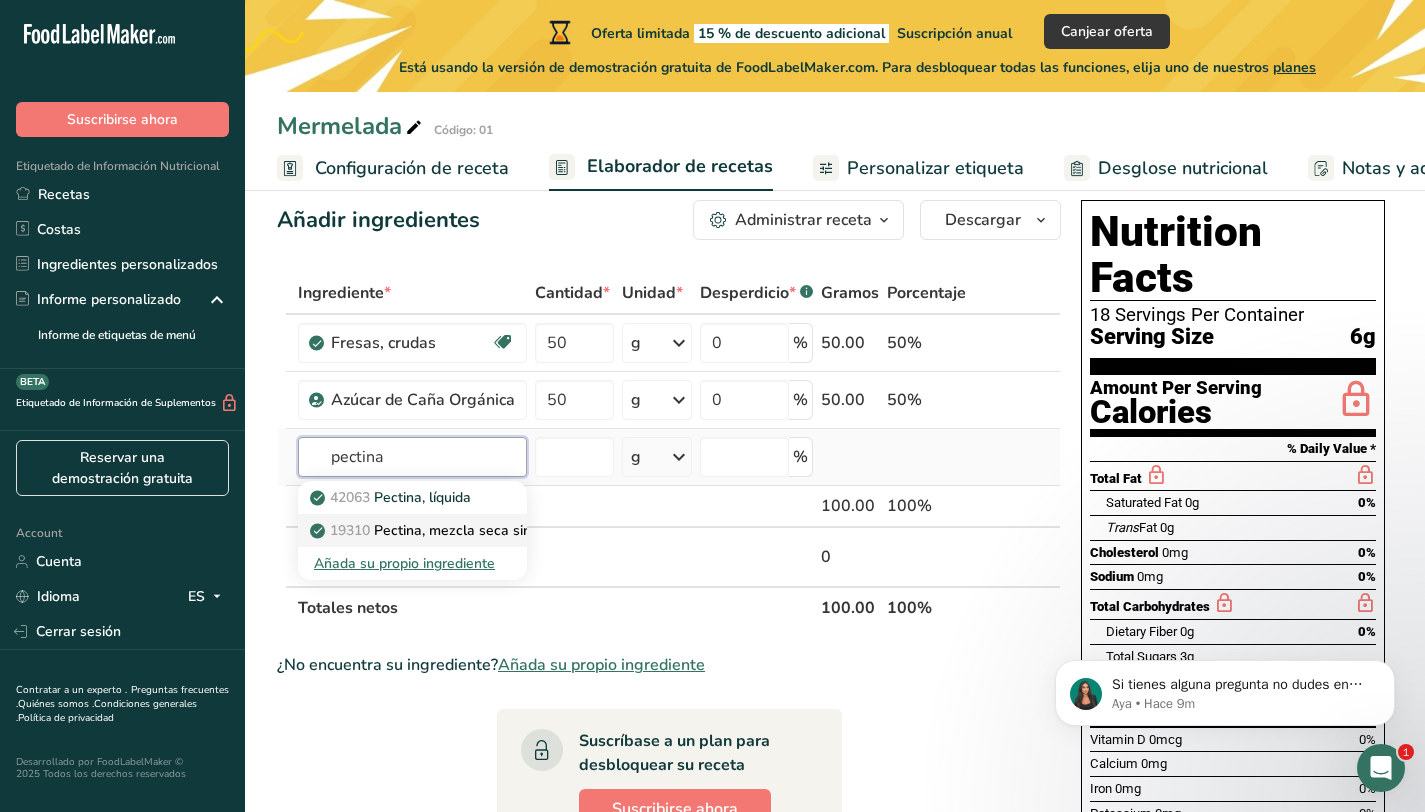 type on "pectina" 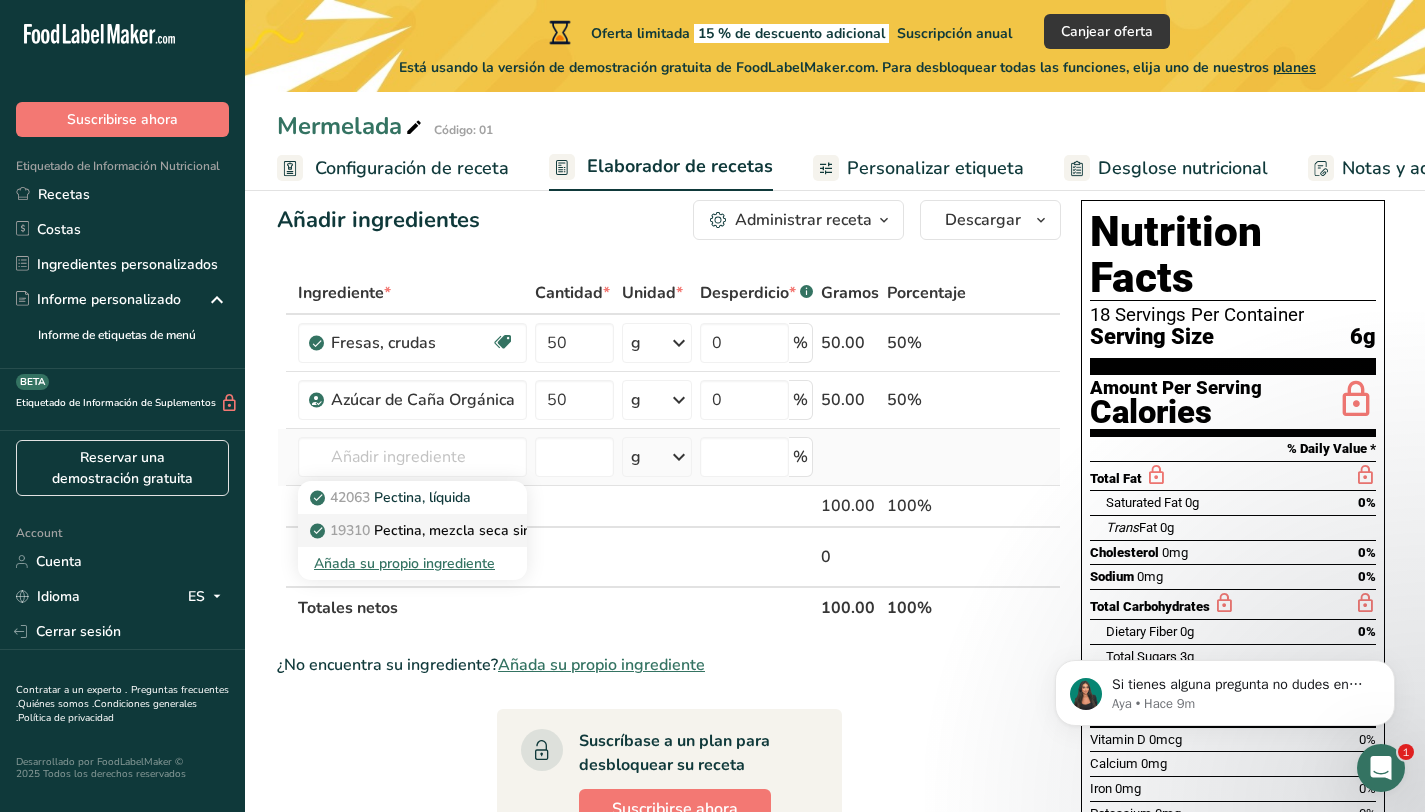 click on "Pectina, mezcla seca sin azúcar" at bounding box center [446, 530] 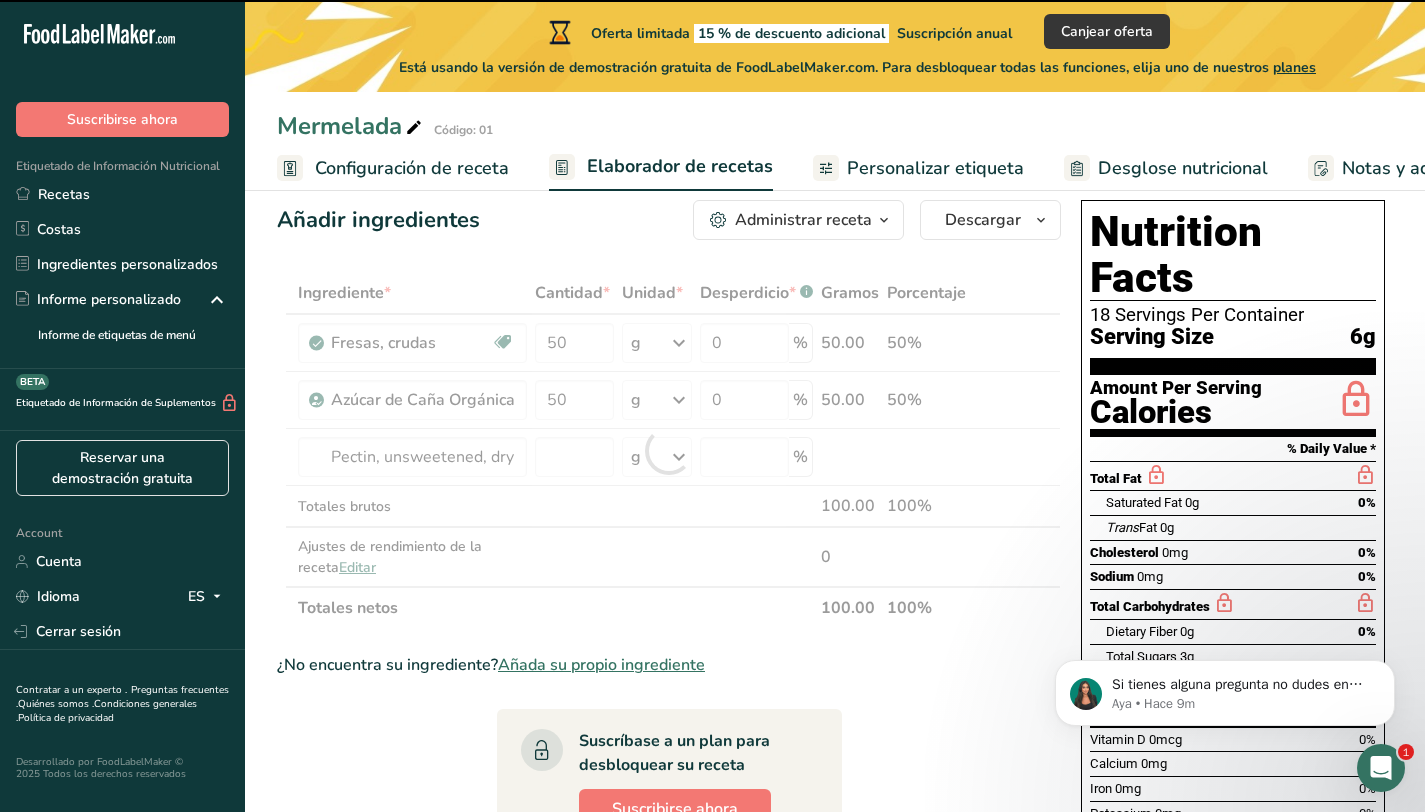 type on "0" 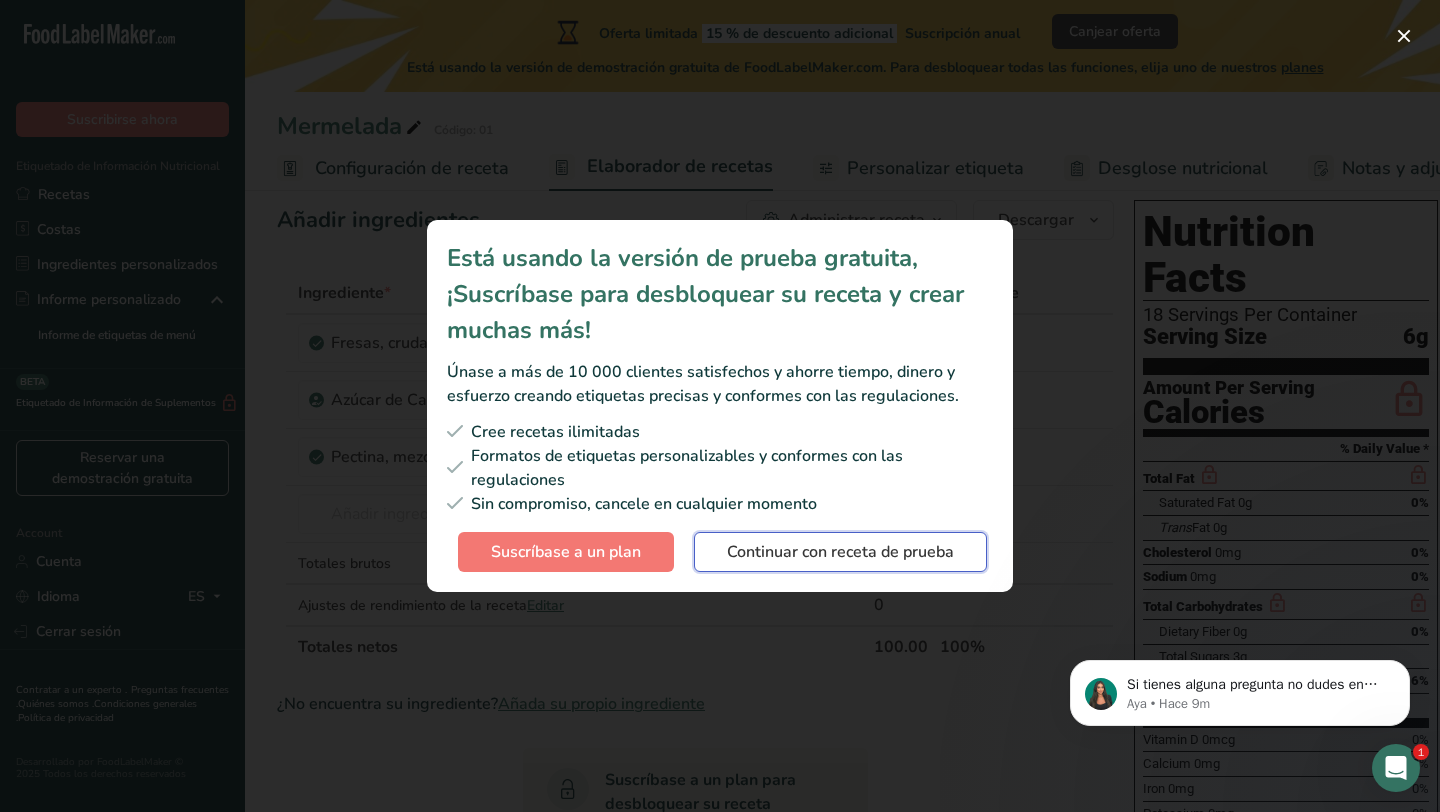 click on "Continuar con receta de prueba" at bounding box center (840, 552) 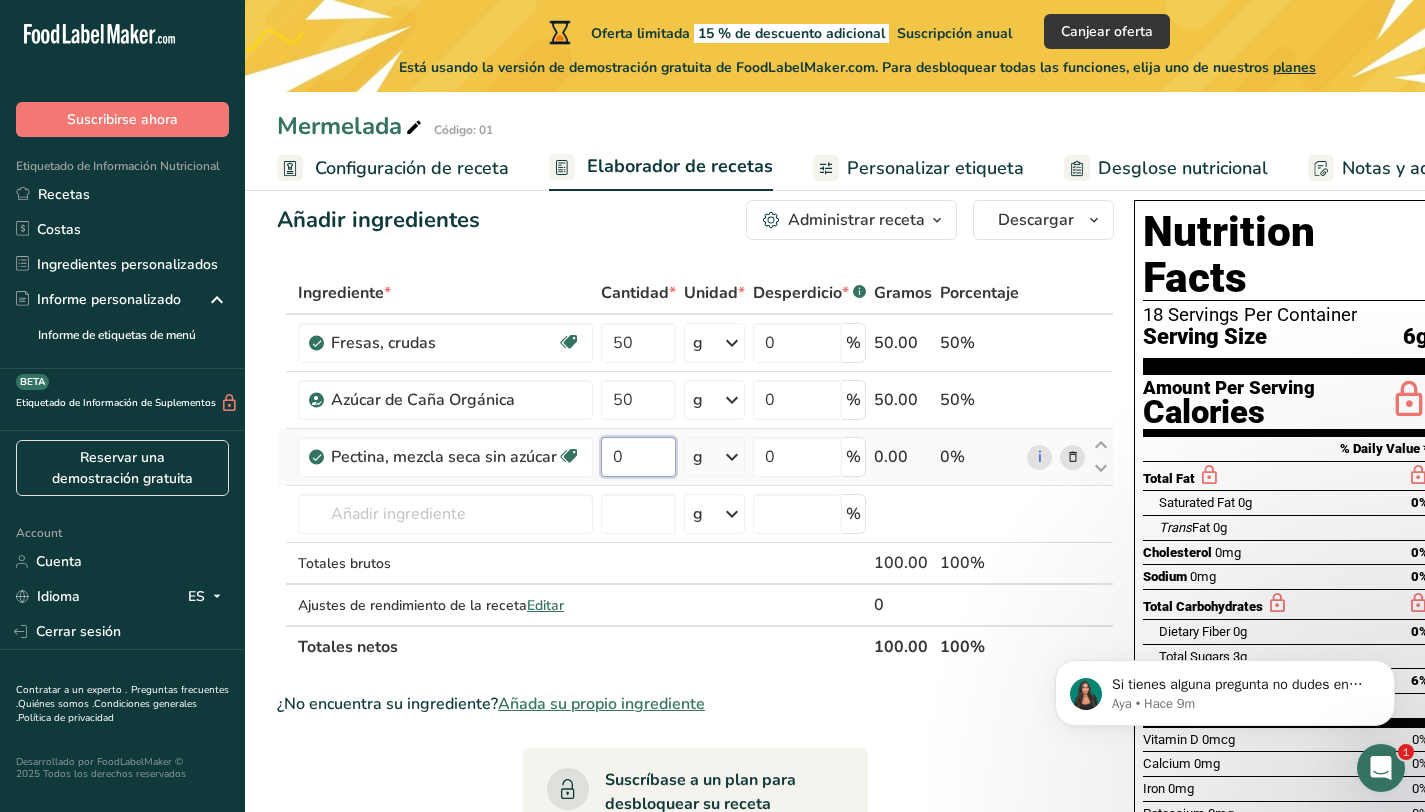 click on "0" at bounding box center (638, 457) 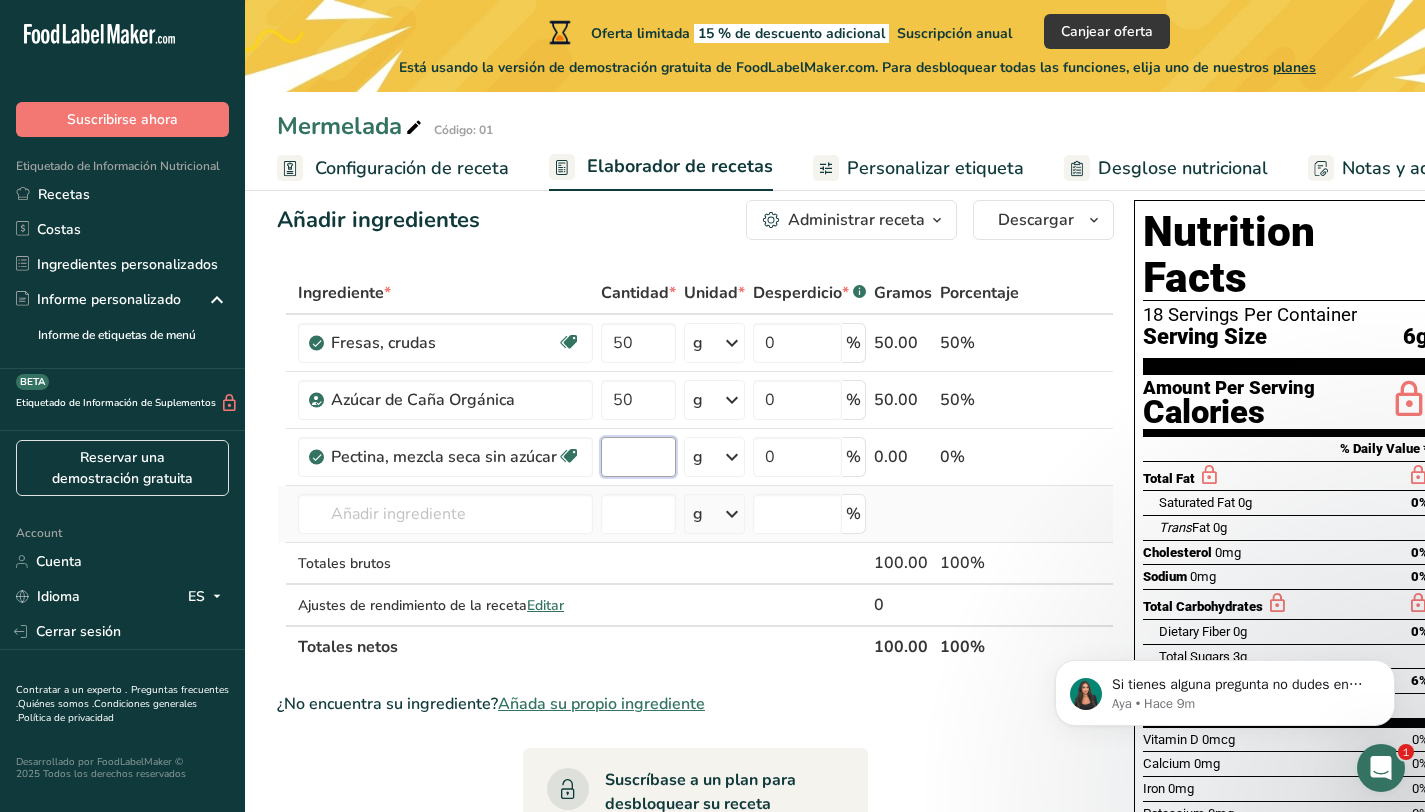 type on "0" 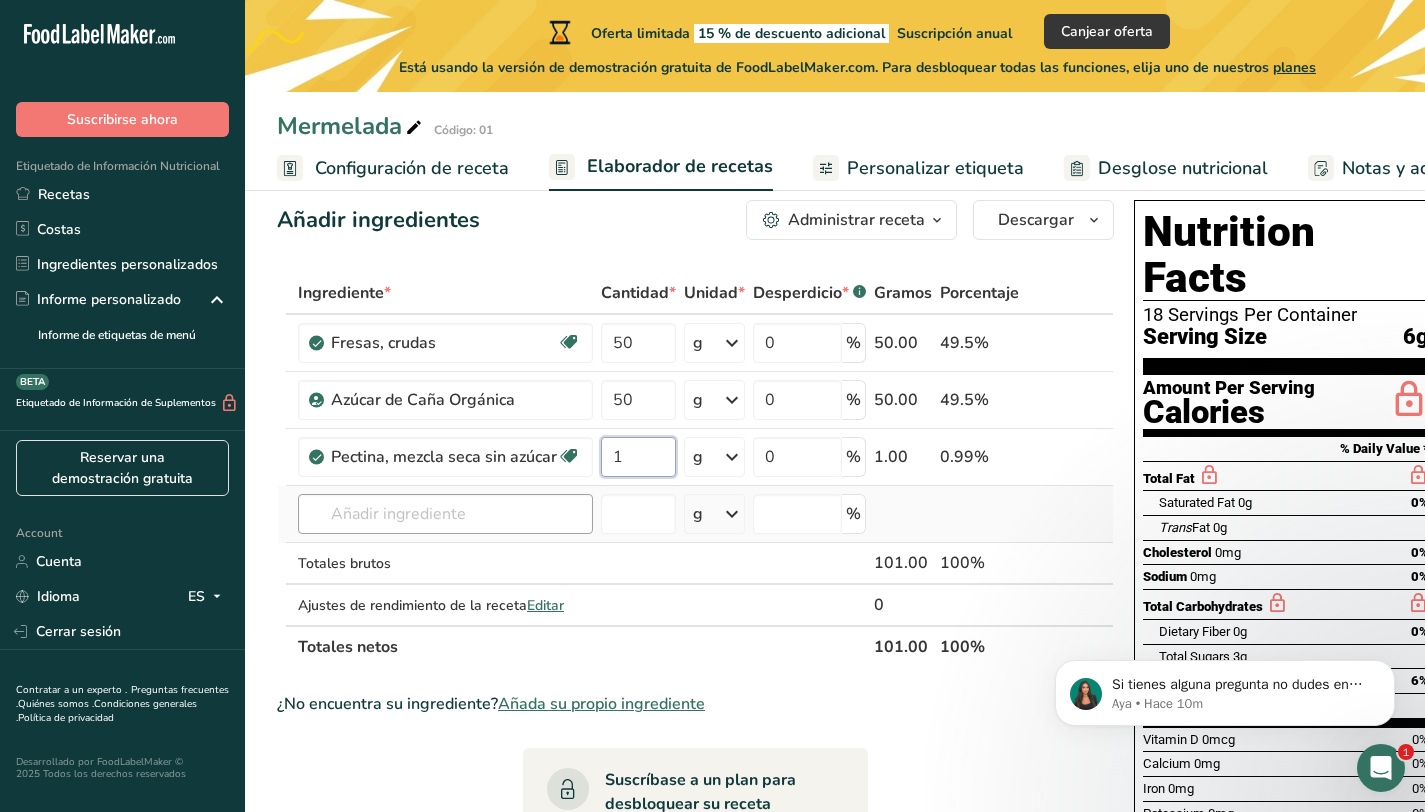 type on "1" 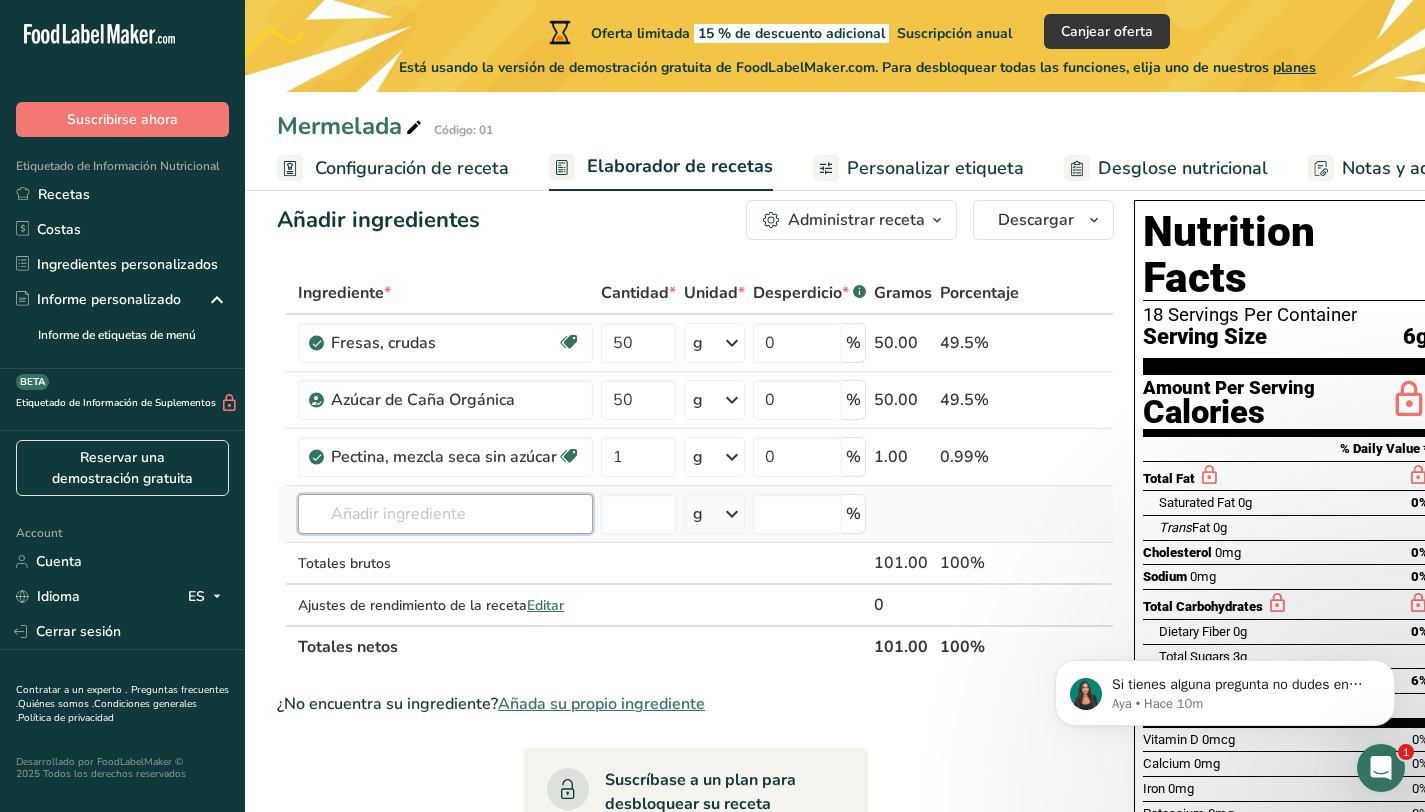 click on "Ingrediente *
Cantidad *
Unidad *
Desperdicio *   .a-a{fill:#347362;}.b-a{fill:#fff;}          Gramos
Porcentaje
Fresas, crudas
Fuente de antioxidantes
Libre de lácteos
Libre de gluten
Vegano
Vegetariano
Libre de soja
50
g
Porciones
1 cup, halves
1 cup, pureed
1 cup, sliced
Ver más
Unidades de peso
g
kg
mg
Ver más
Unidades de volumen
litro
Las unidades de volumen requieren una conversión de densidad. Si conoce la densidad de su ingrediente, introdúzcala a continuación. De lo contrario, haga clic en "RIA", nuestra asistente regulatoria de IA, quien podrá ayudarle." at bounding box center [695, 470] 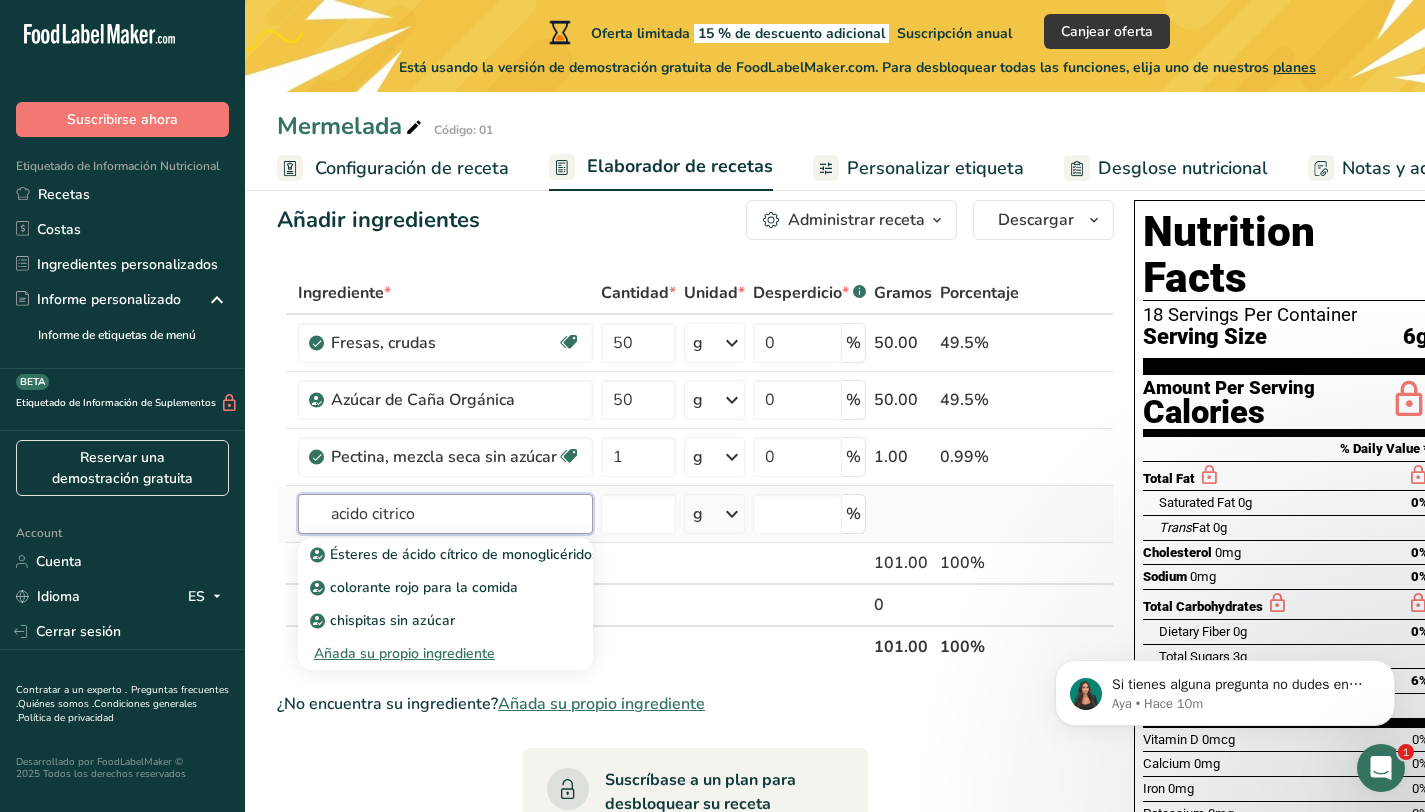 type on "acido citrico" 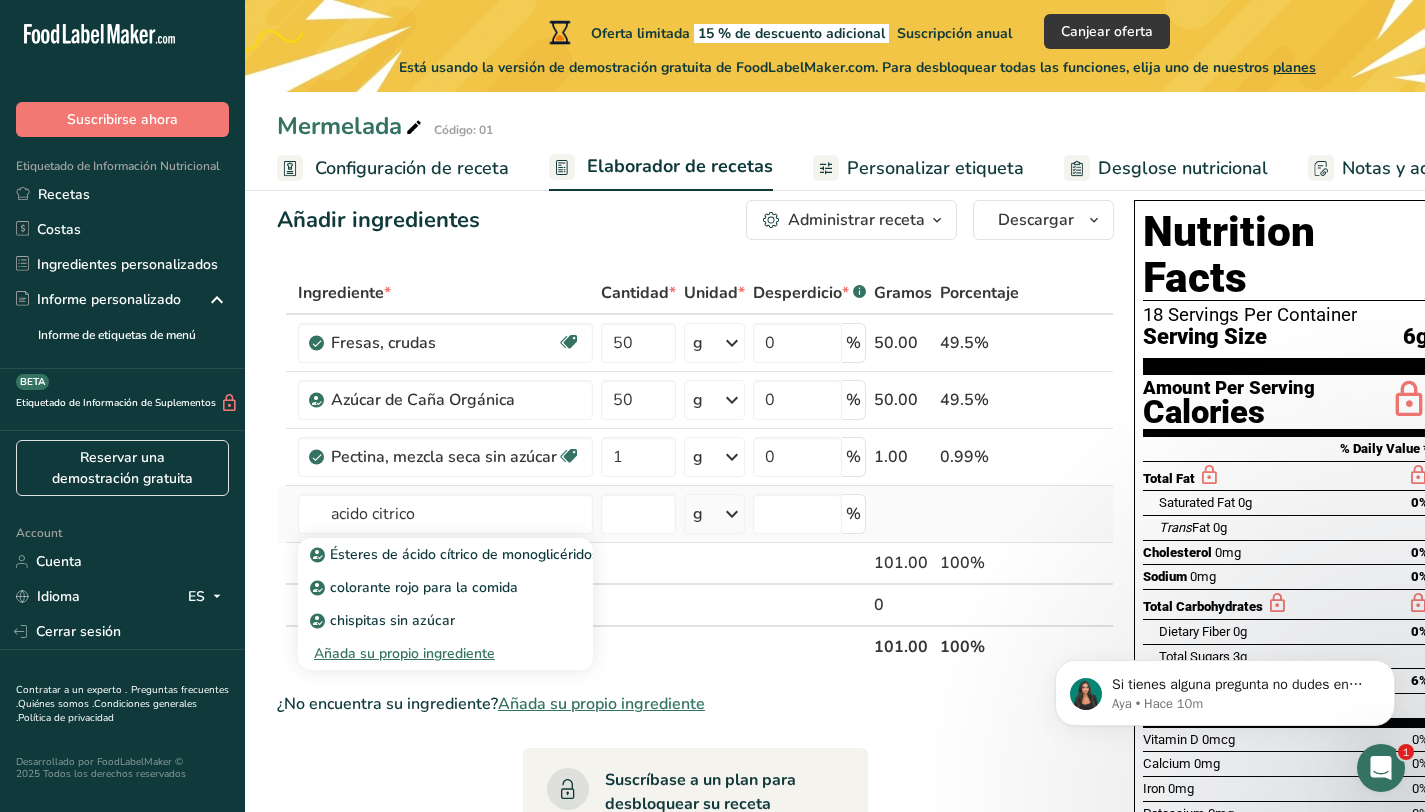 type 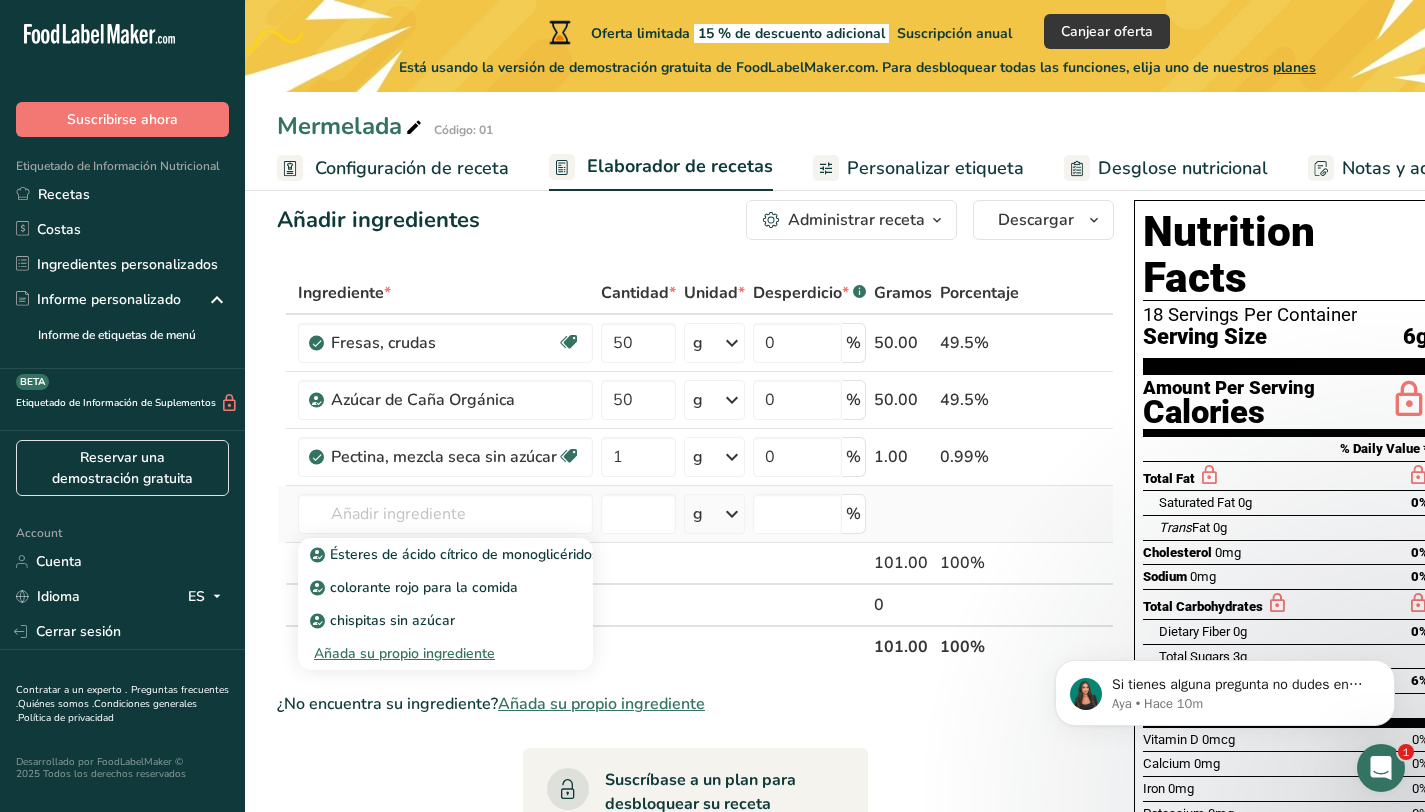 click on "Añada su propio ingrediente" at bounding box center [445, 653] 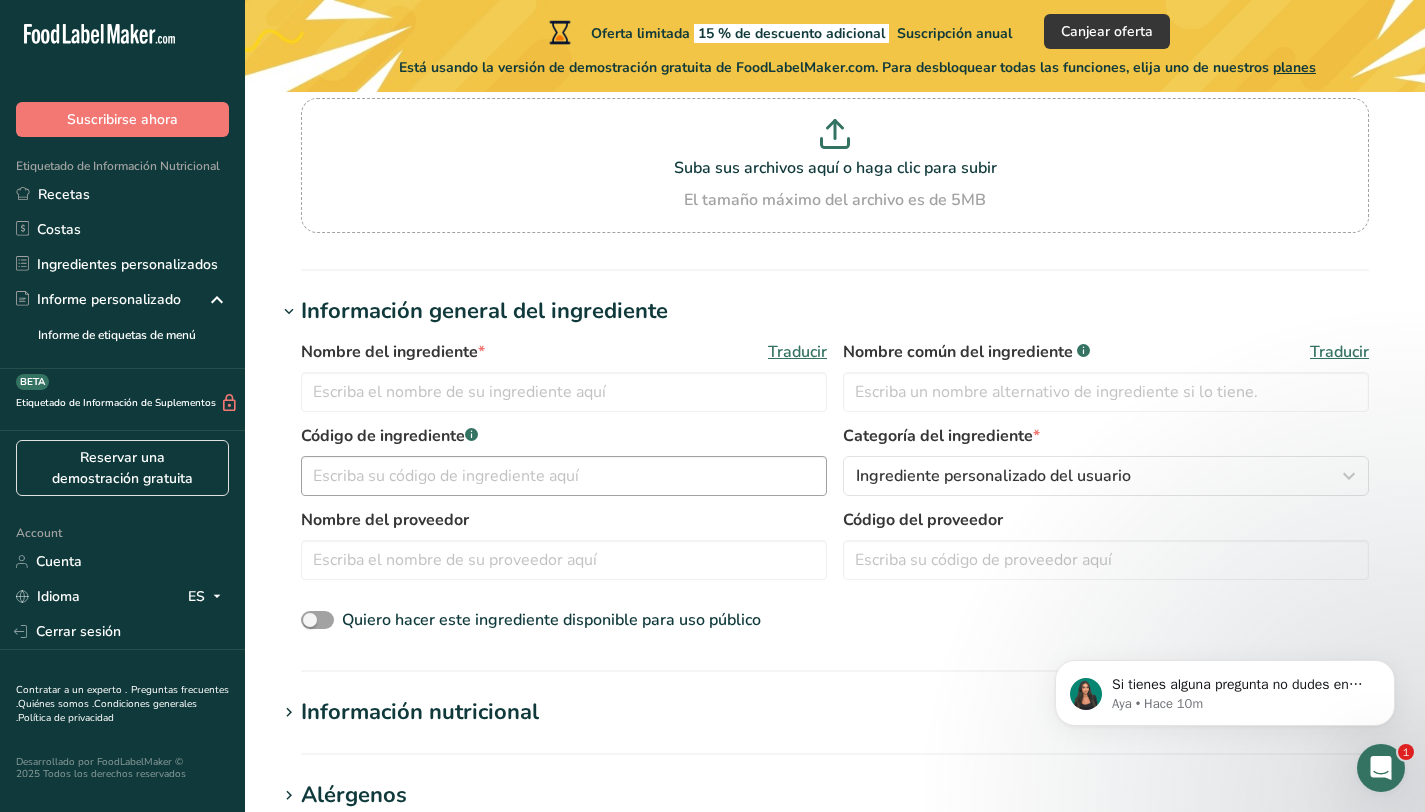 scroll, scrollTop: 0, scrollLeft: 0, axis: both 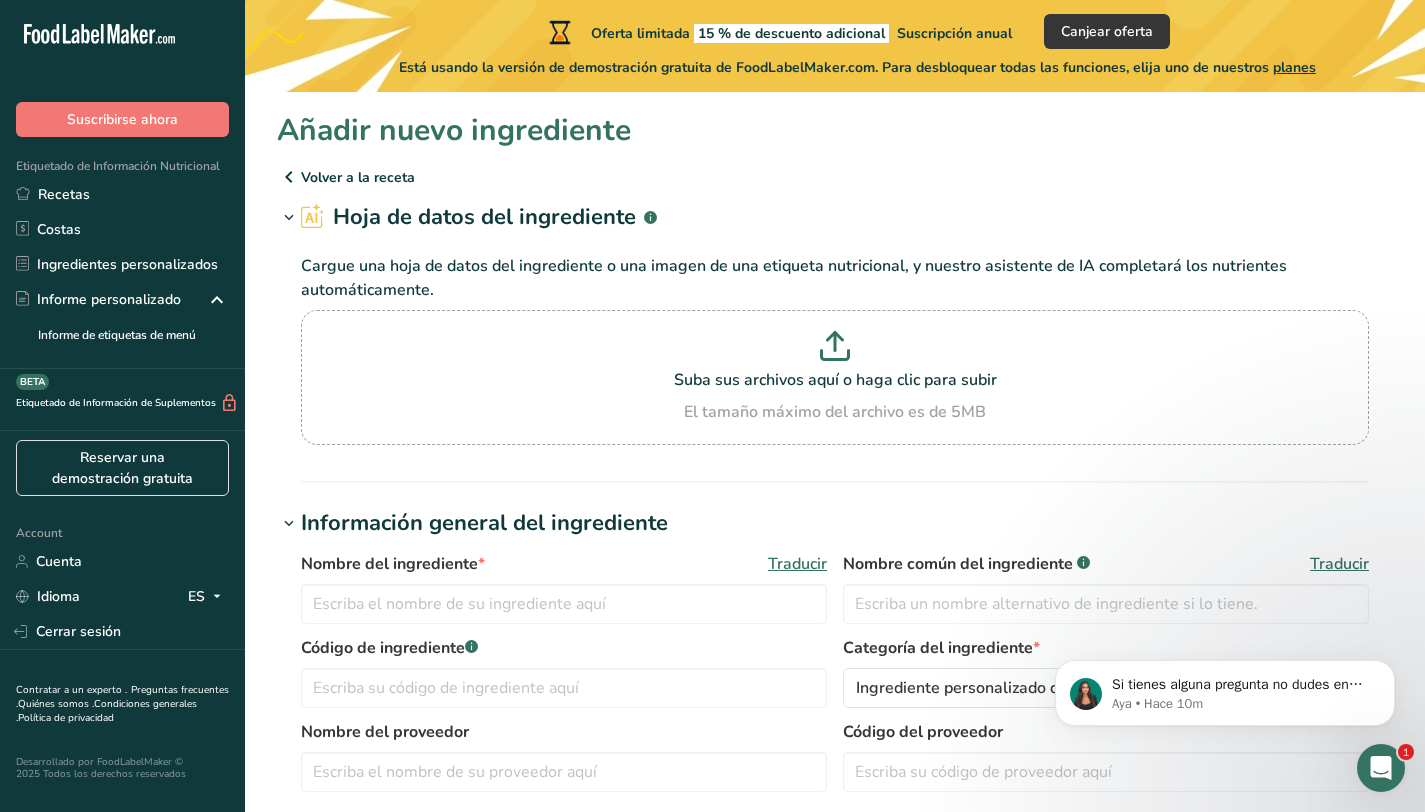 click on "Volver a la receta" at bounding box center [835, 177] 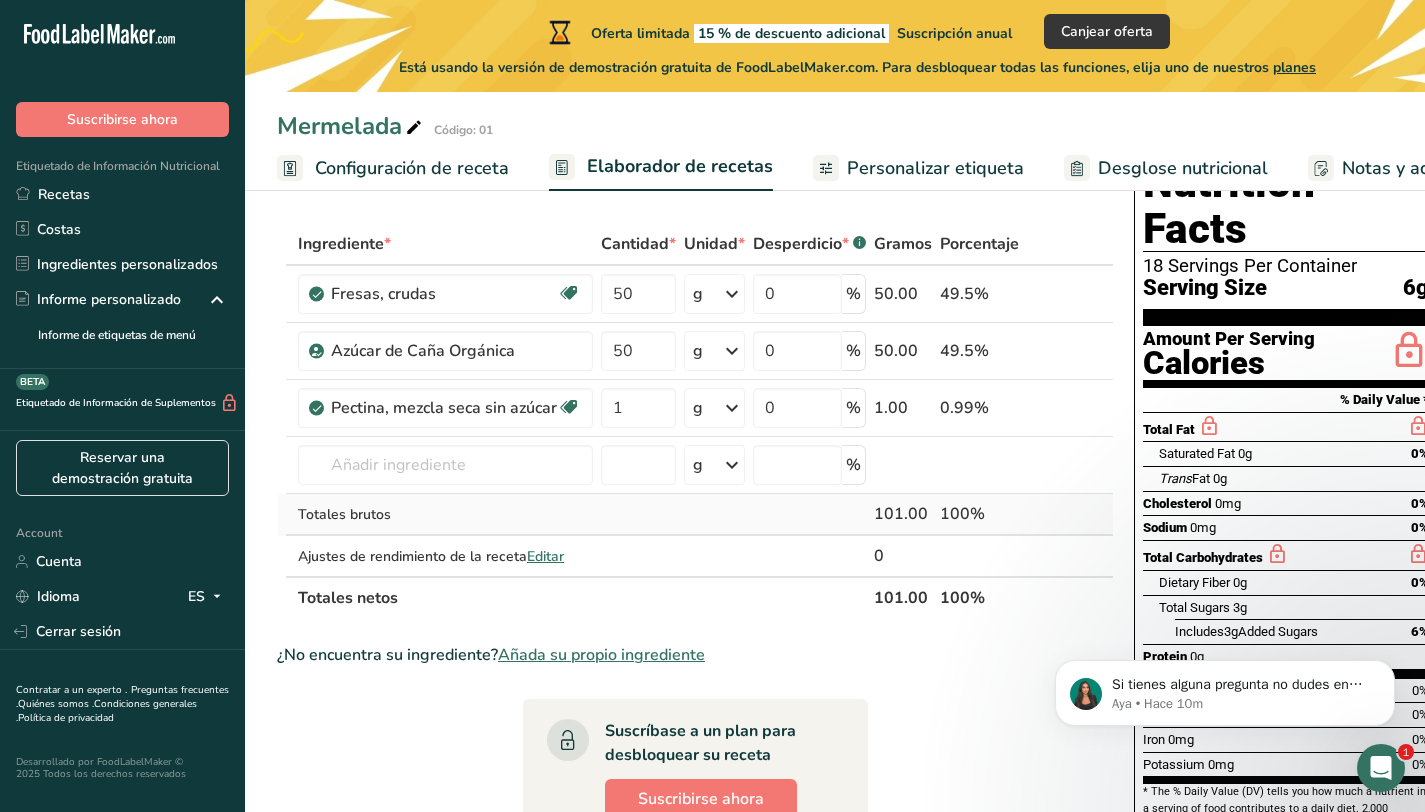 scroll, scrollTop: 152, scrollLeft: 0, axis: vertical 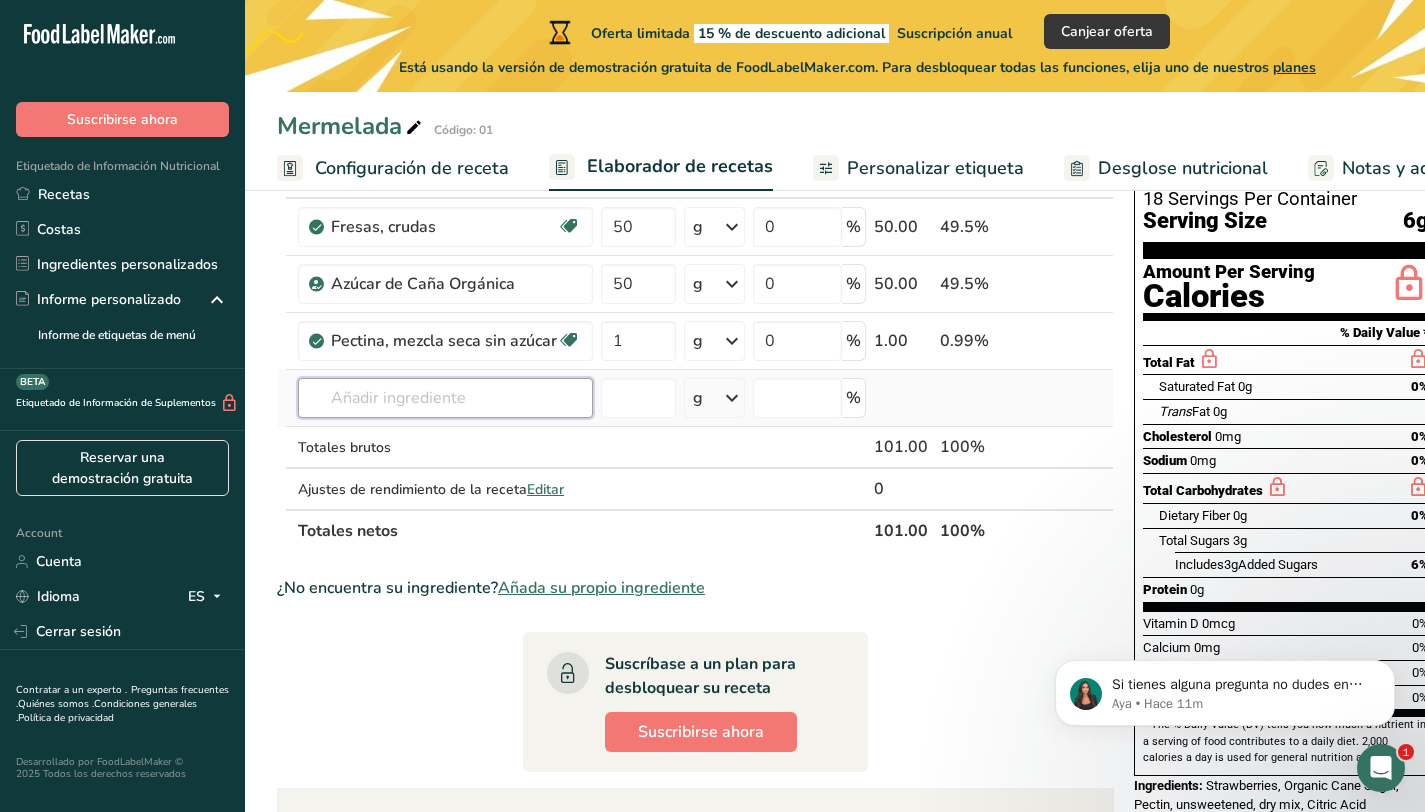 click at bounding box center (445, 398) 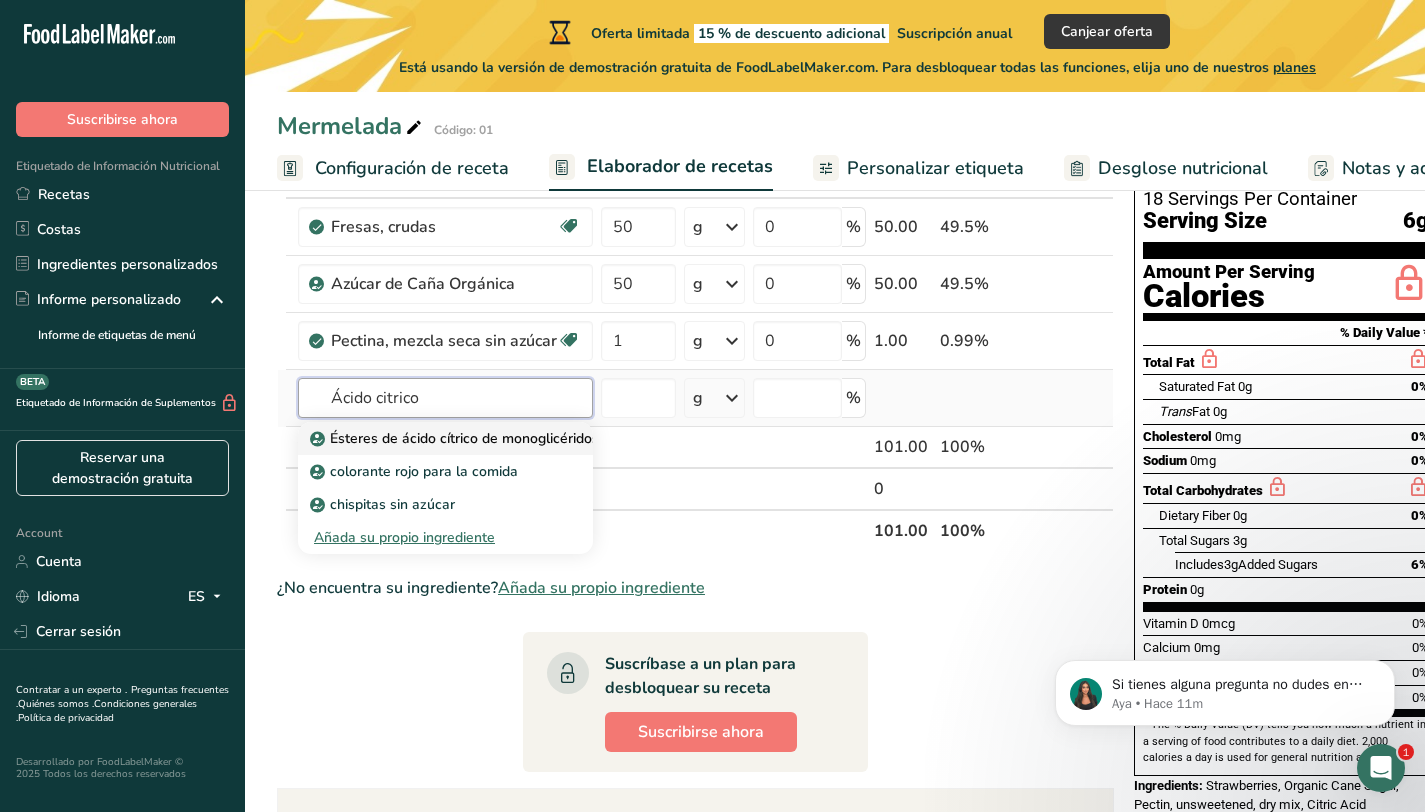 type on "Ácido citrico" 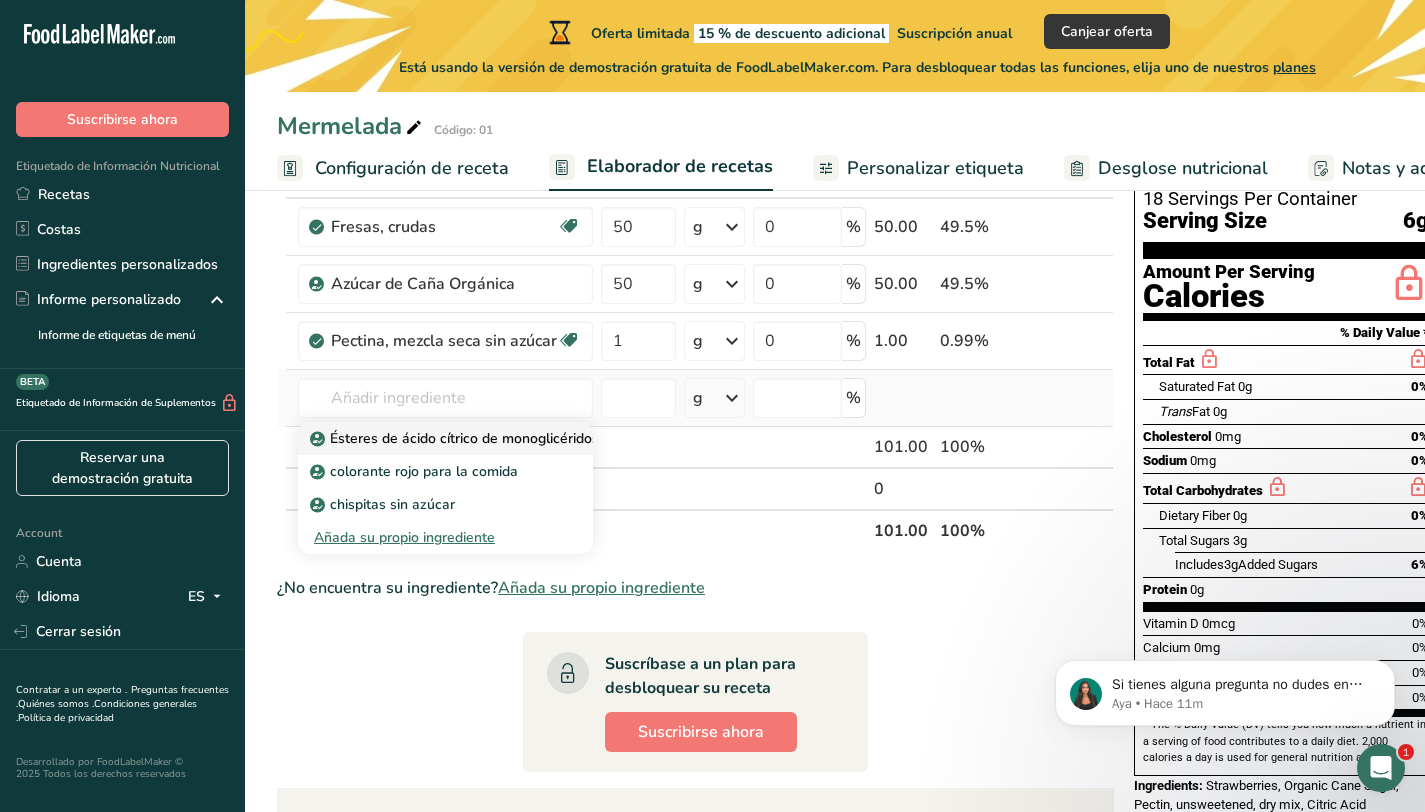 click on "Ésteres de ácido cítrico de monoglicéridos y diglicéridos de ácidos grasos (E472c)" at bounding box center (582, 438) 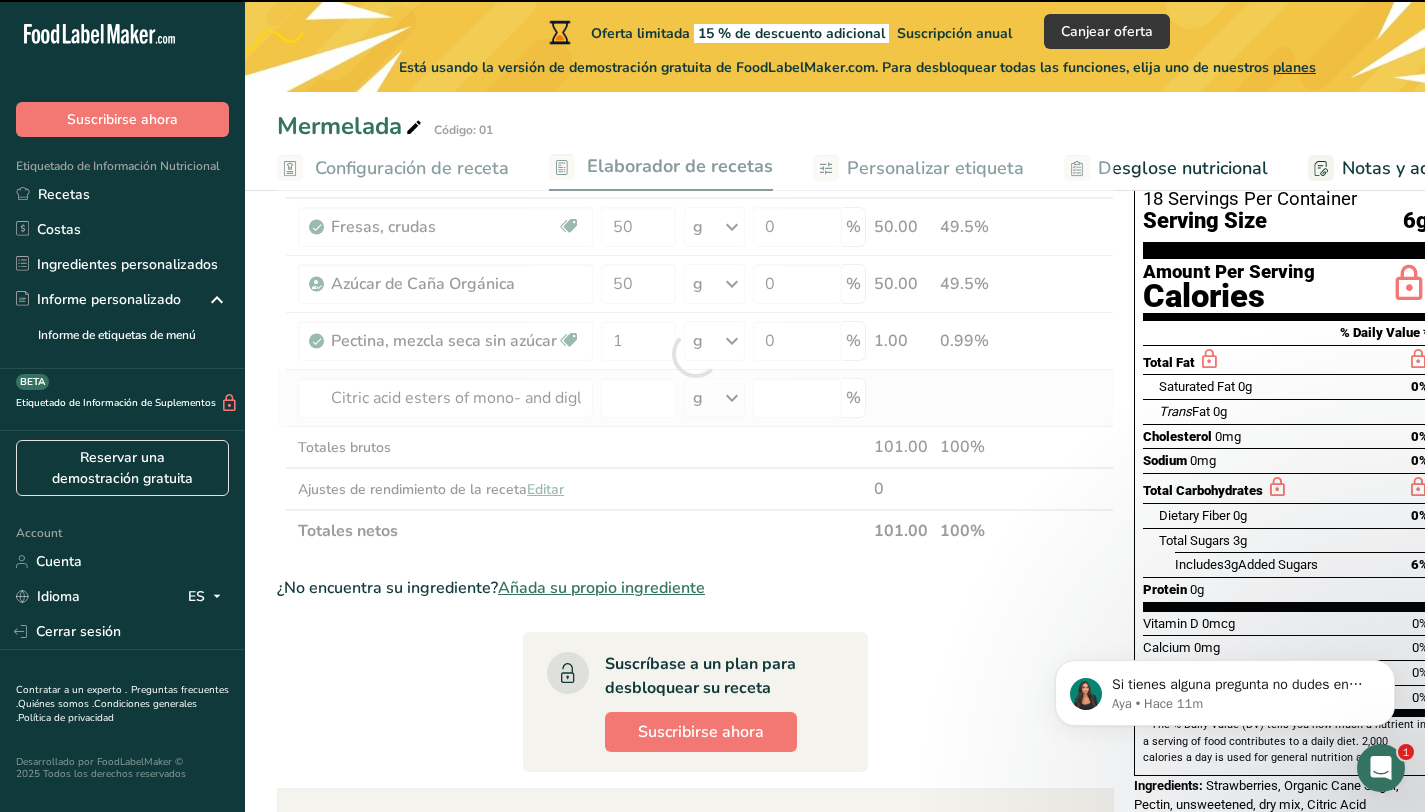 type on "0" 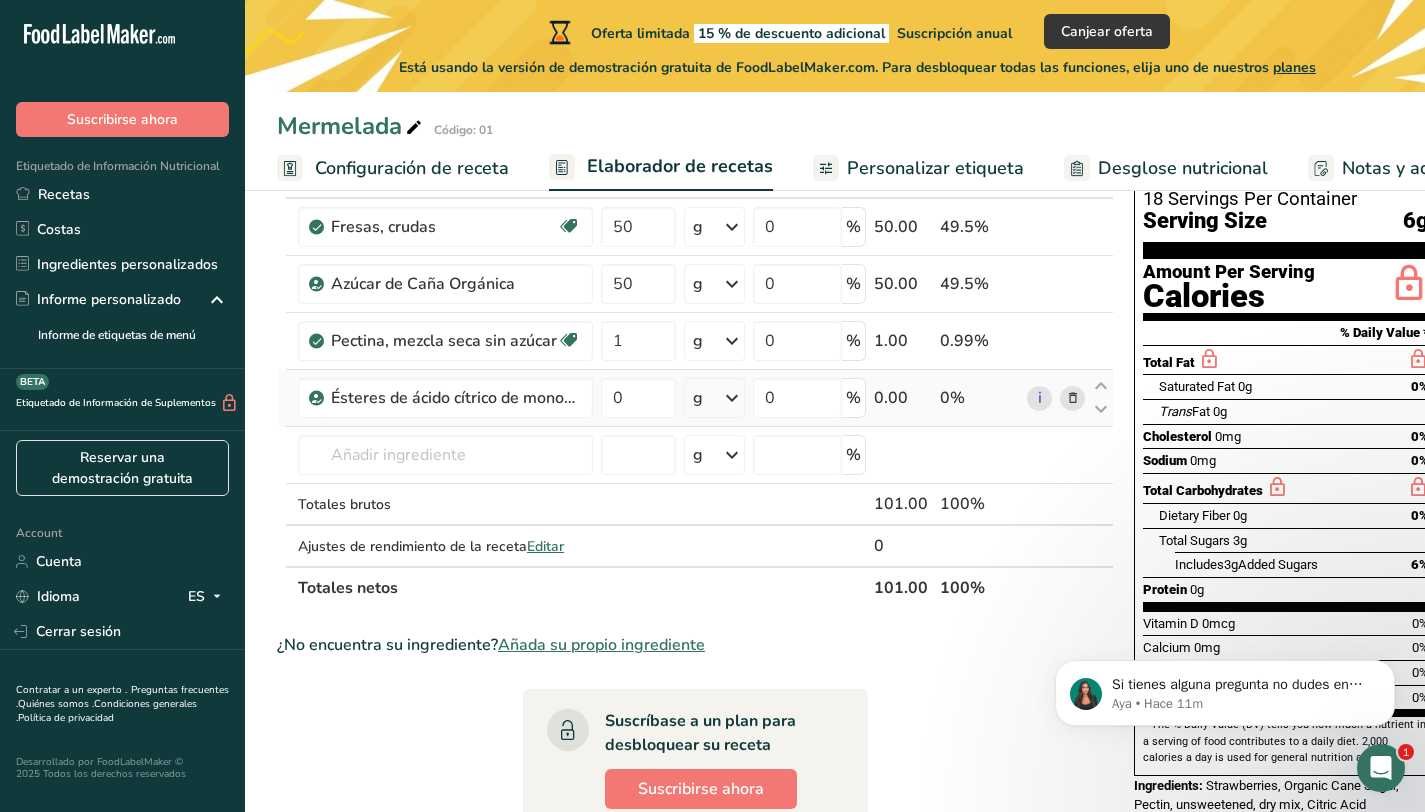 click at bounding box center [732, 398] 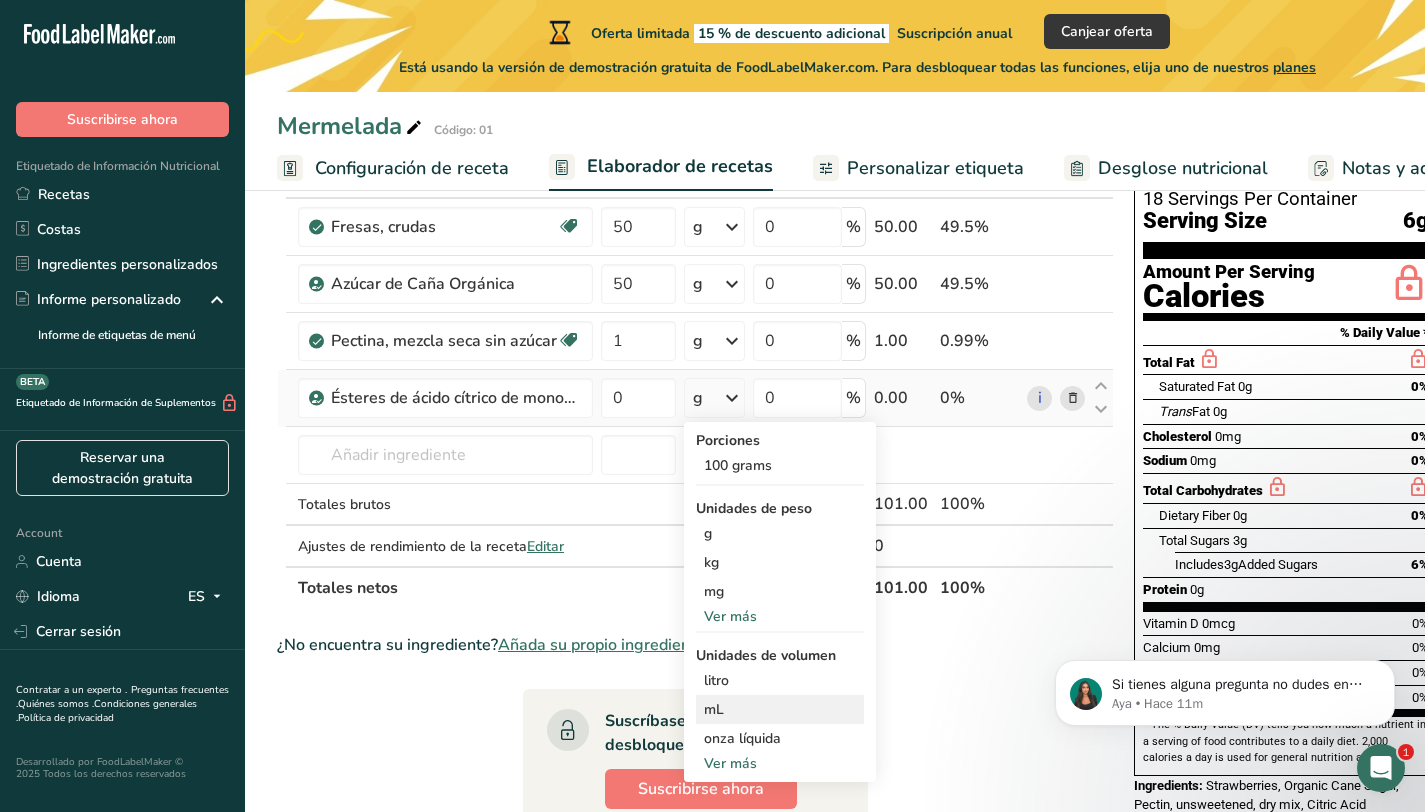 click on "mL" at bounding box center [780, 709] 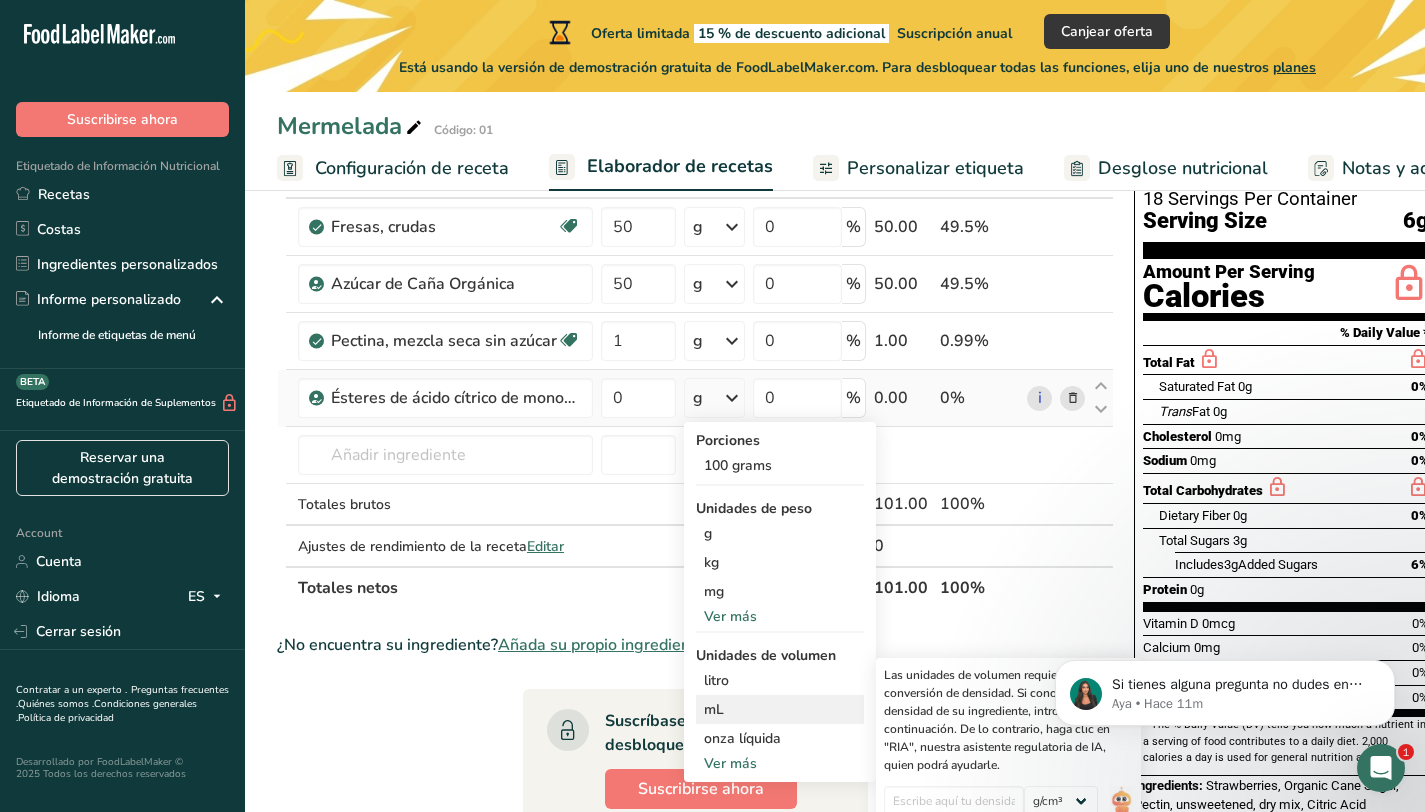 click on "mL" at bounding box center [780, 709] 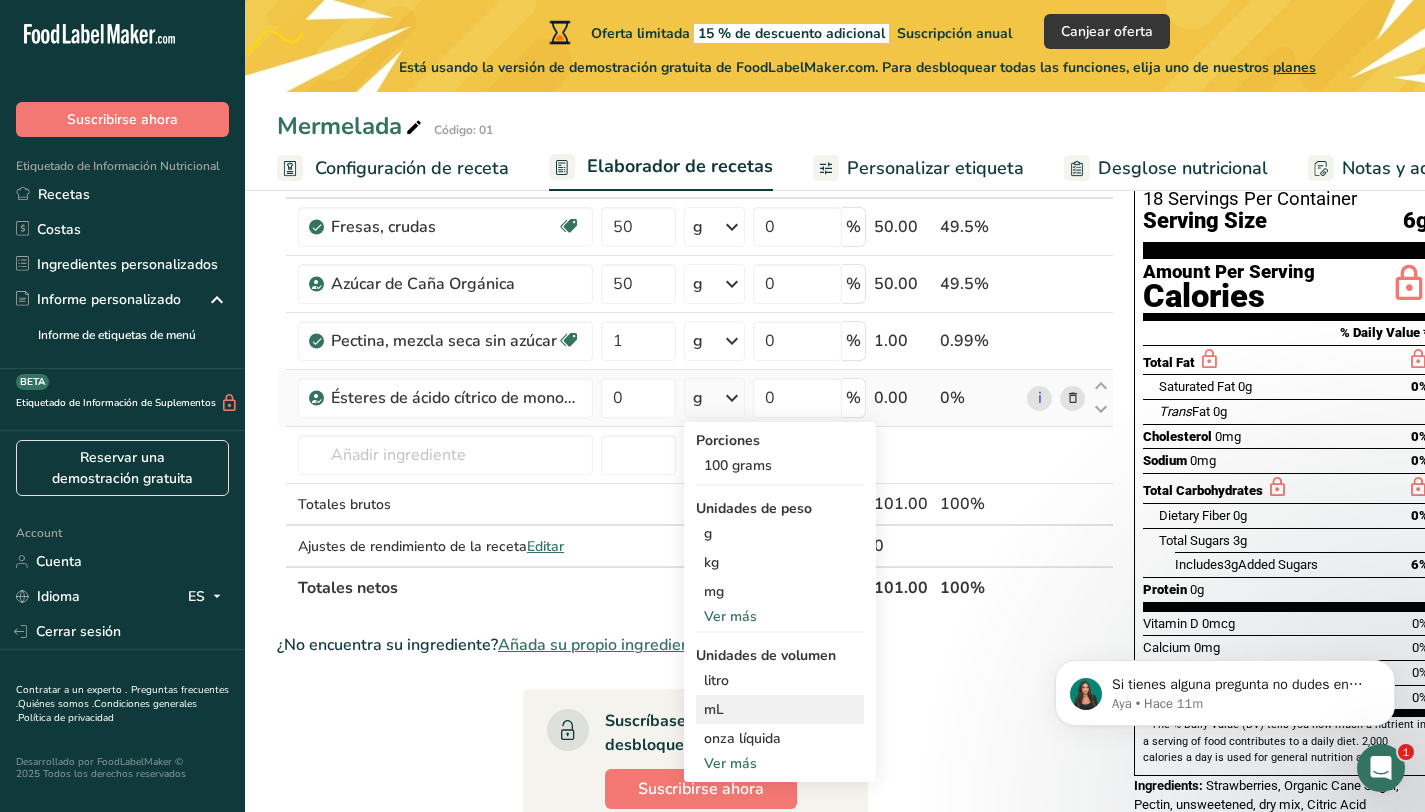 click on "mL" at bounding box center (780, 709) 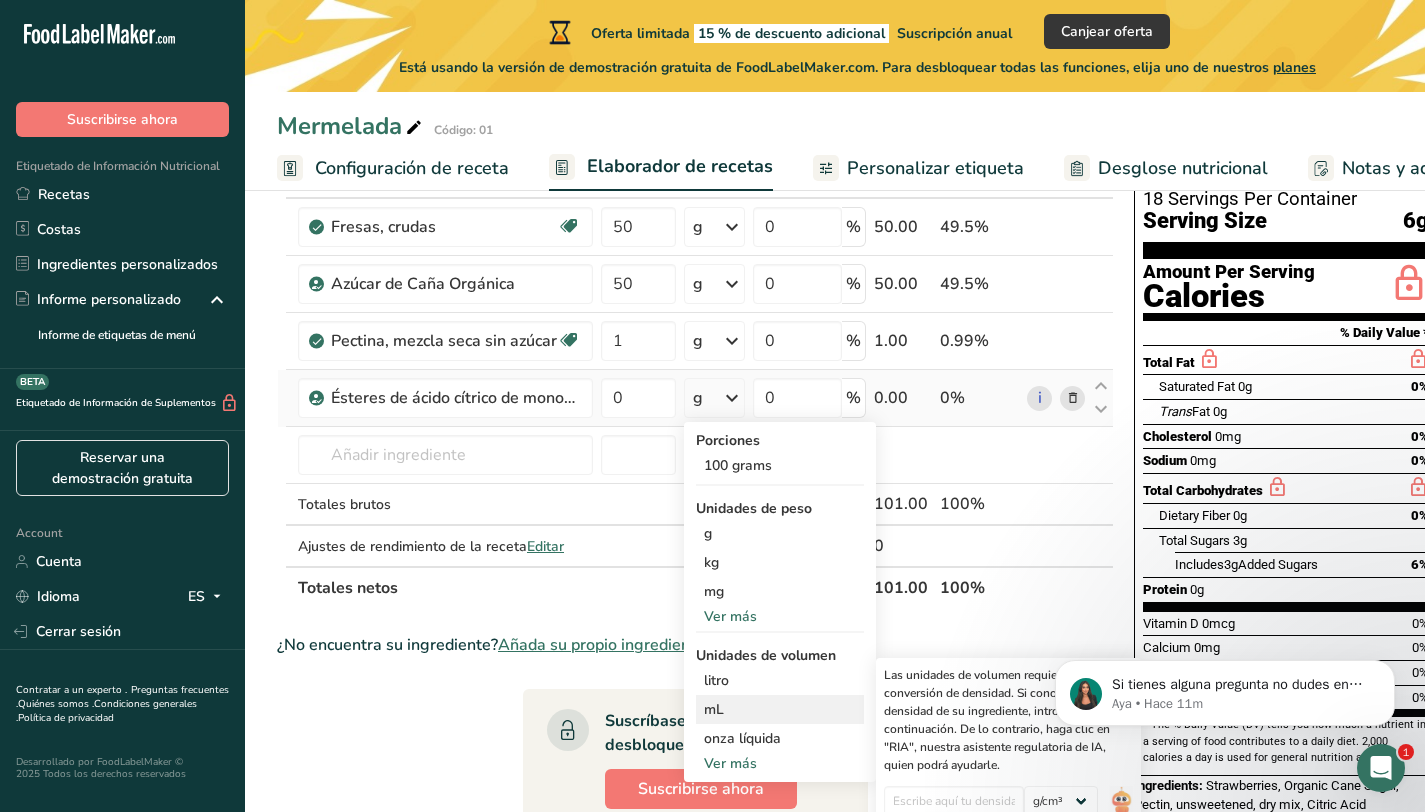 click on "mL" at bounding box center (780, 709) 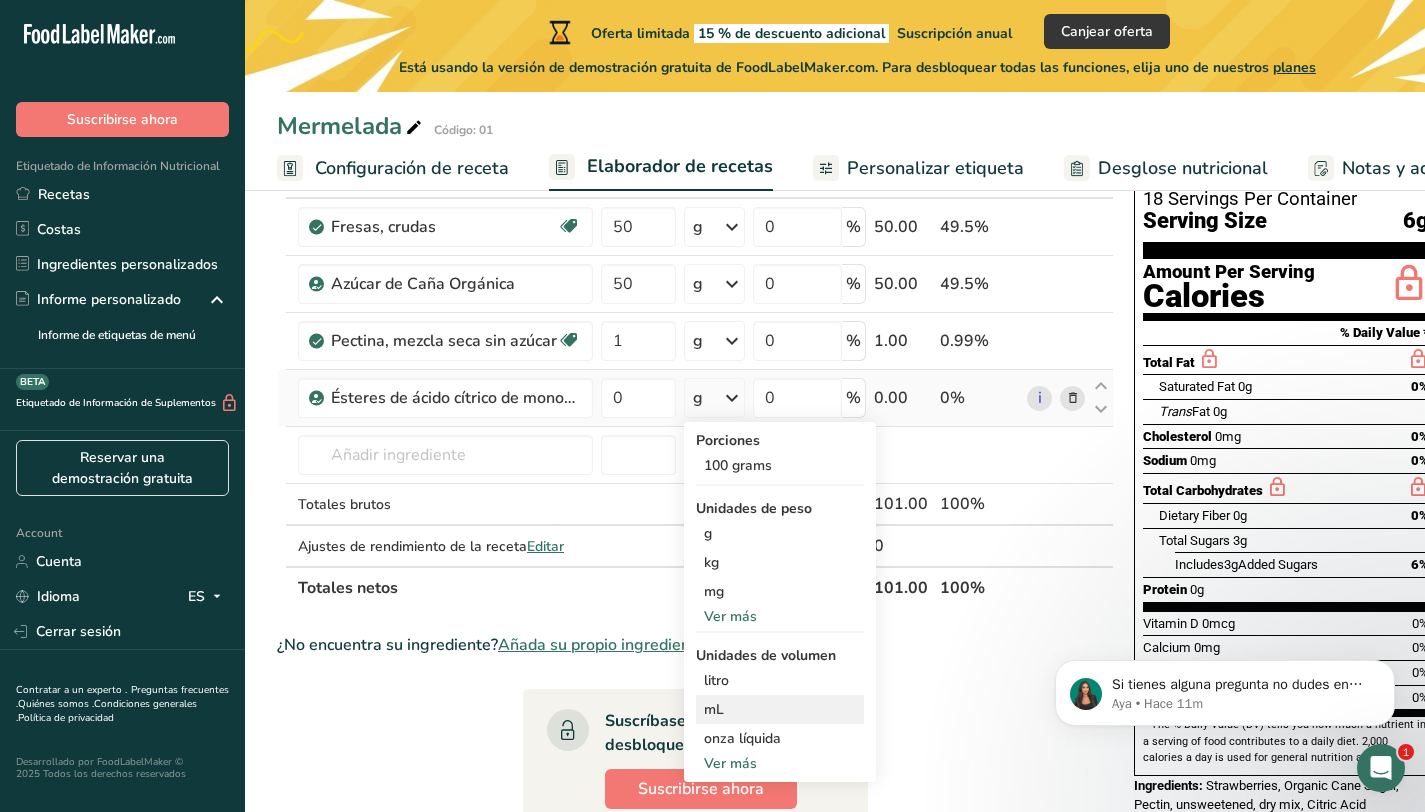 click on "mL" at bounding box center [780, 709] 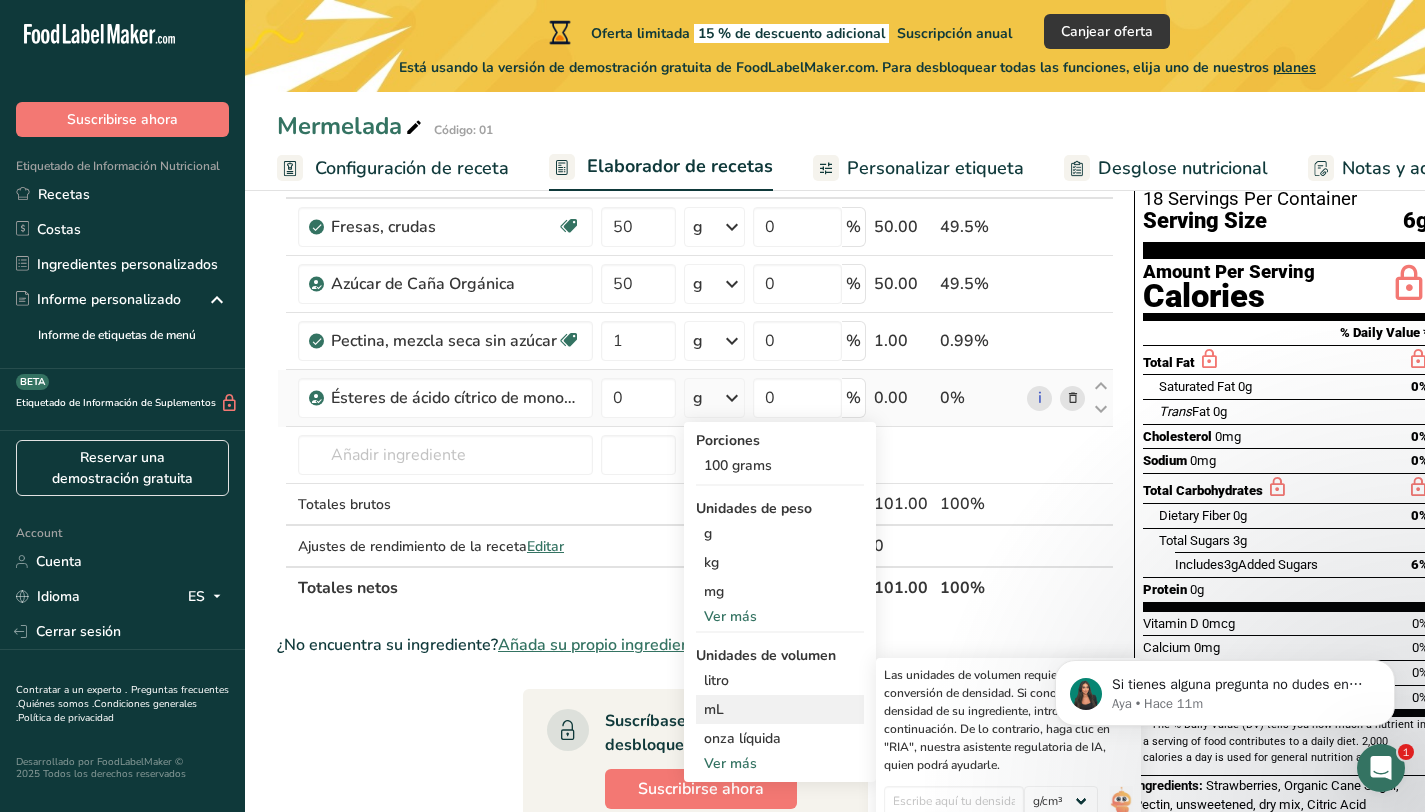 click on "mL" at bounding box center [780, 709] 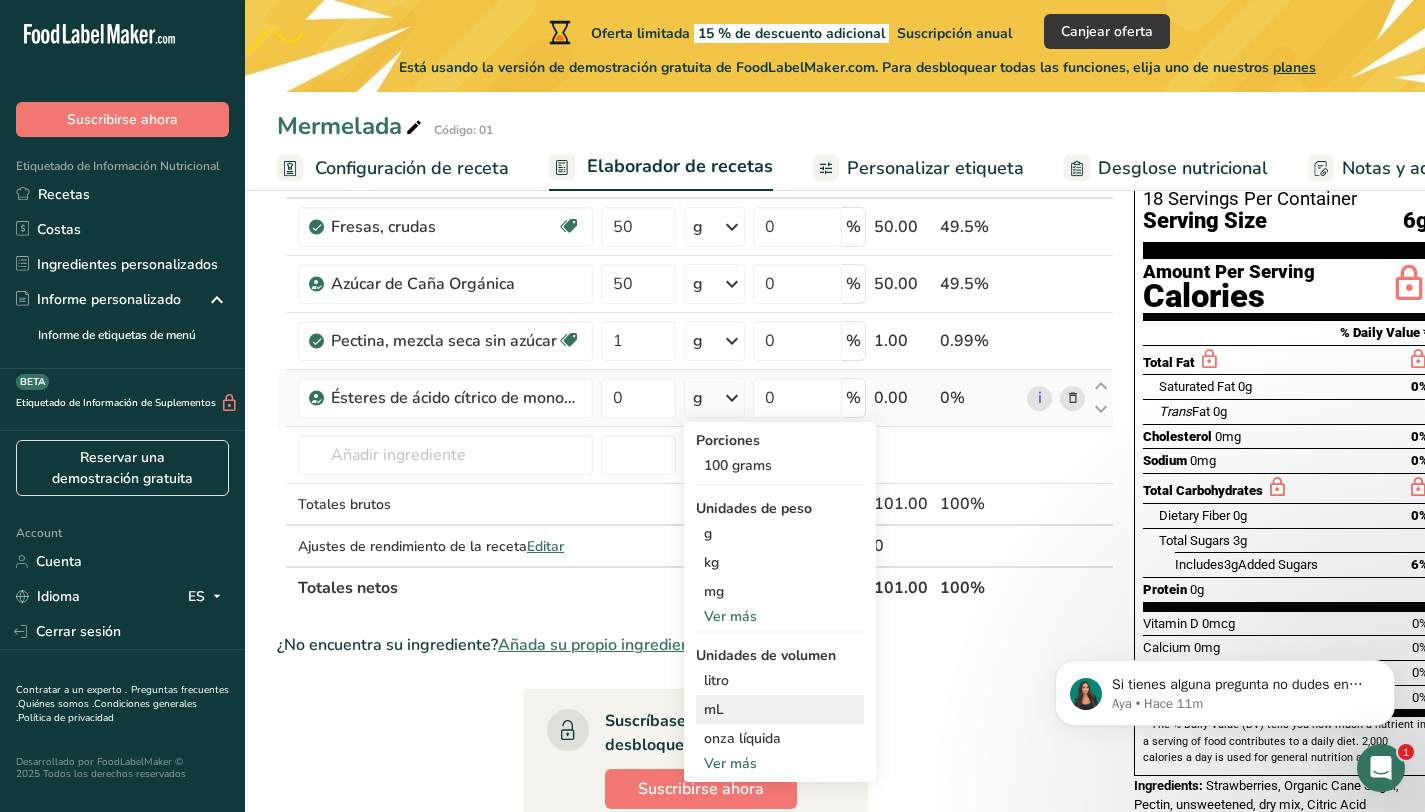 click on "mL" at bounding box center (780, 709) 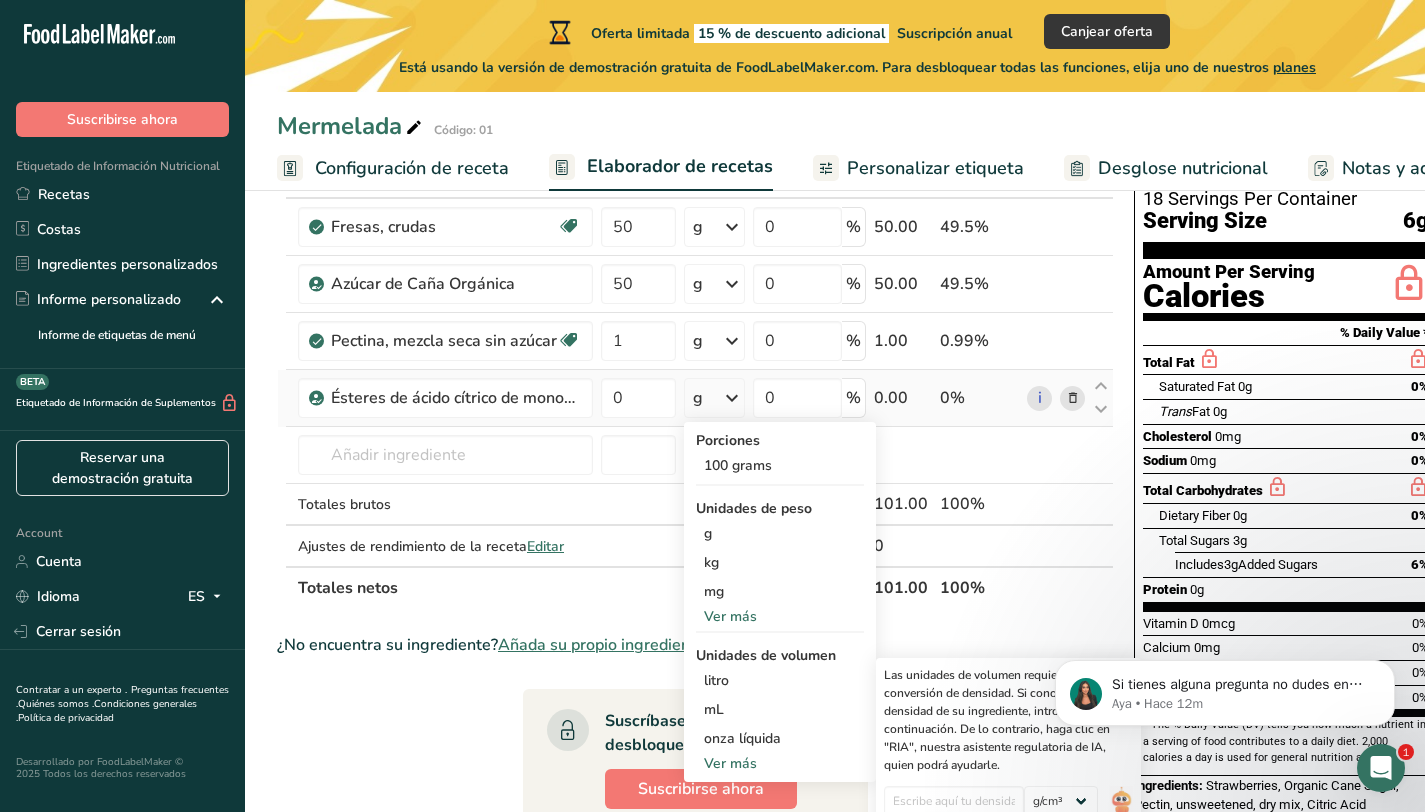 click on "Ver más" at bounding box center [780, 763] 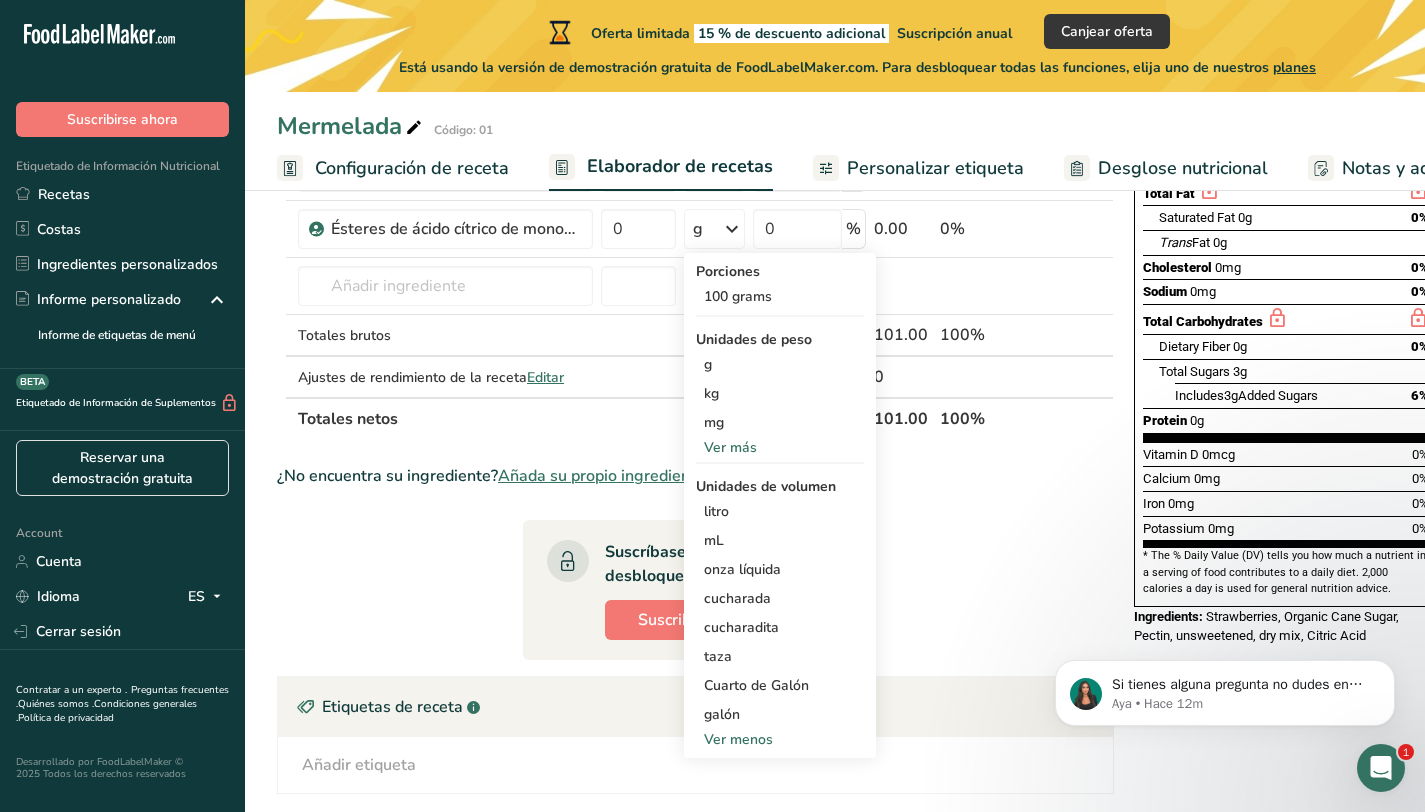 scroll, scrollTop: 0, scrollLeft: 0, axis: both 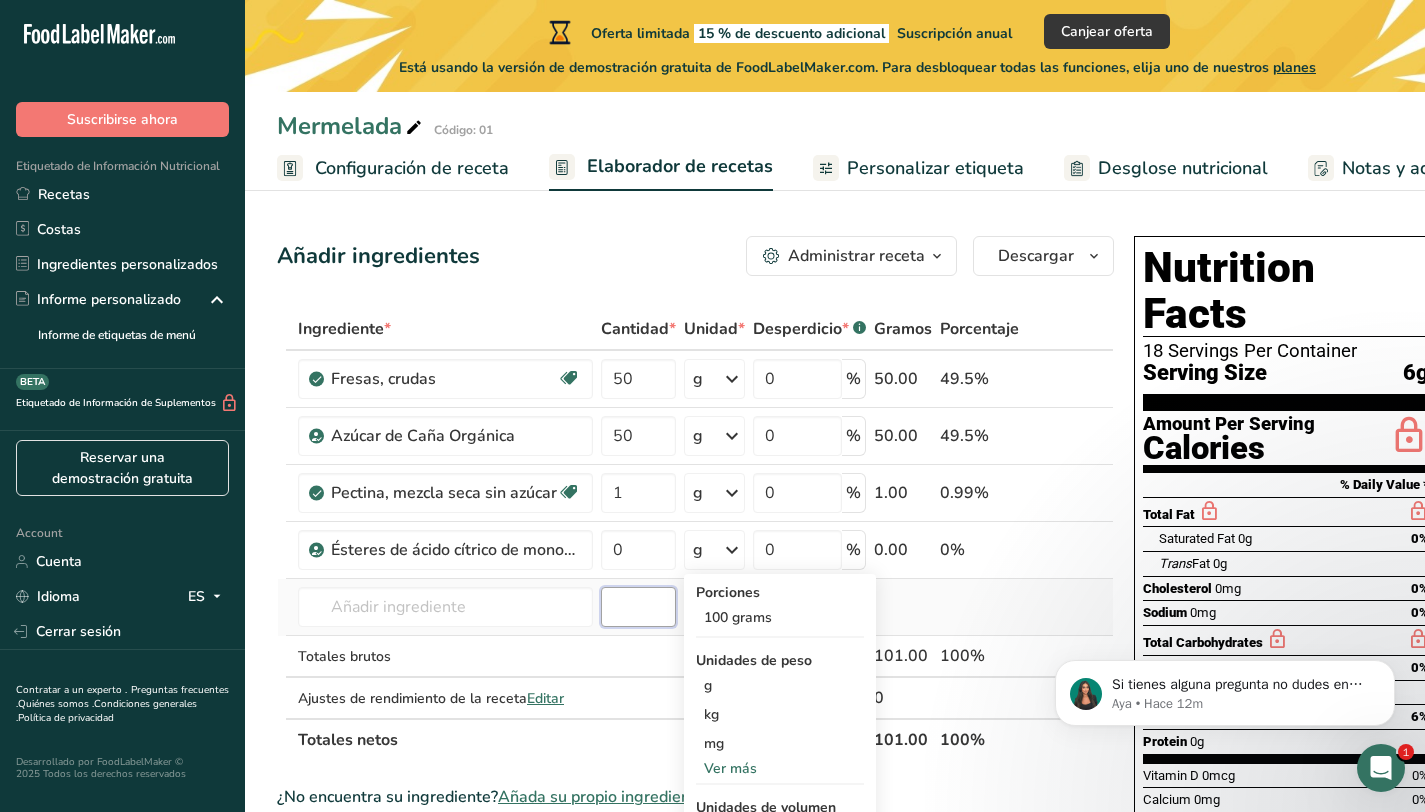 click at bounding box center (638, 607) 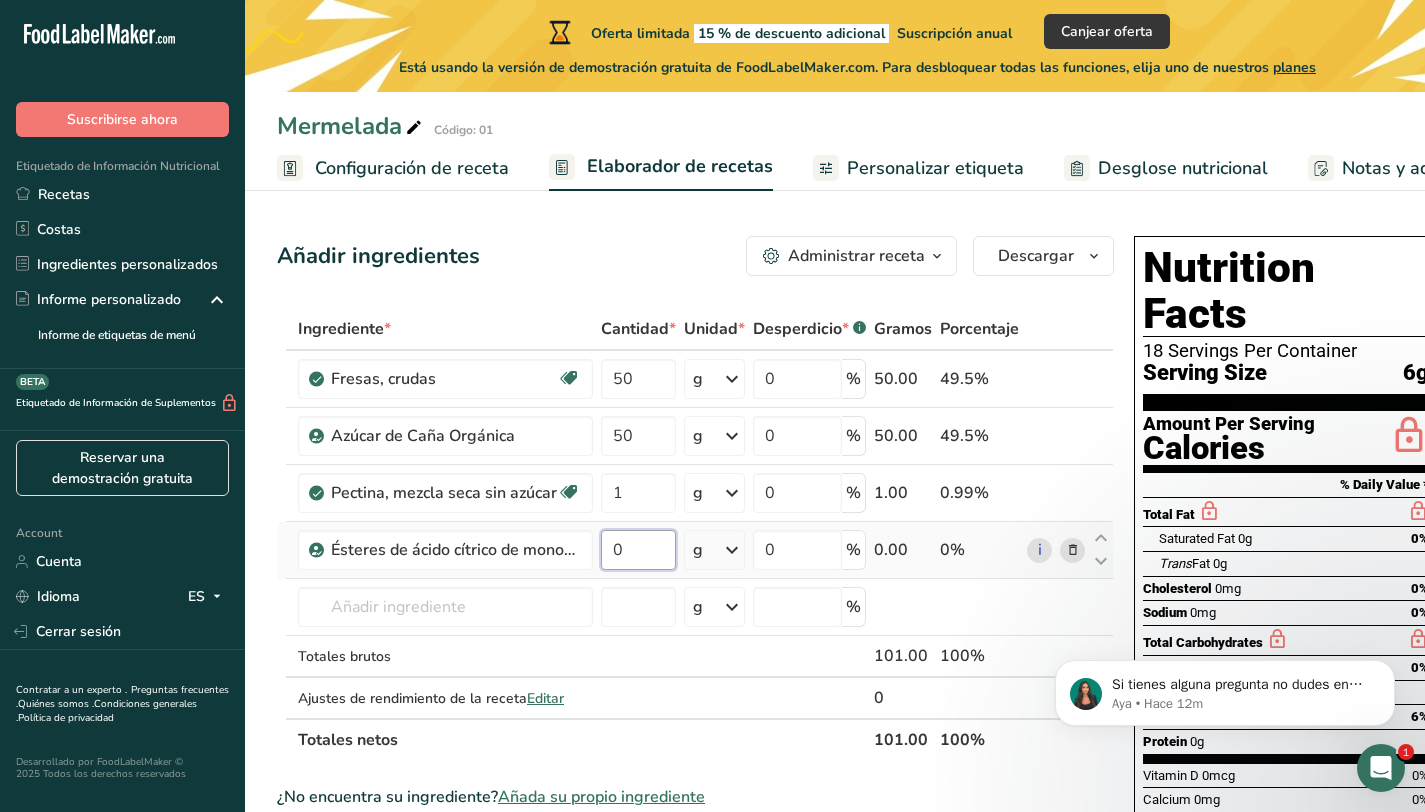 click on "0" at bounding box center [638, 550] 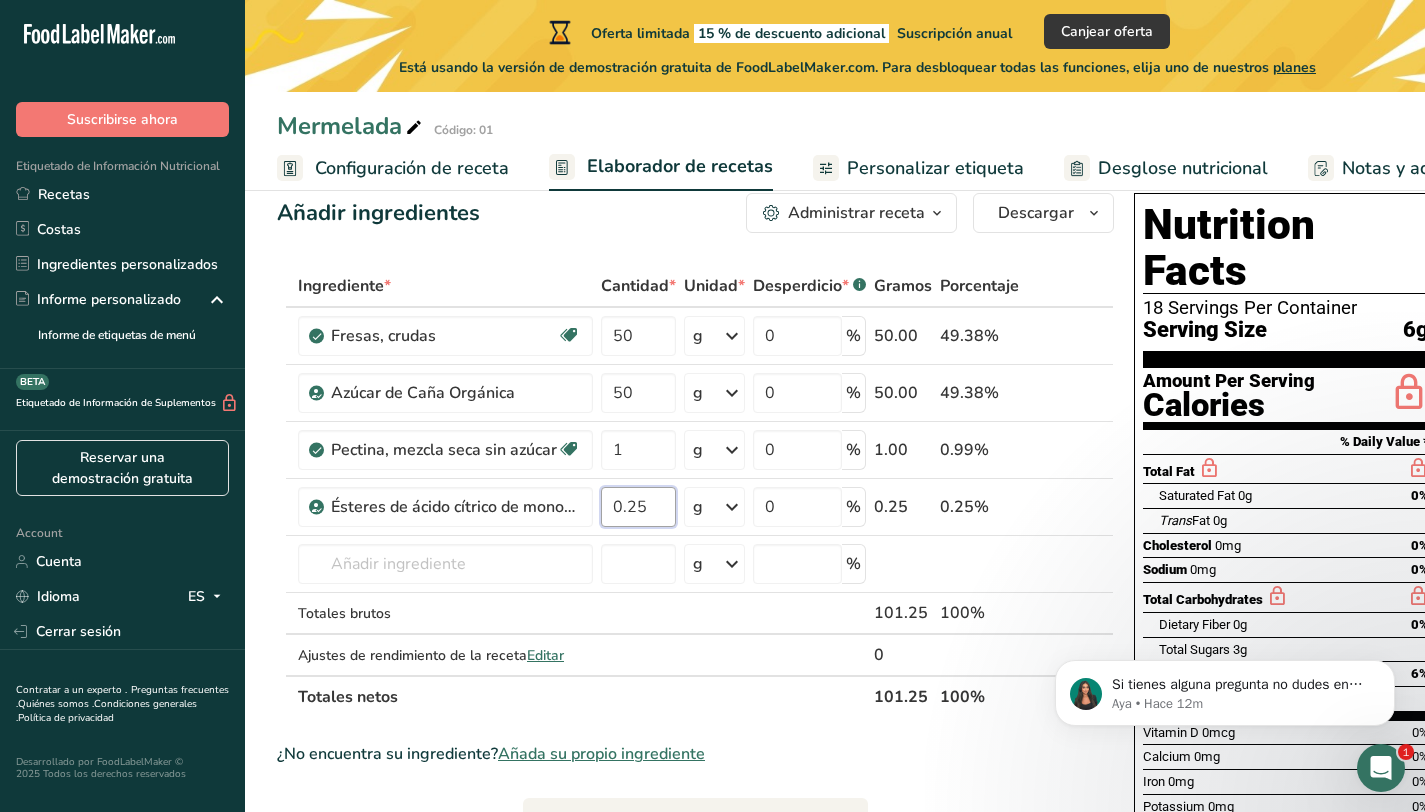 scroll, scrollTop: 0, scrollLeft: 0, axis: both 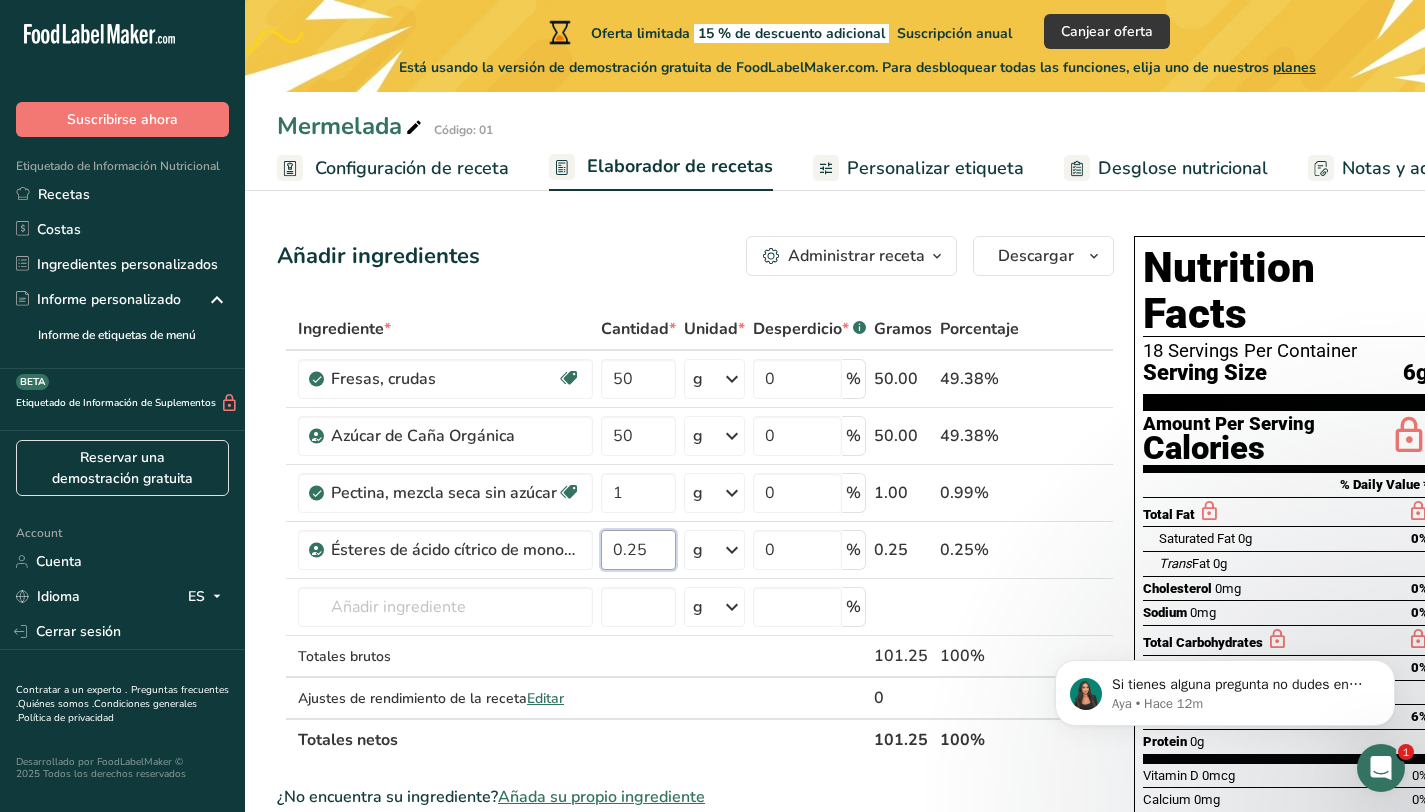 type on "0.25" 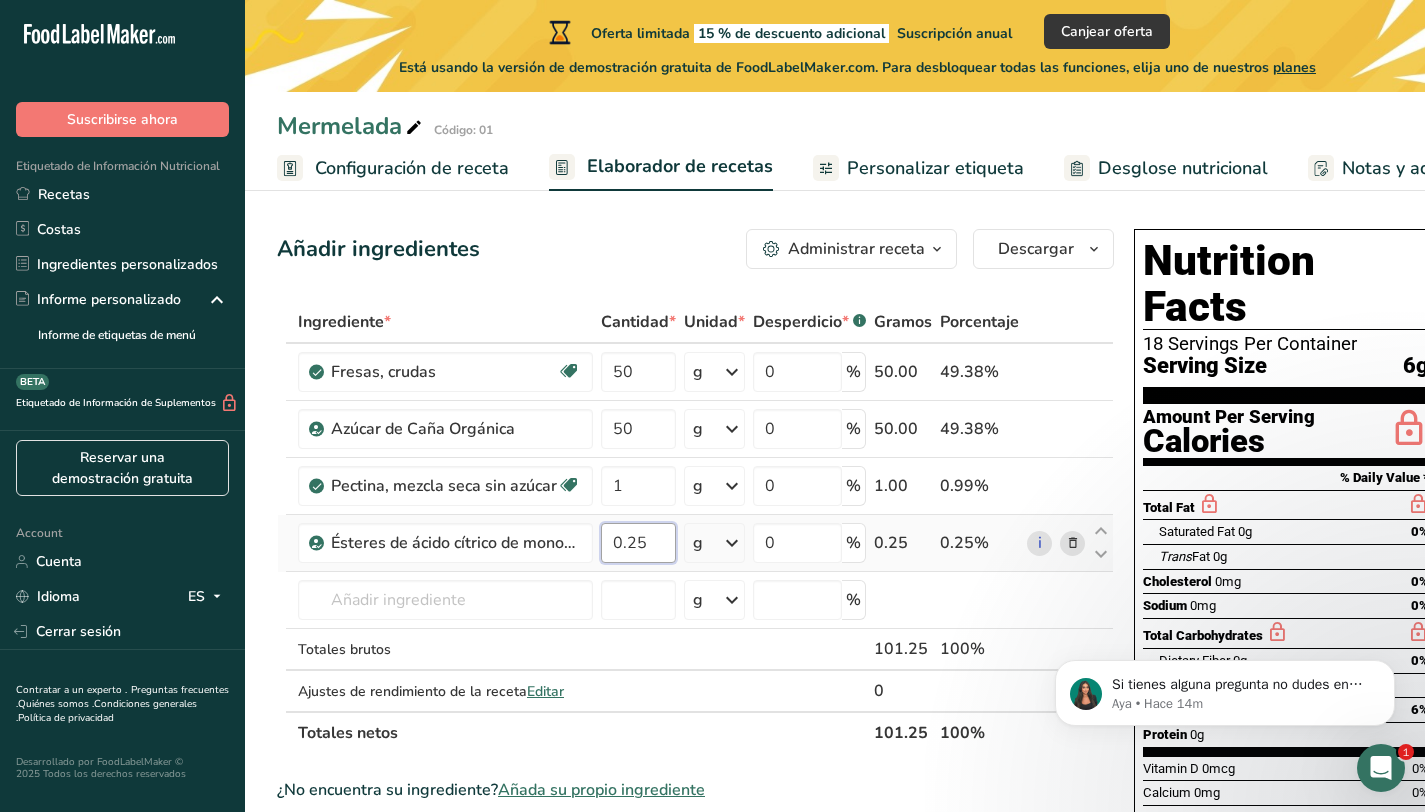 scroll, scrollTop: 0, scrollLeft: 0, axis: both 